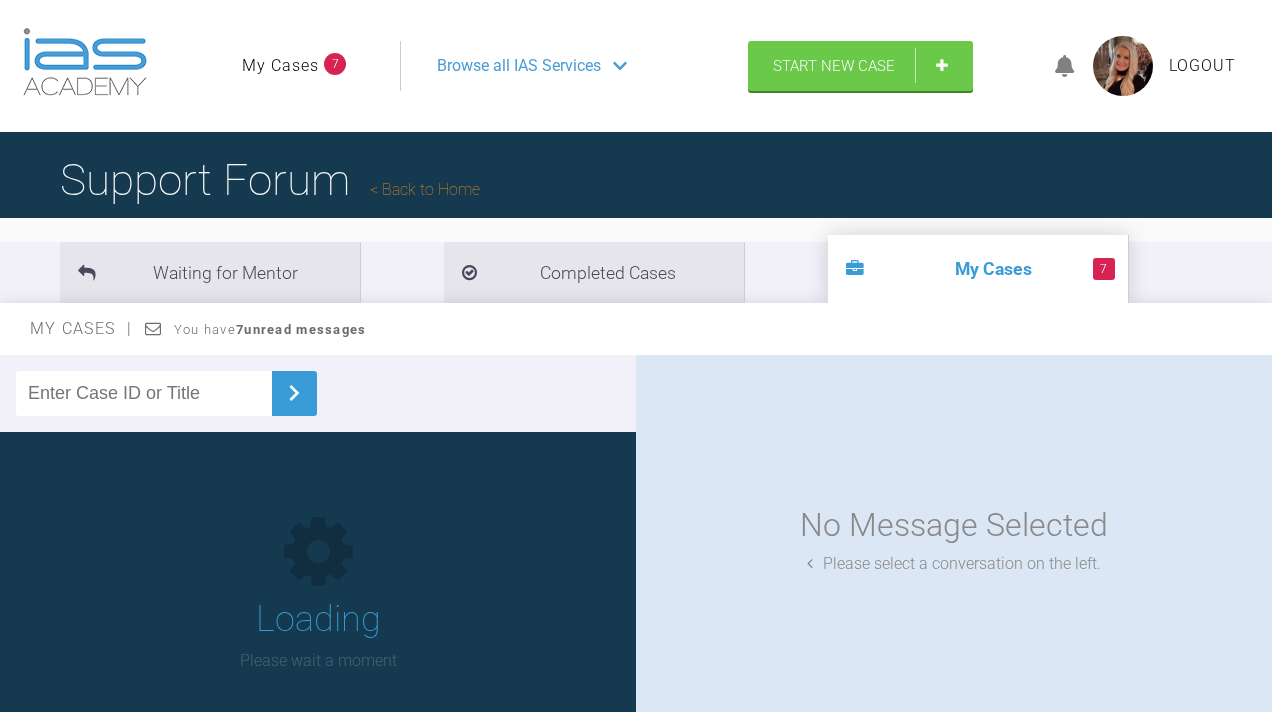 scroll, scrollTop: 0, scrollLeft: 0, axis: both 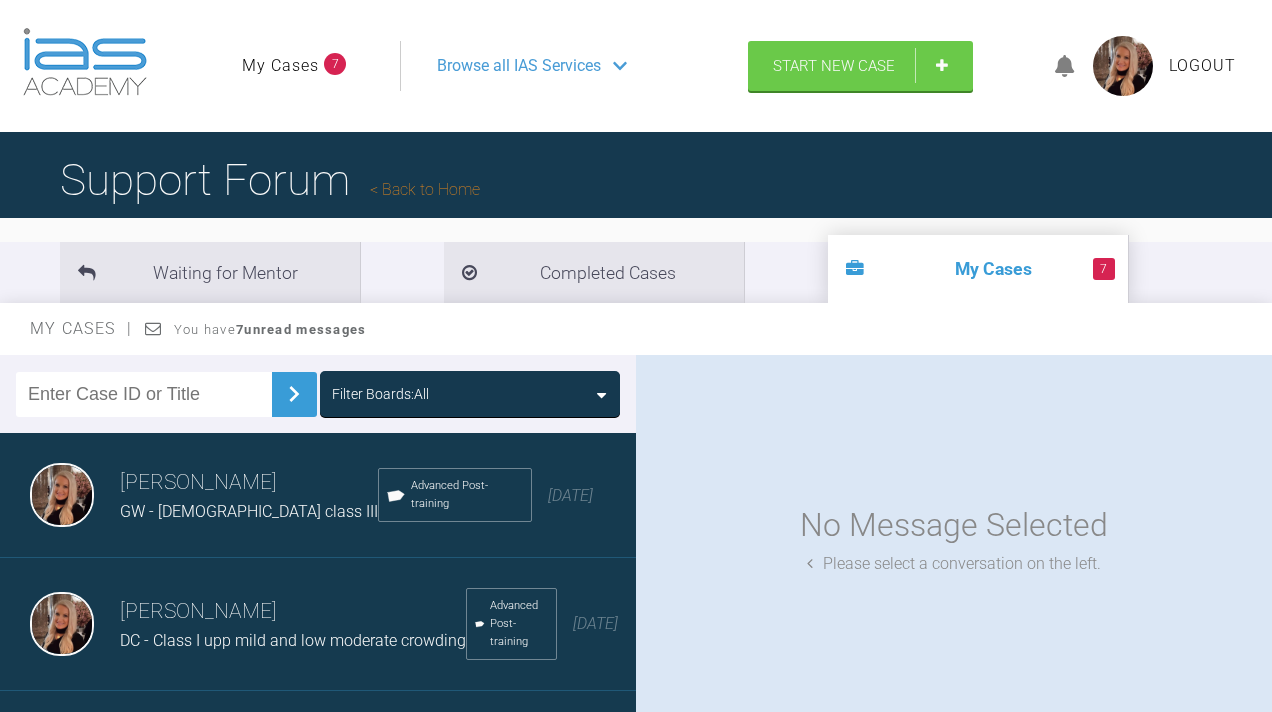click on "My Cases" at bounding box center [280, 66] 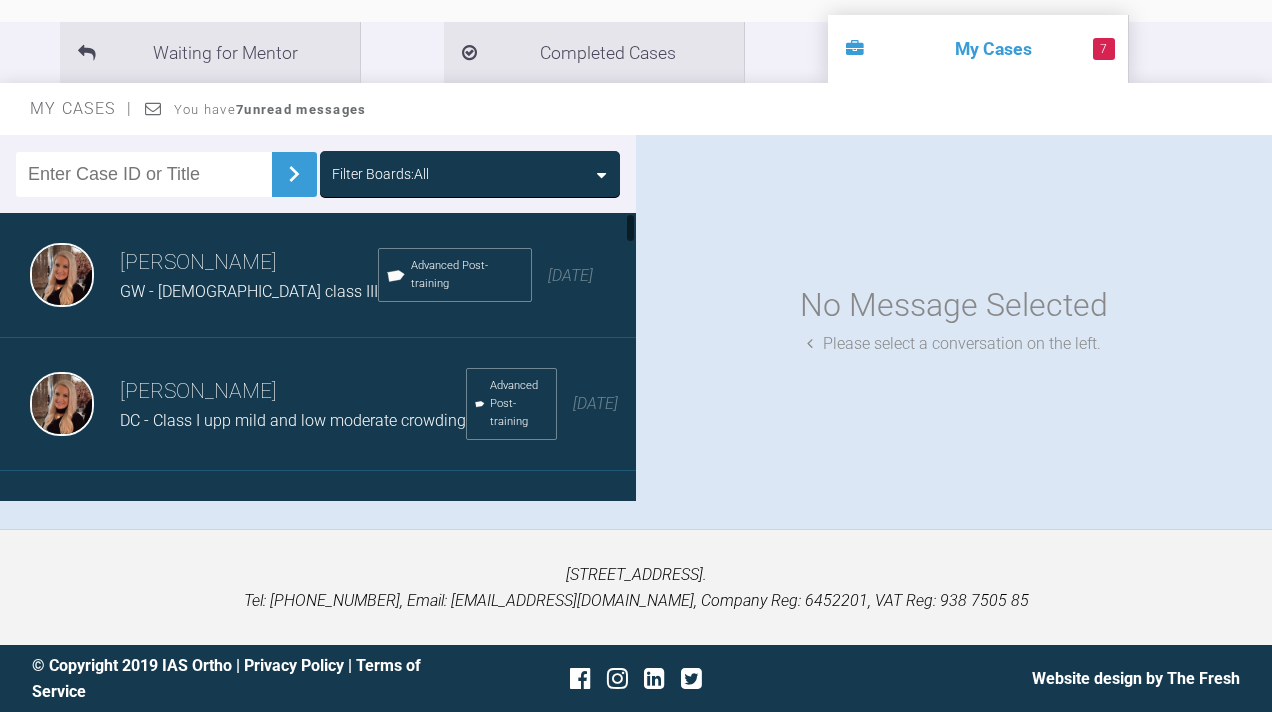 scroll, scrollTop: 272, scrollLeft: 0, axis: vertical 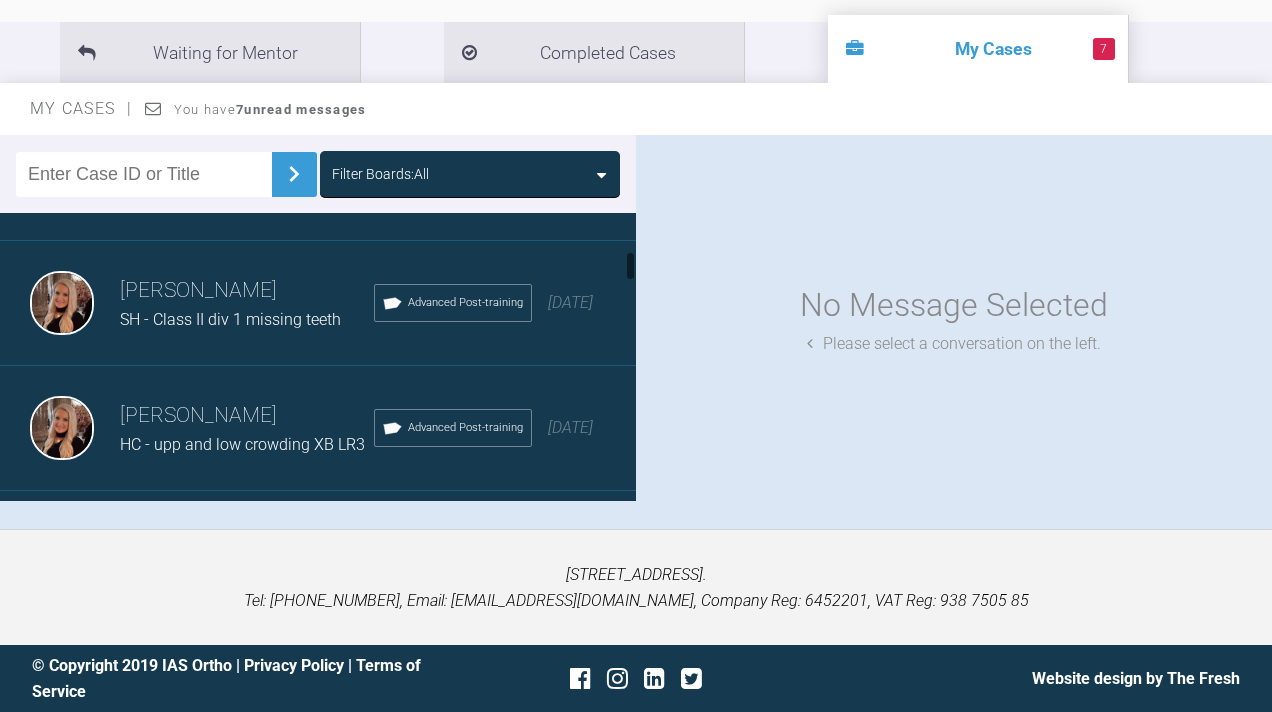 click on "[PERSON_NAME]" at bounding box center (247, 416) 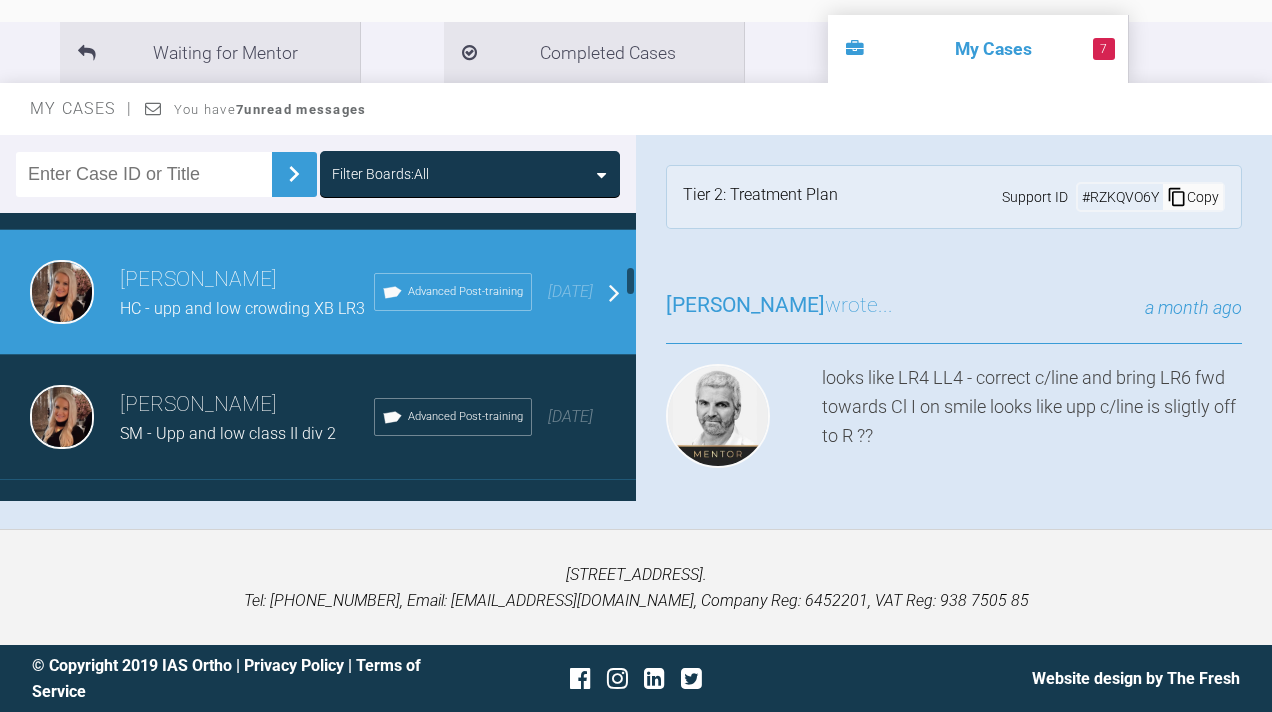 scroll, scrollTop: 490, scrollLeft: 0, axis: vertical 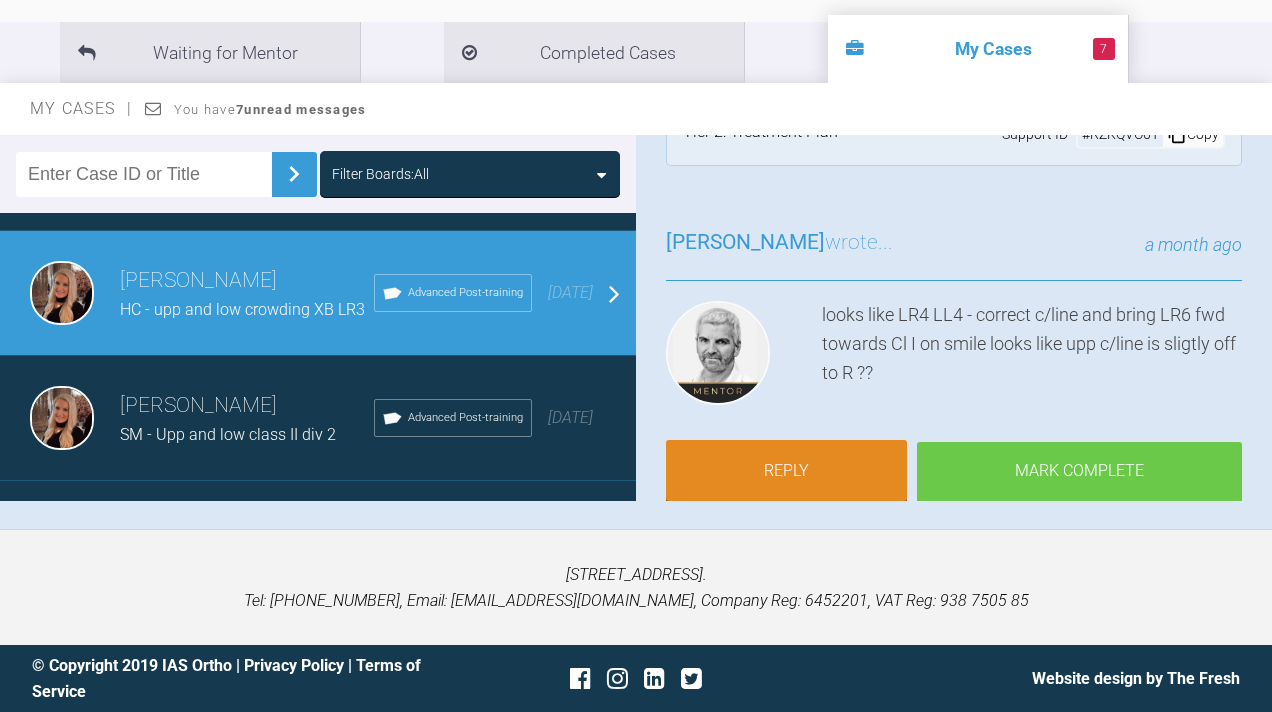 click on "Mark Complete" at bounding box center [1079, 473] 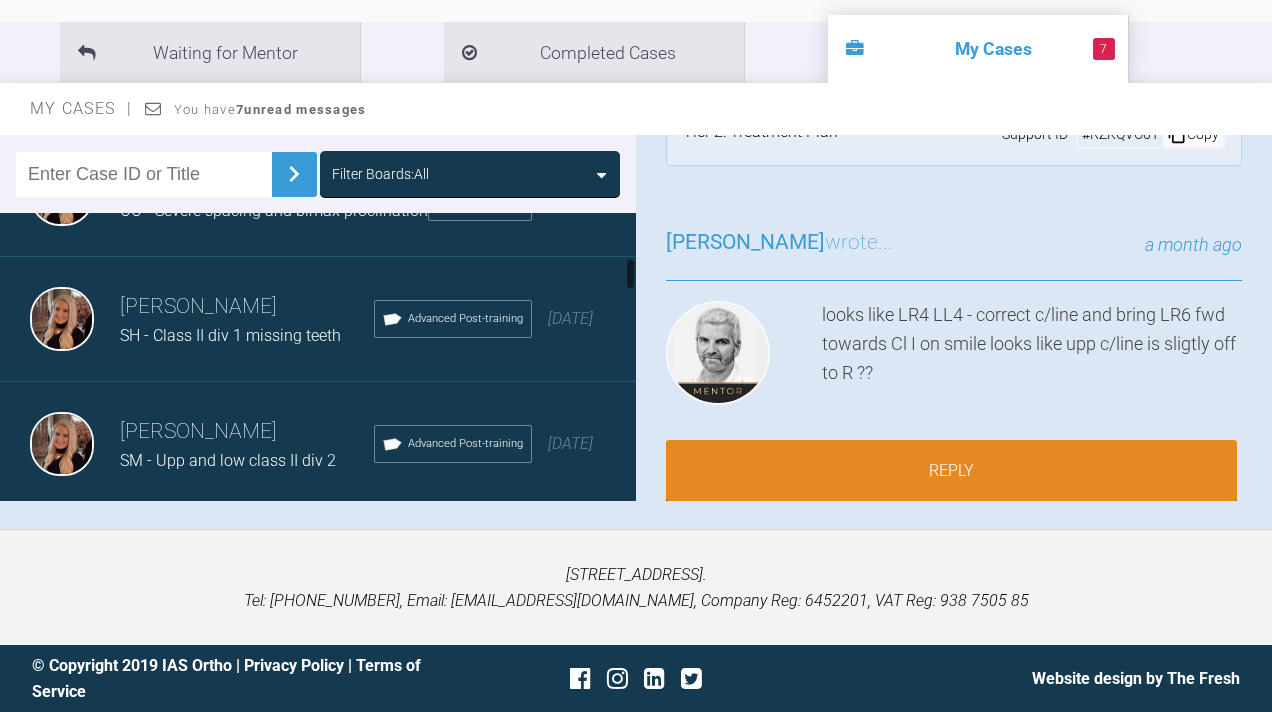 scroll, scrollTop: 335, scrollLeft: 0, axis: vertical 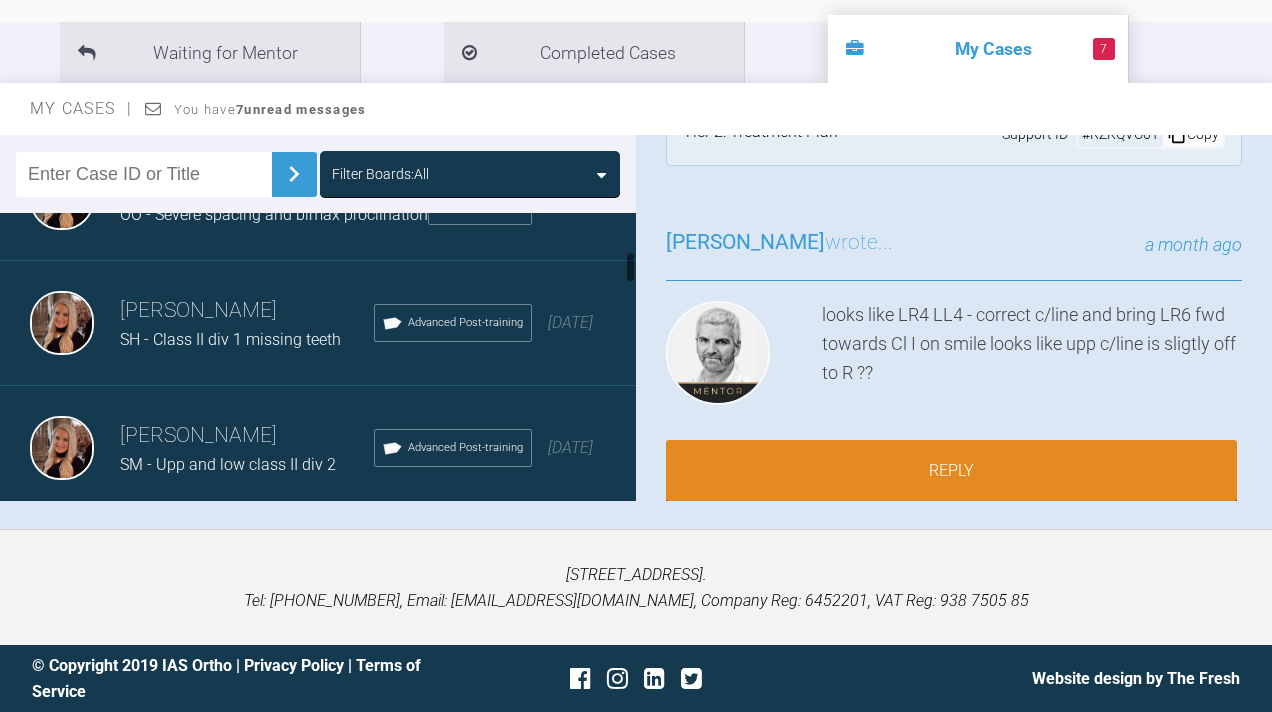 click on "[PERSON_NAME]" at bounding box center (247, 311) 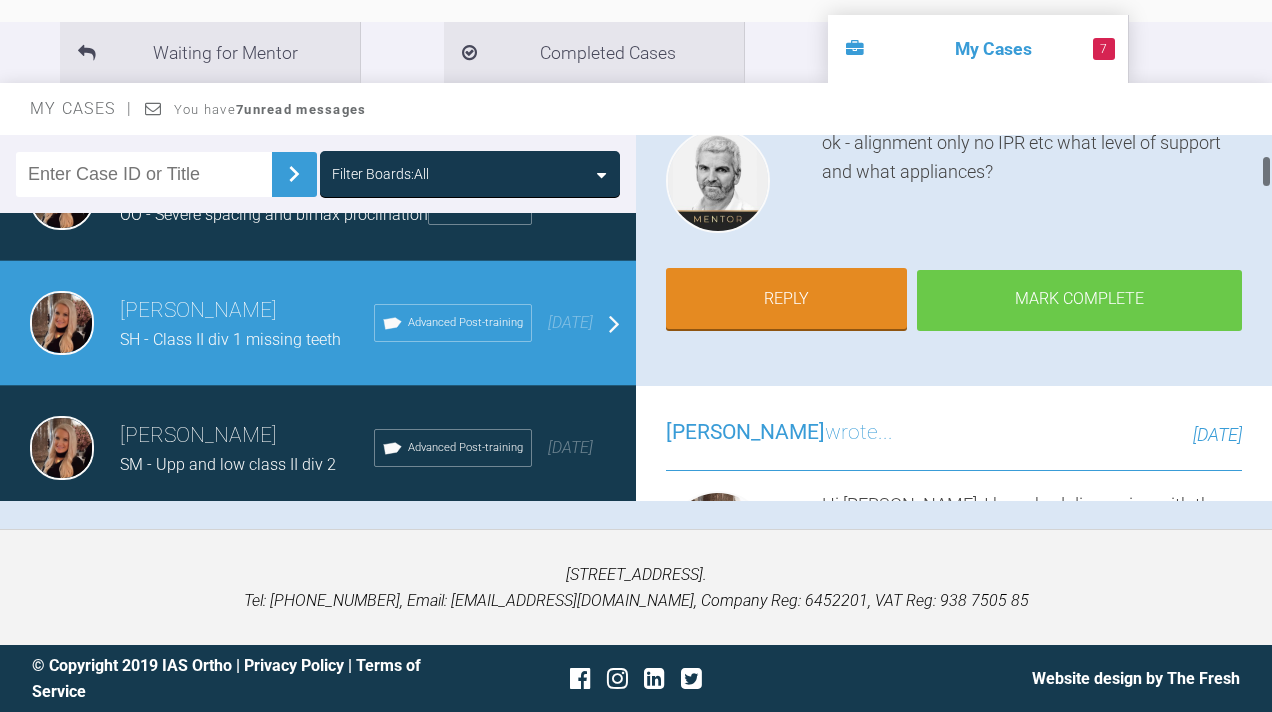 scroll, scrollTop: 229, scrollLeft: 0, axis: vertical 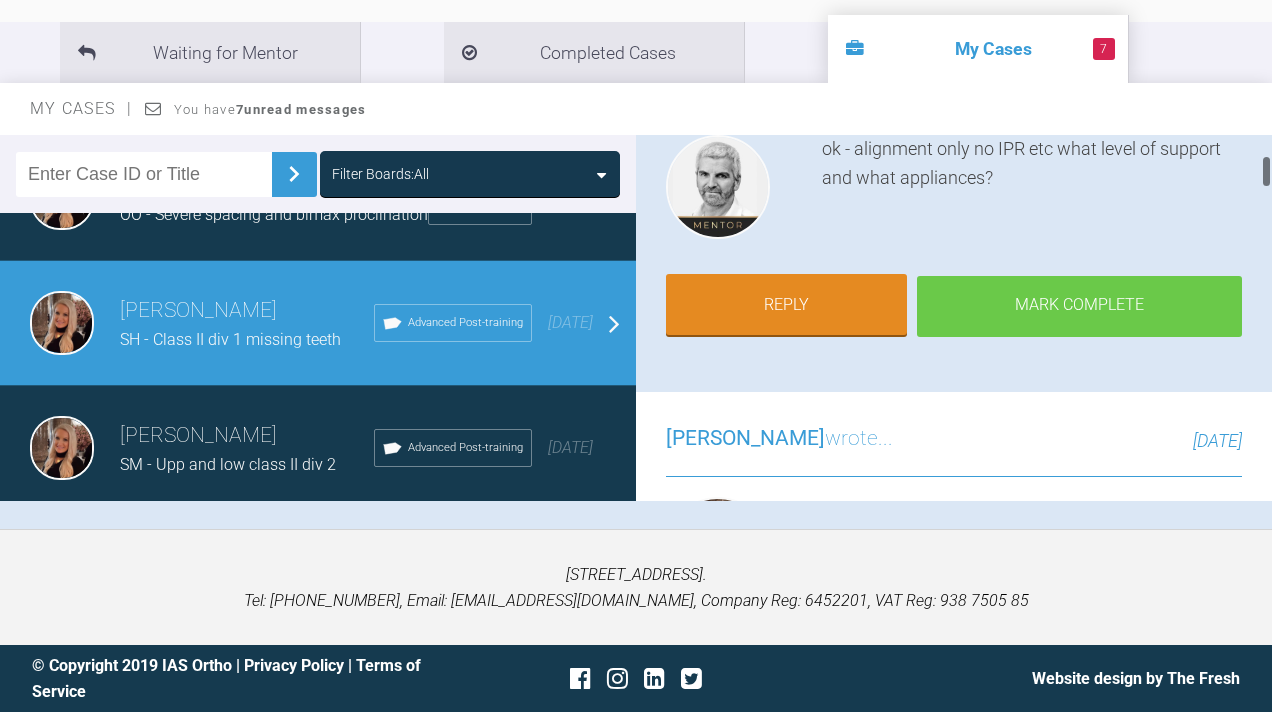 click on "Mark Complete" at bounding box center (1079, 307) 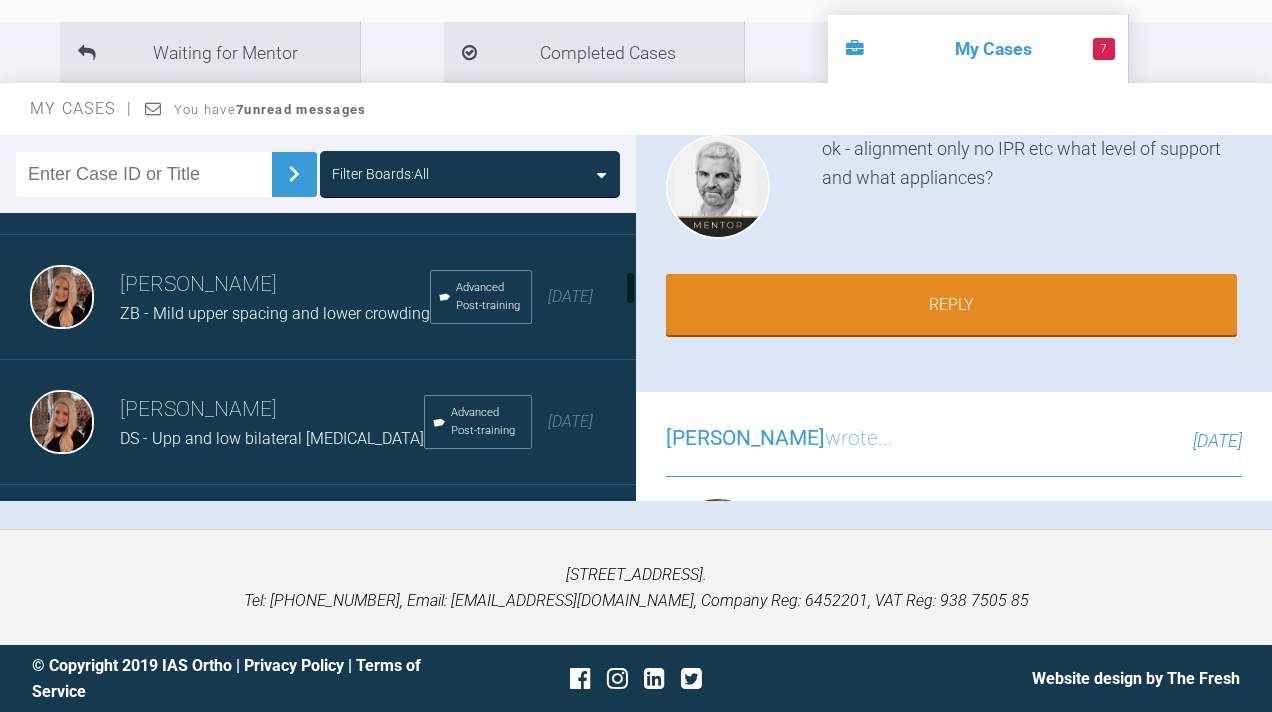 scroll, scrollTop: 487, scrollLeft: 0, axis: vertical 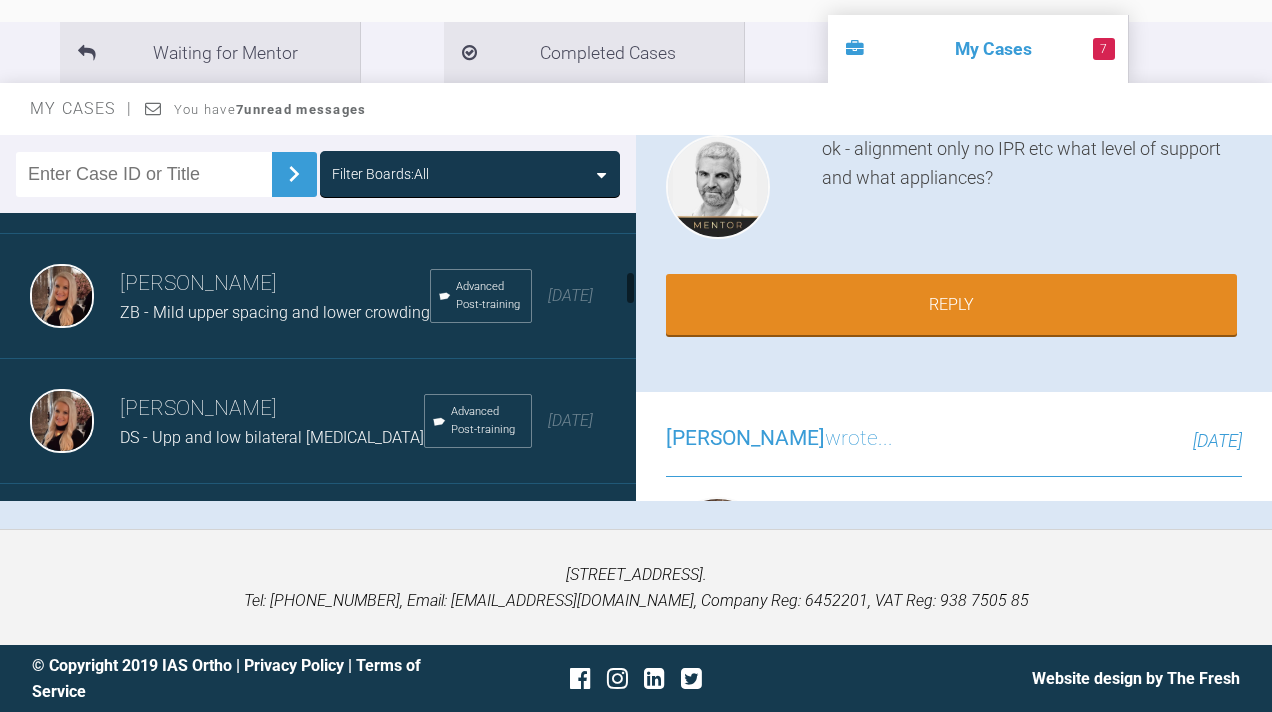 click on "ZB - Mild upper spacing and lower crowding" at bounding box center [275, 312] 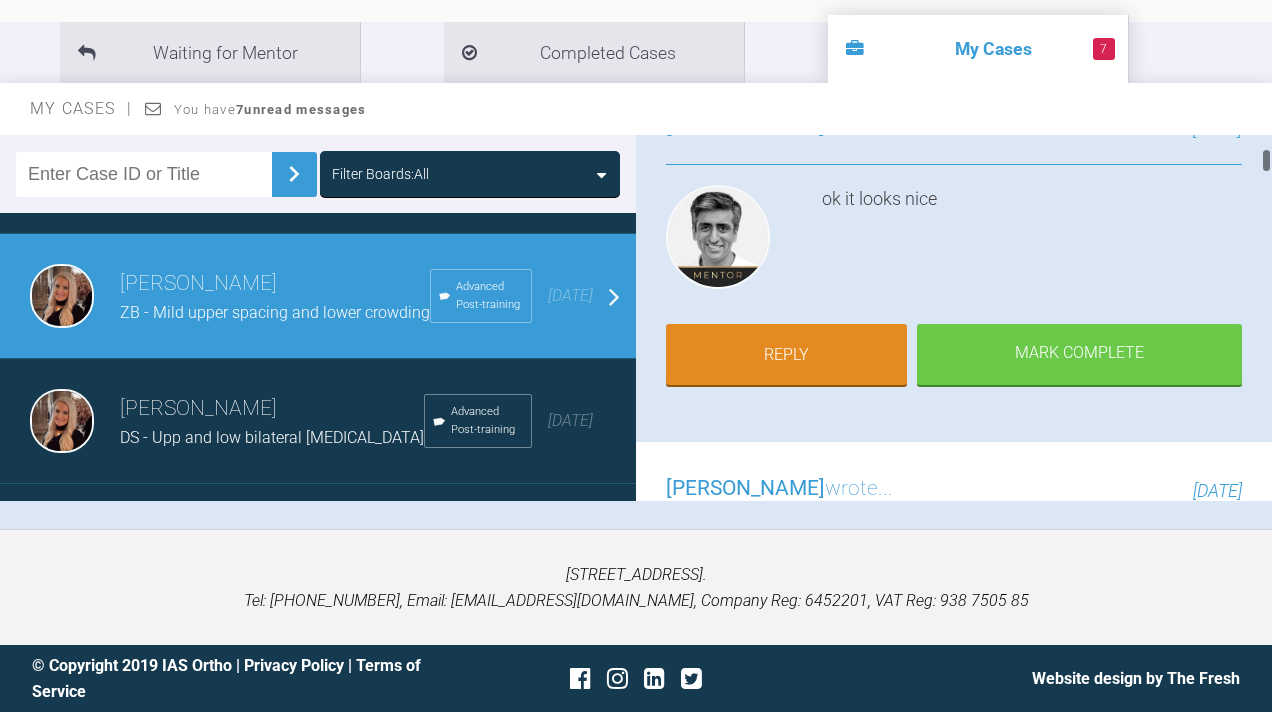 scroll, scrollTop: 165, scrollLeft: 0, axis: vertical 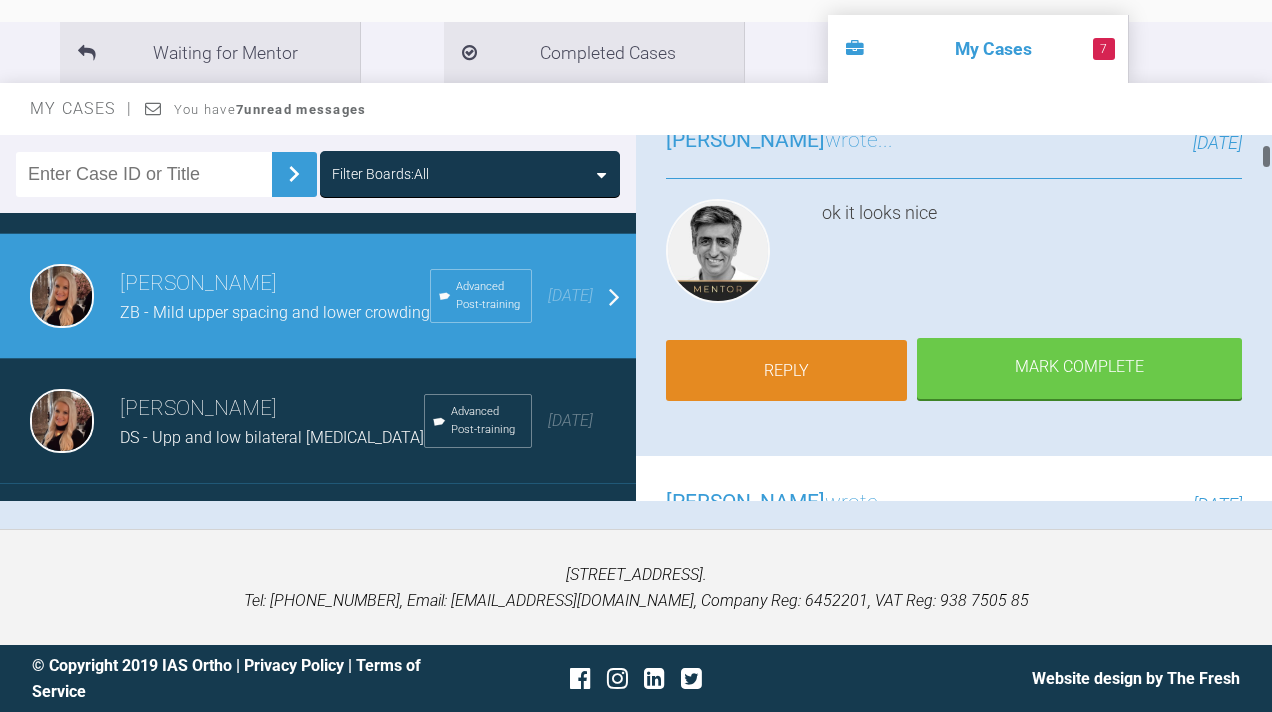click on "Reply" at bounding box center (786, 371) 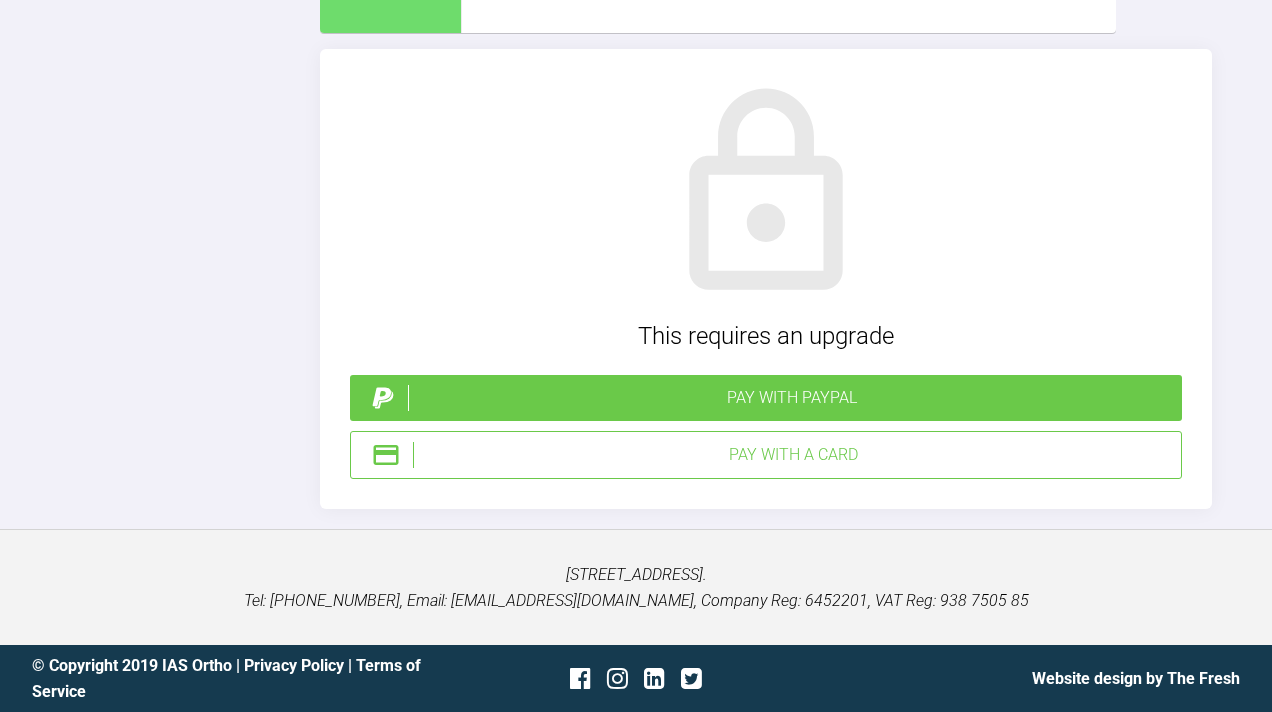 scroll, scrollTop: 9076, scrollLeft: 0, axis: vertical 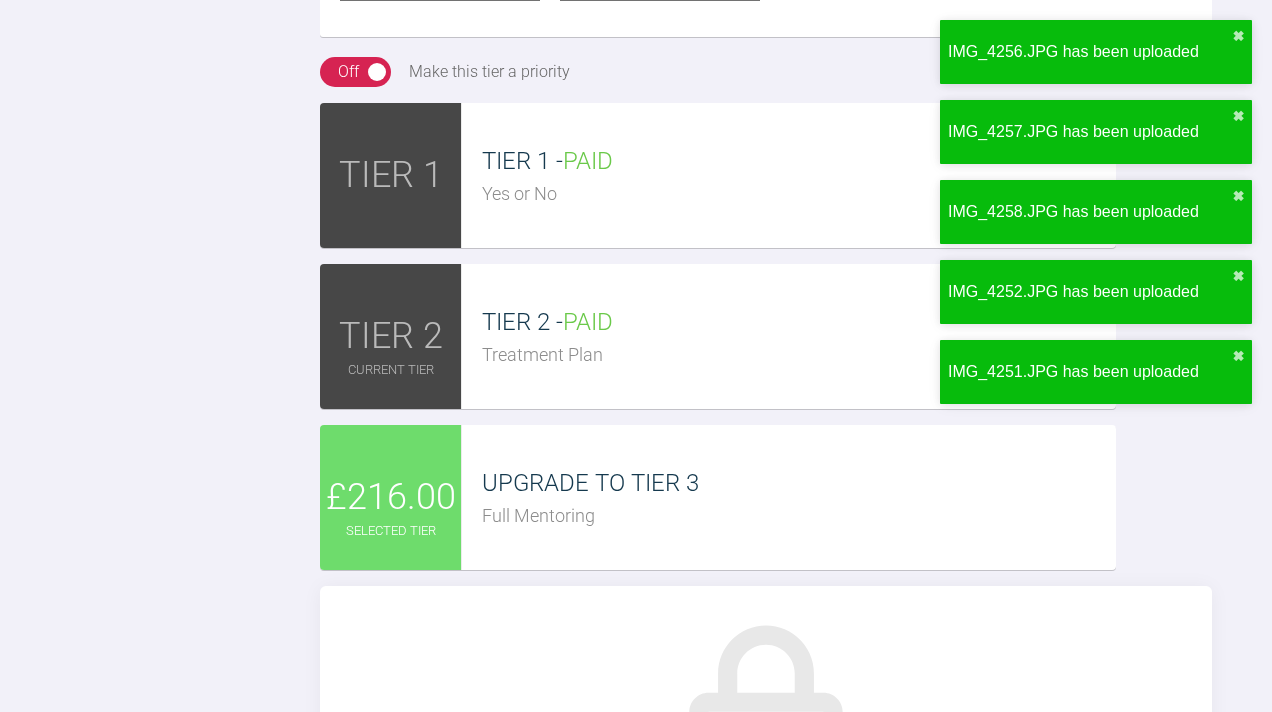 click at bounding box center (766, -995) 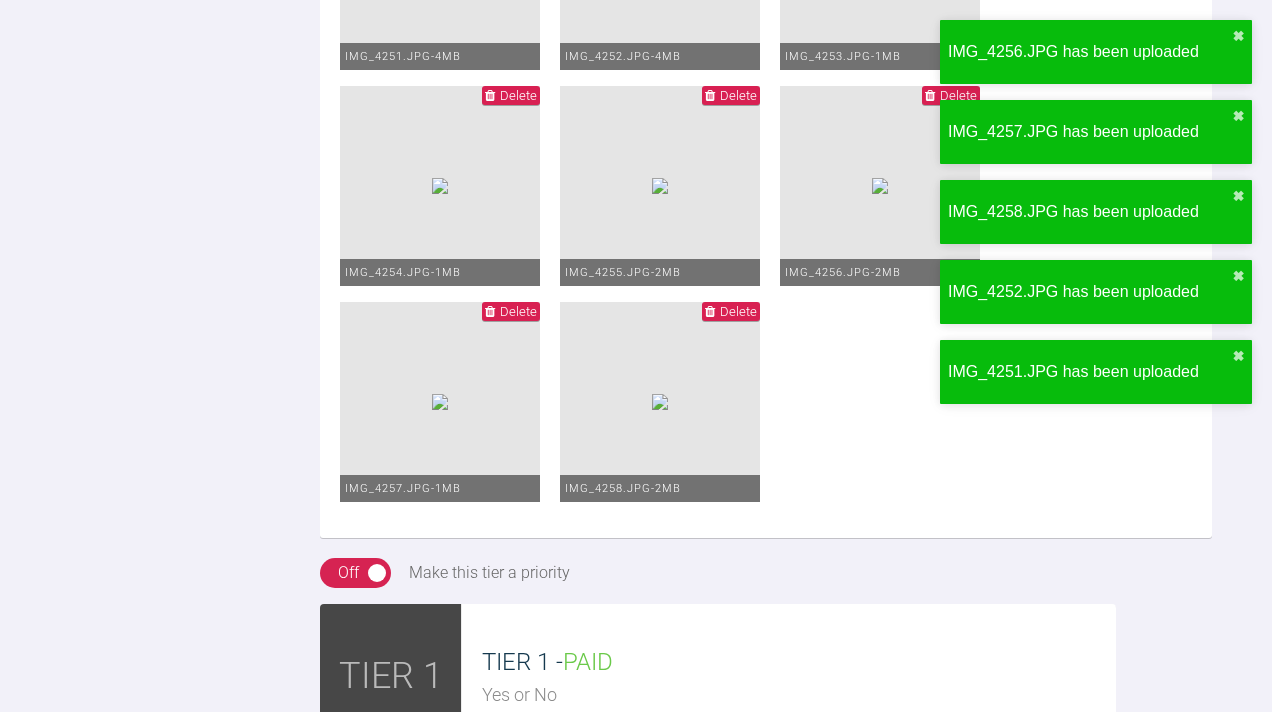 scroll, scrollTop: 8735, scrollLeft: 0, axis: vertical 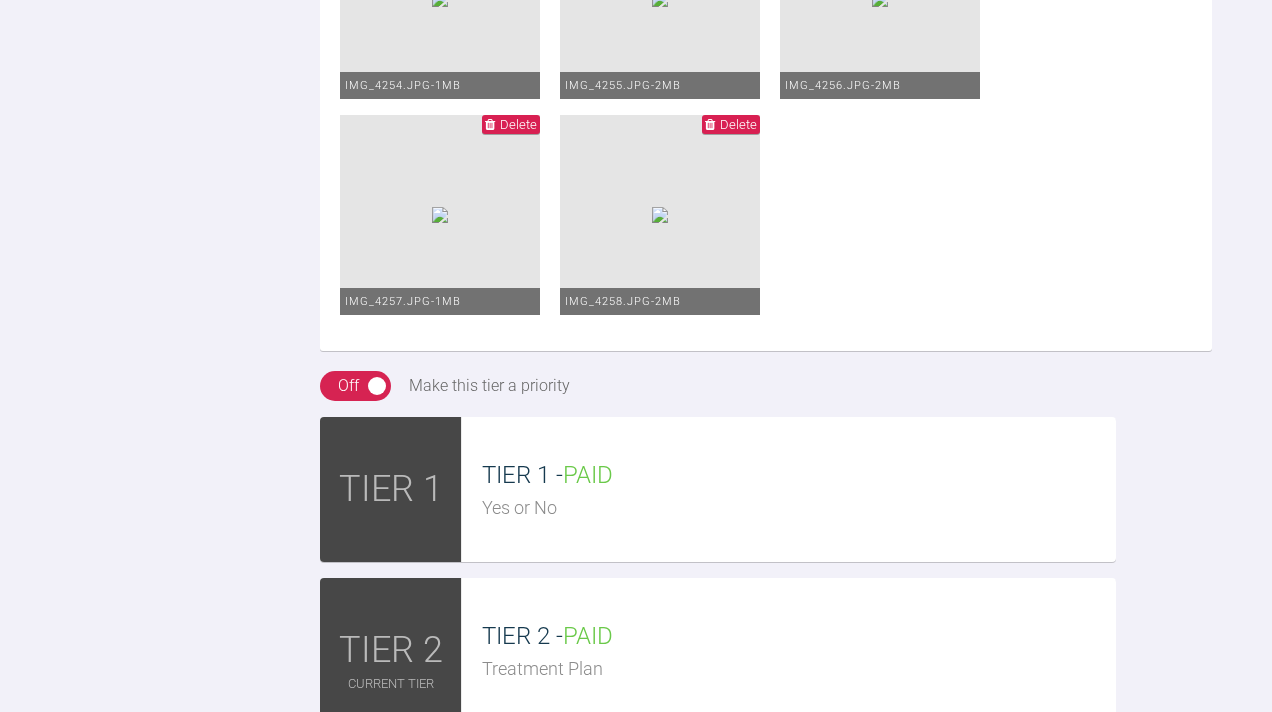 click at bounding box center [766, -757] 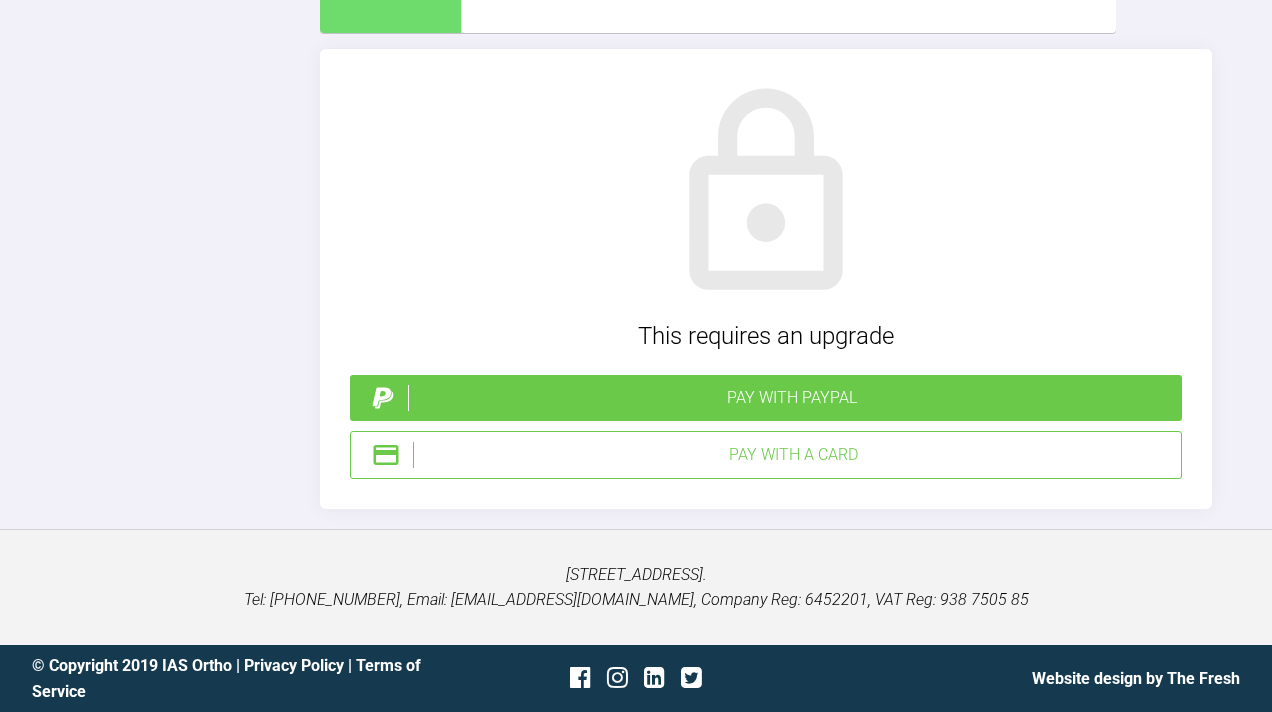scroll, scrollTop: 11280, scrollLeft: 0, axis: vertical 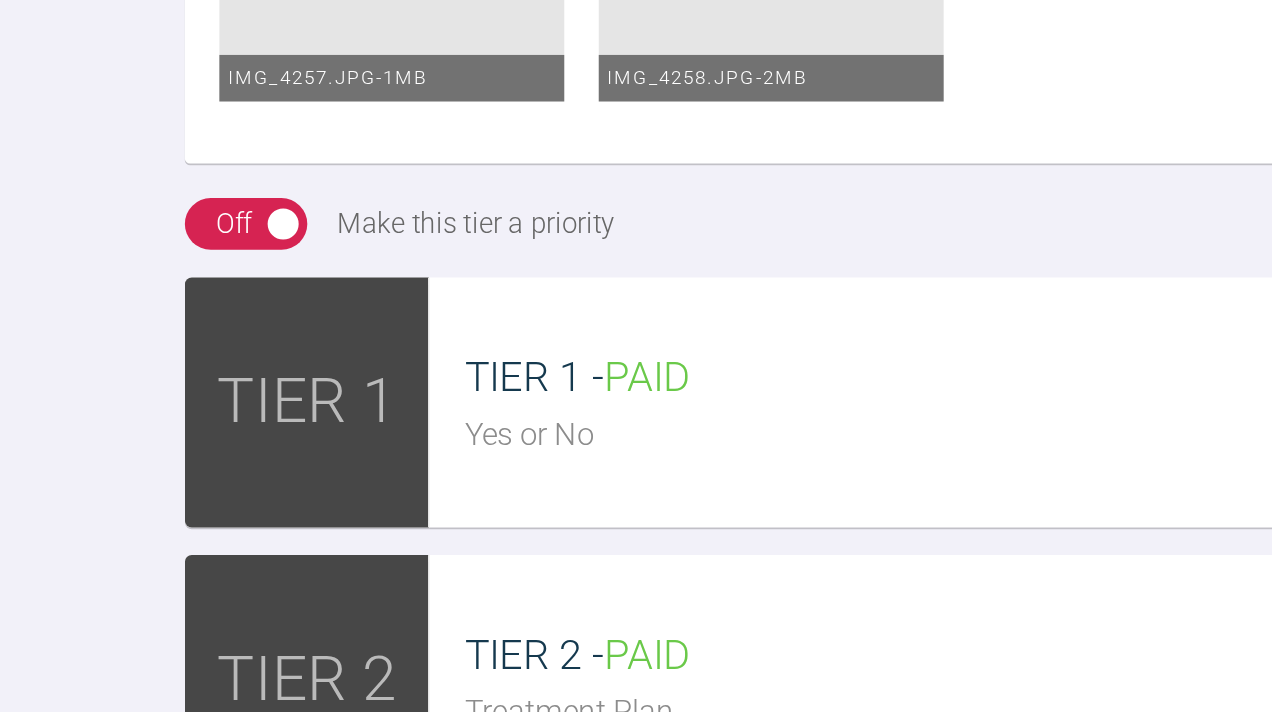 click on "upp and low 0.016 niti
NV upp and low 20x20 niti" at bounding box center (766, -937) 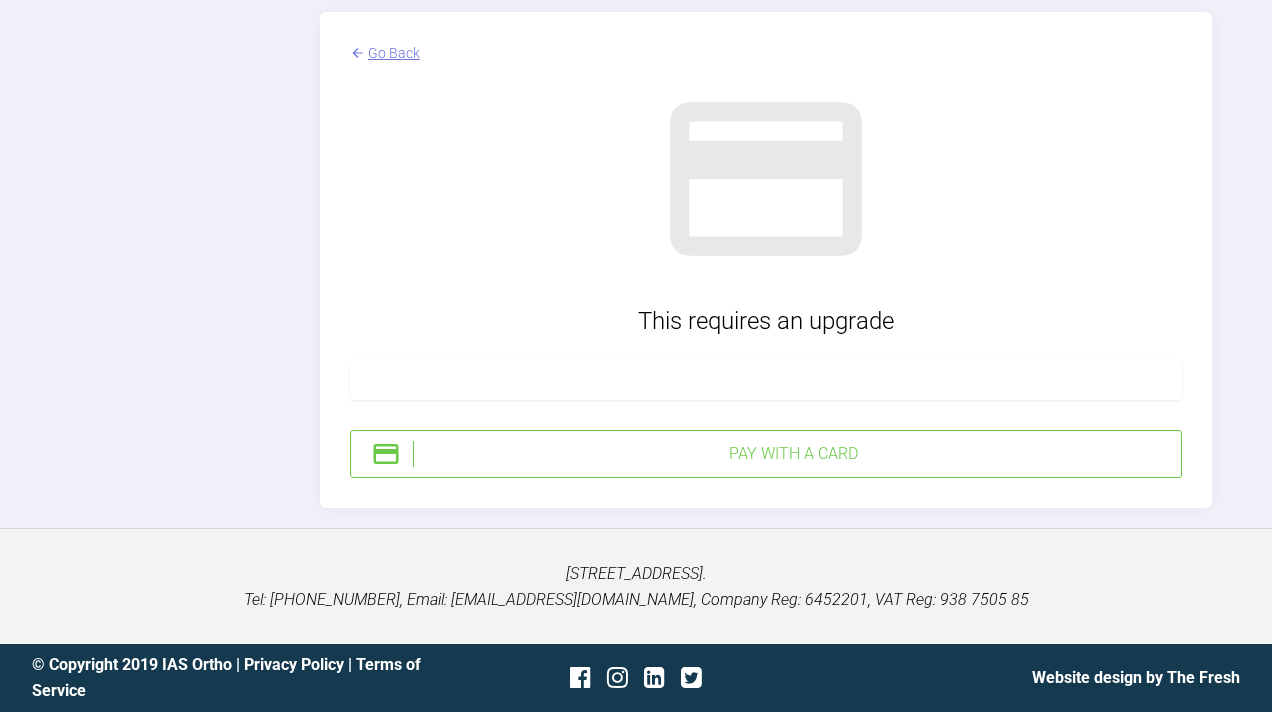 scroll, scrollTop: 11316, scrollLeft: 0, axis: vertical 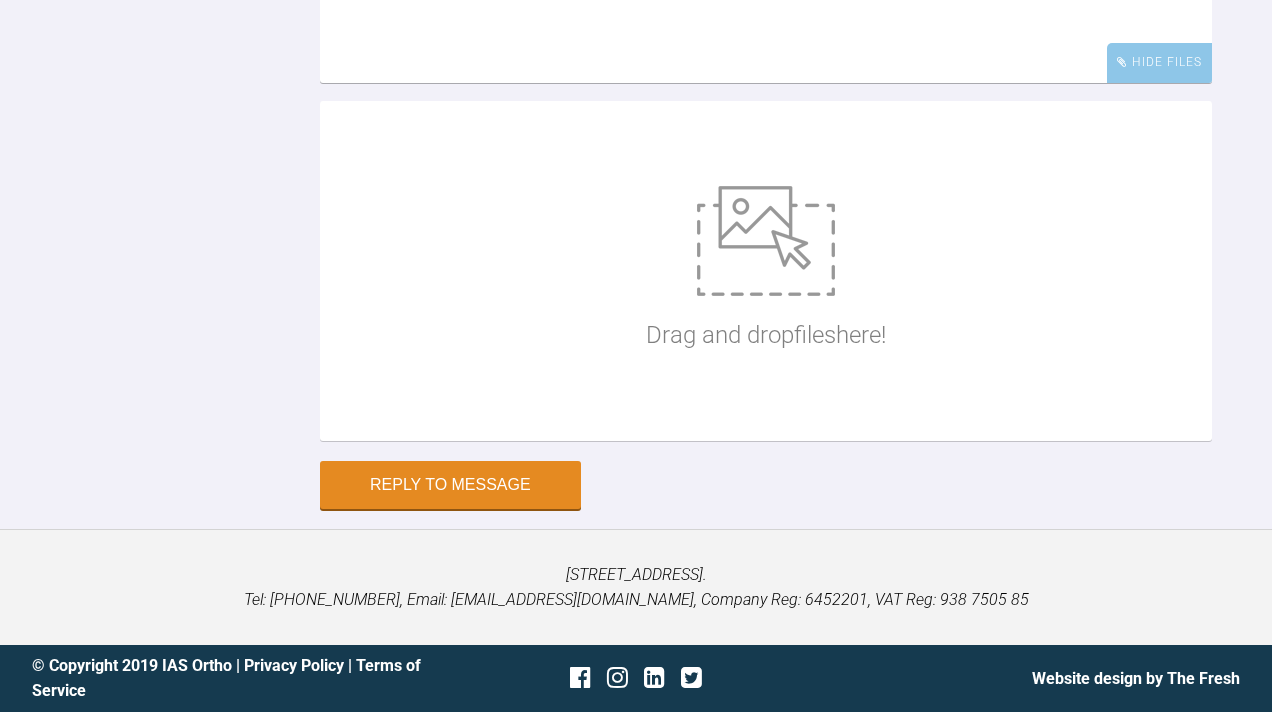 type 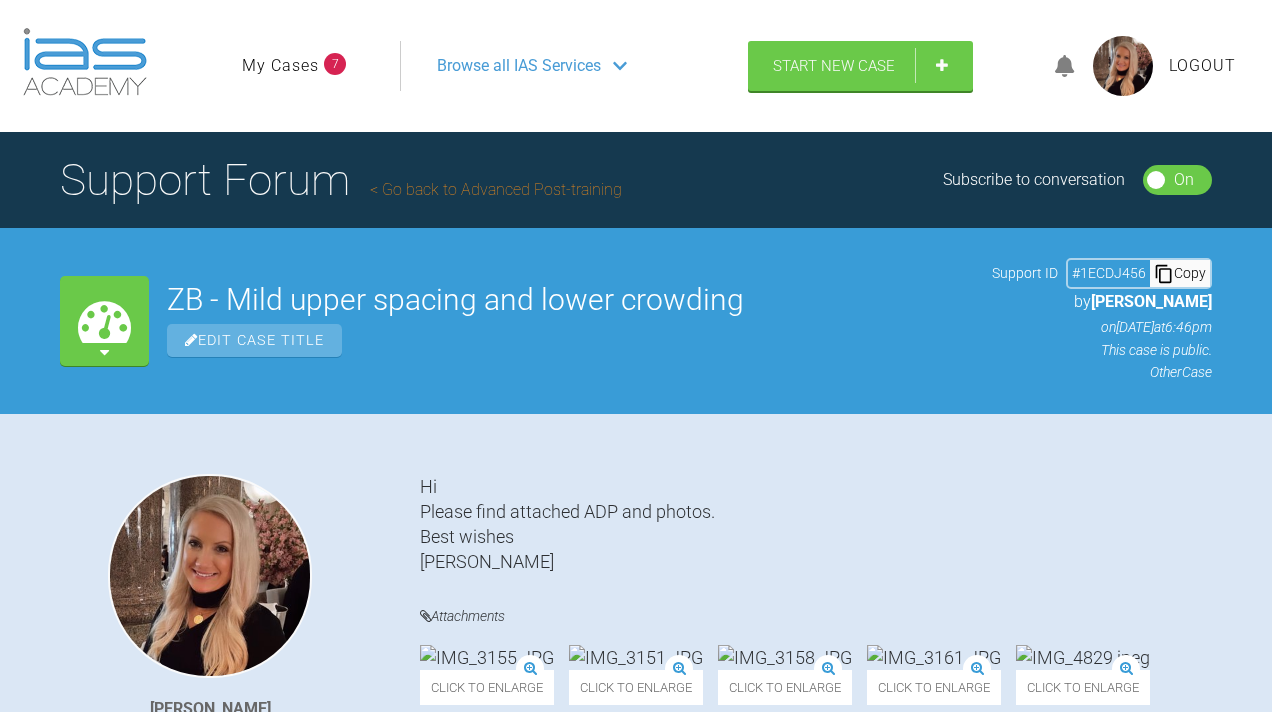 scroll, scrollTop: 0, scrollLeft: 0, axis: both 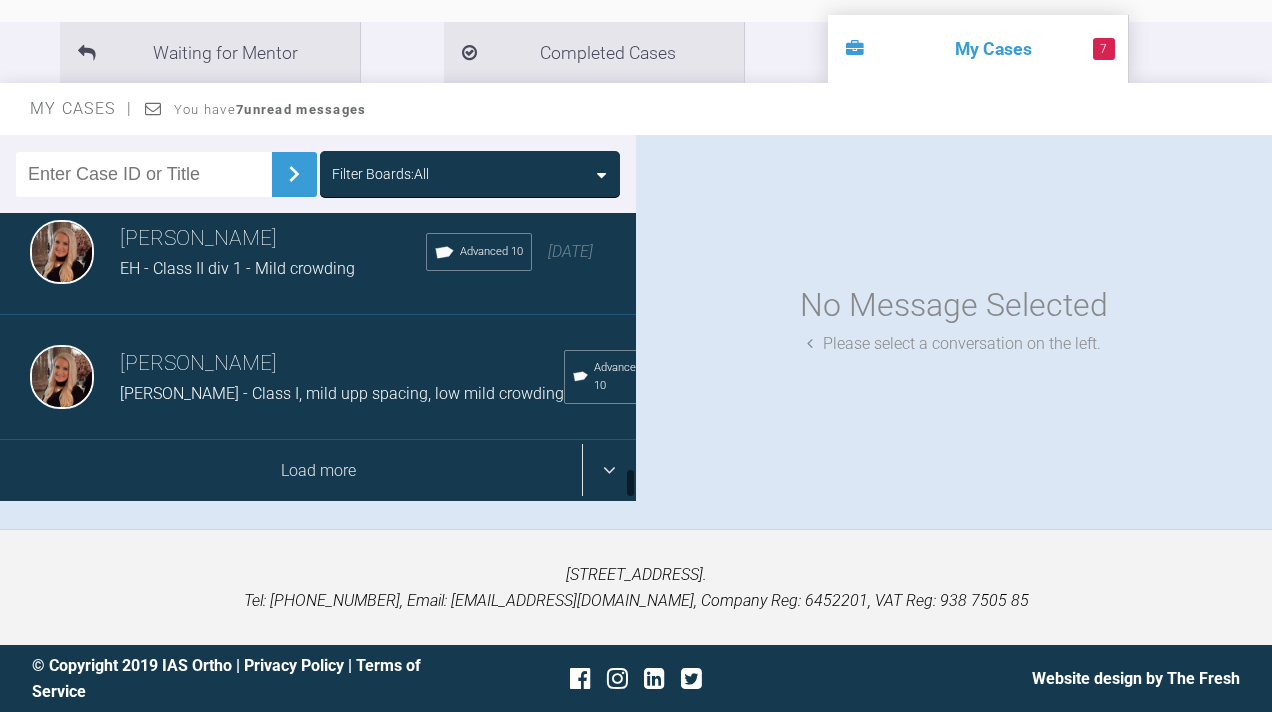 click on "Load more" at bounding box center (318, 471) 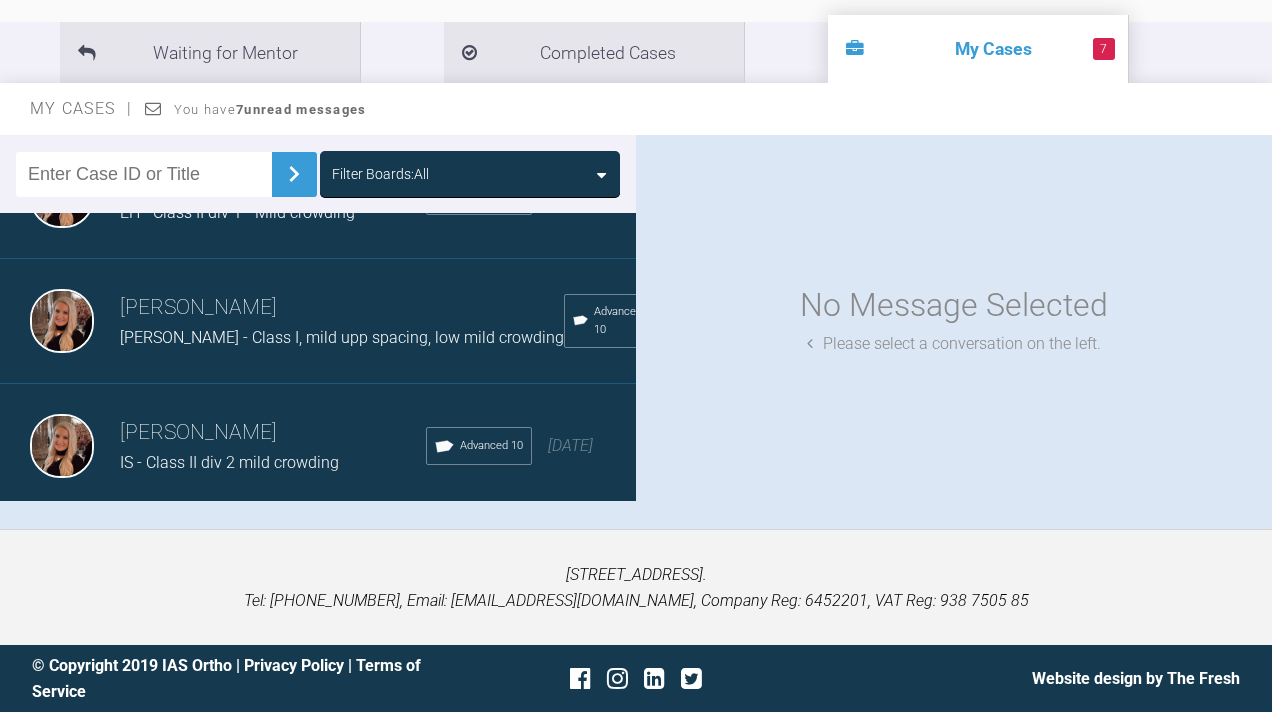 scroll, scrollTop: 332, scrollLeft: 0, axis: vertical 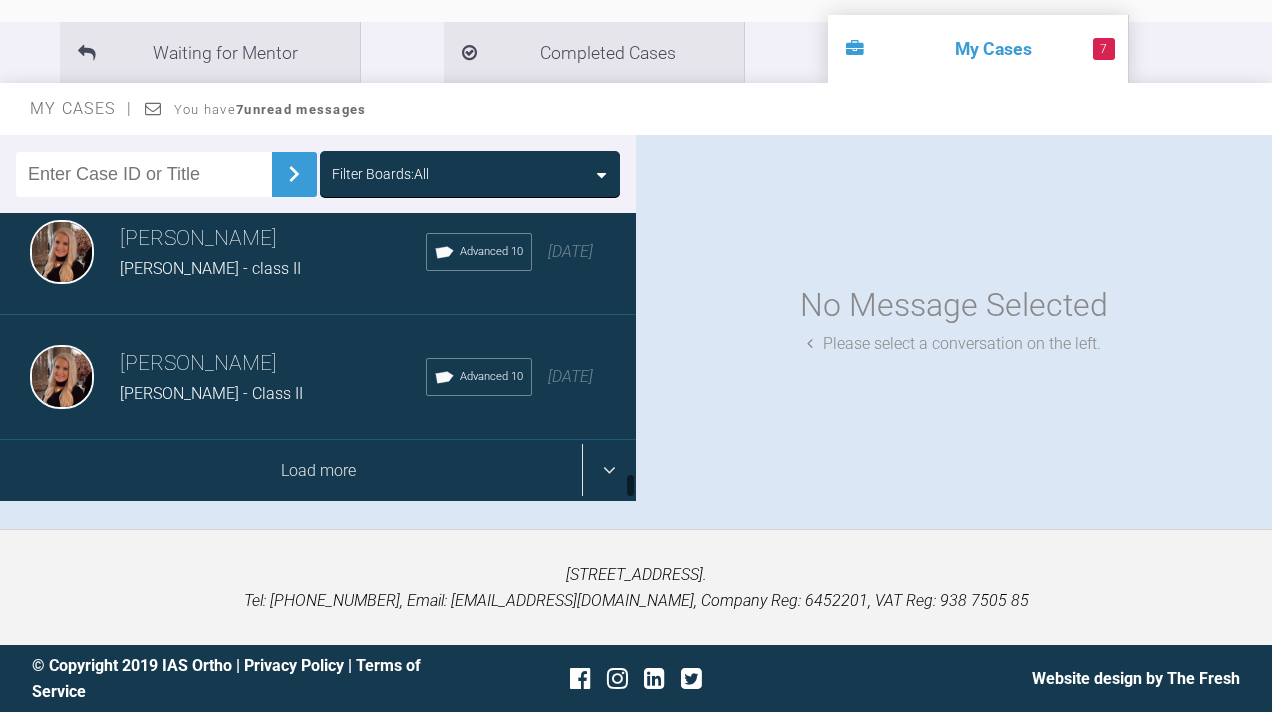click on "Load more" at bounding box center [318, 471] 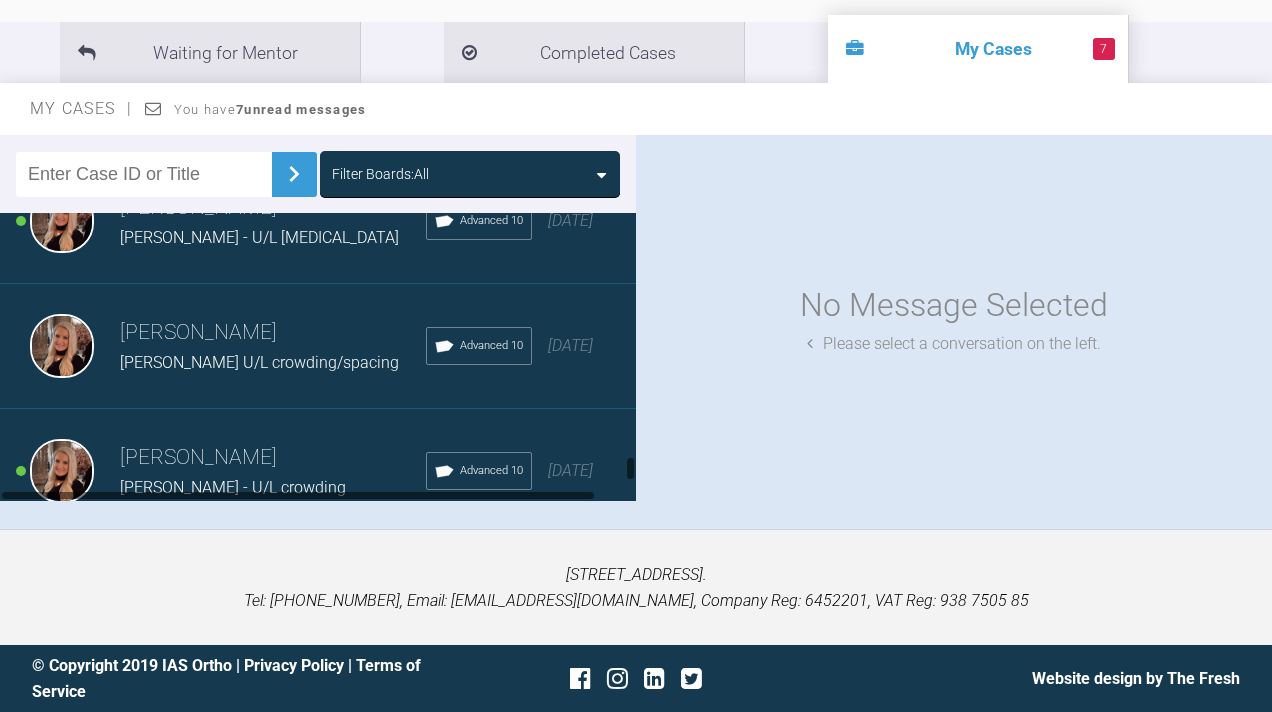 scroll, scrollTop: 5559, scrollLeft: 0, axis: vertical 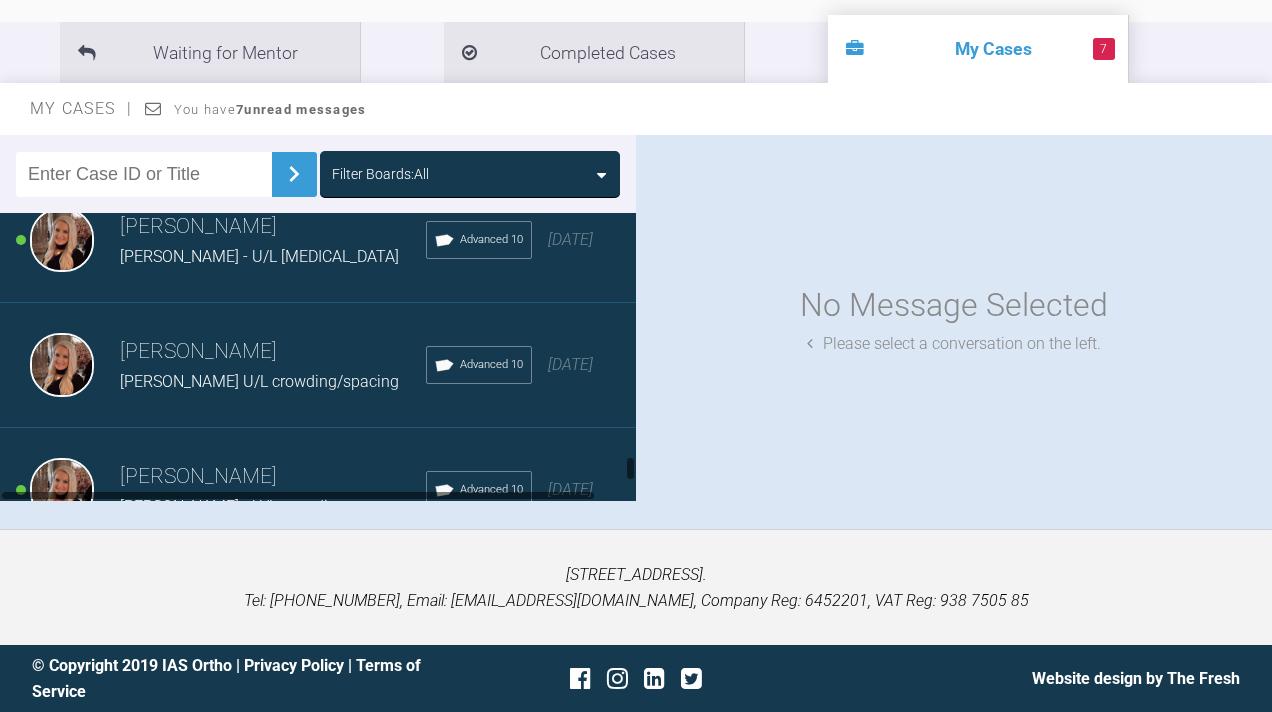 click on "[PERSON_NAME] U/L crowding/spacing" at bounding box center (273, 382) 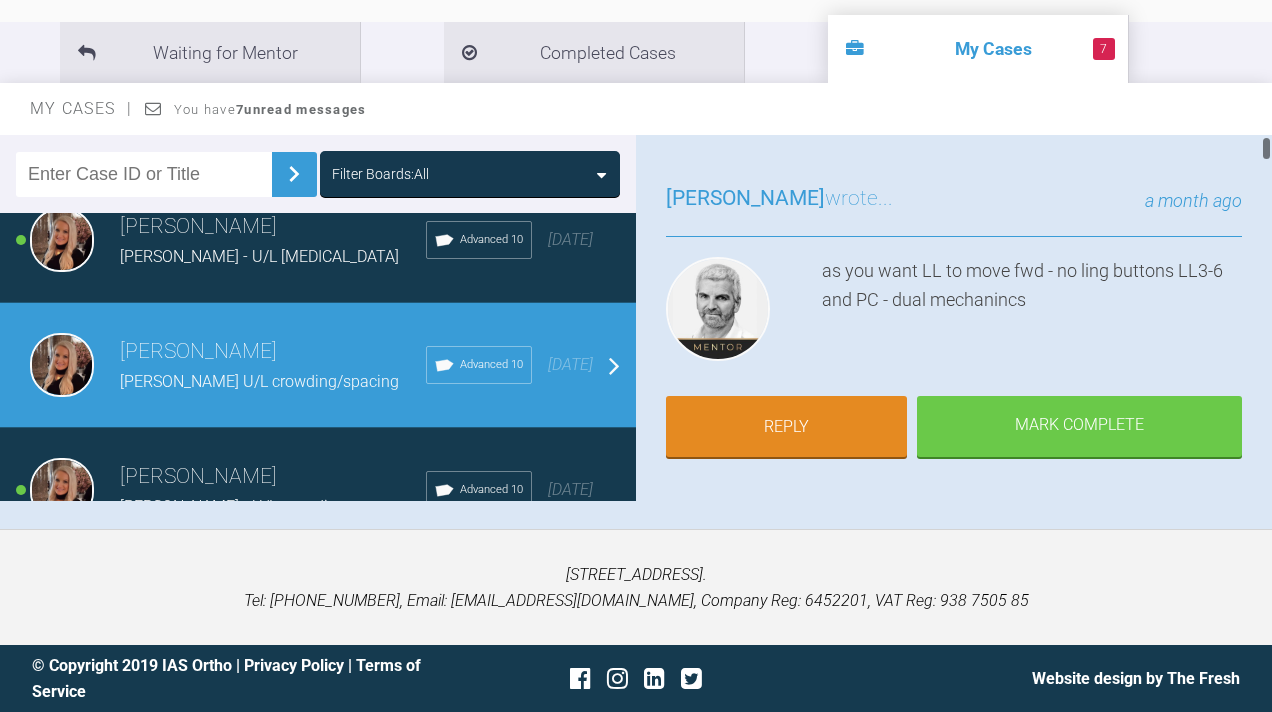 scroll, scrollTop: 127, scrollLeft: 0, axis: vertical 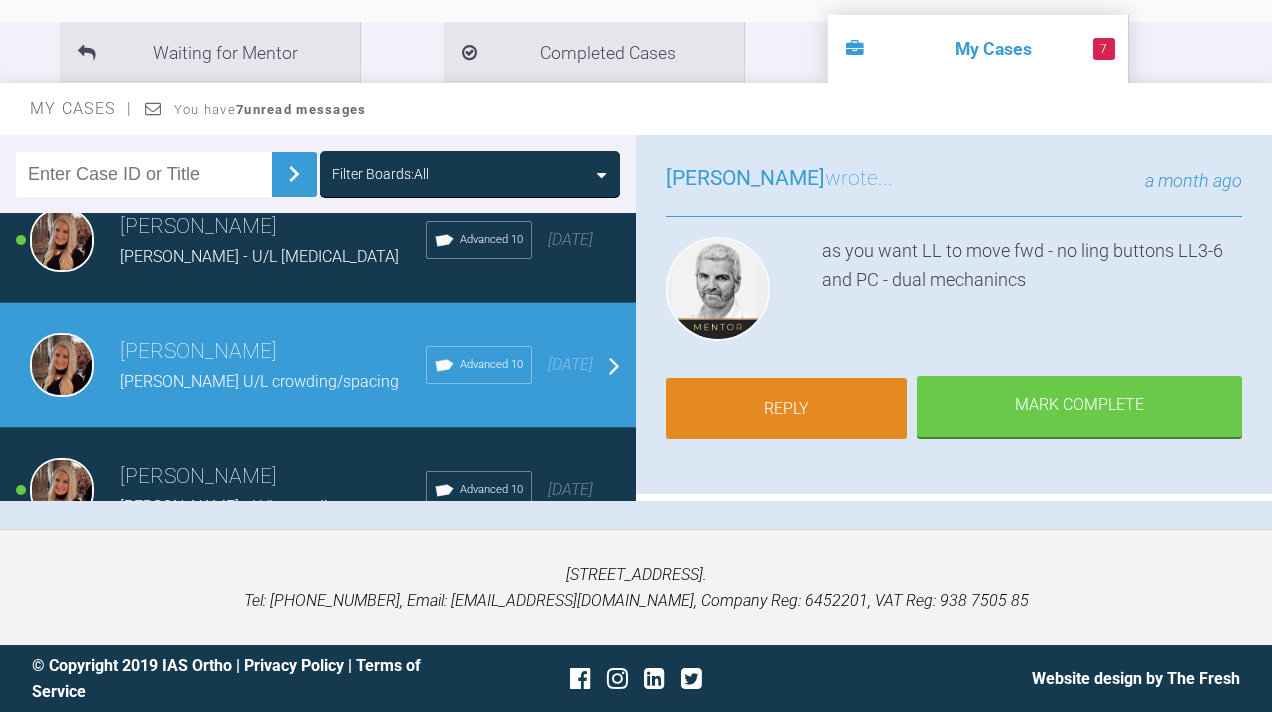 click on "Reply" at bounding box center (786, 409) 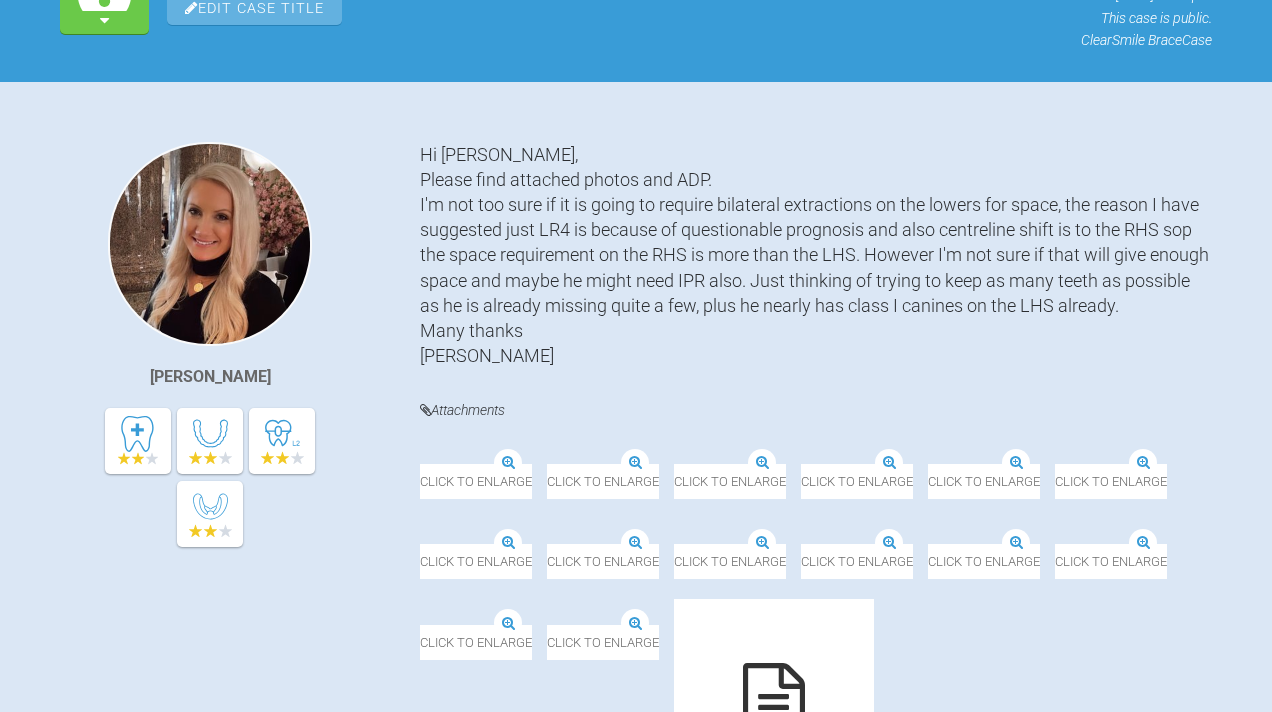 scroll, scrollTop: 47662, scrollLeft: 0, axis: vertical 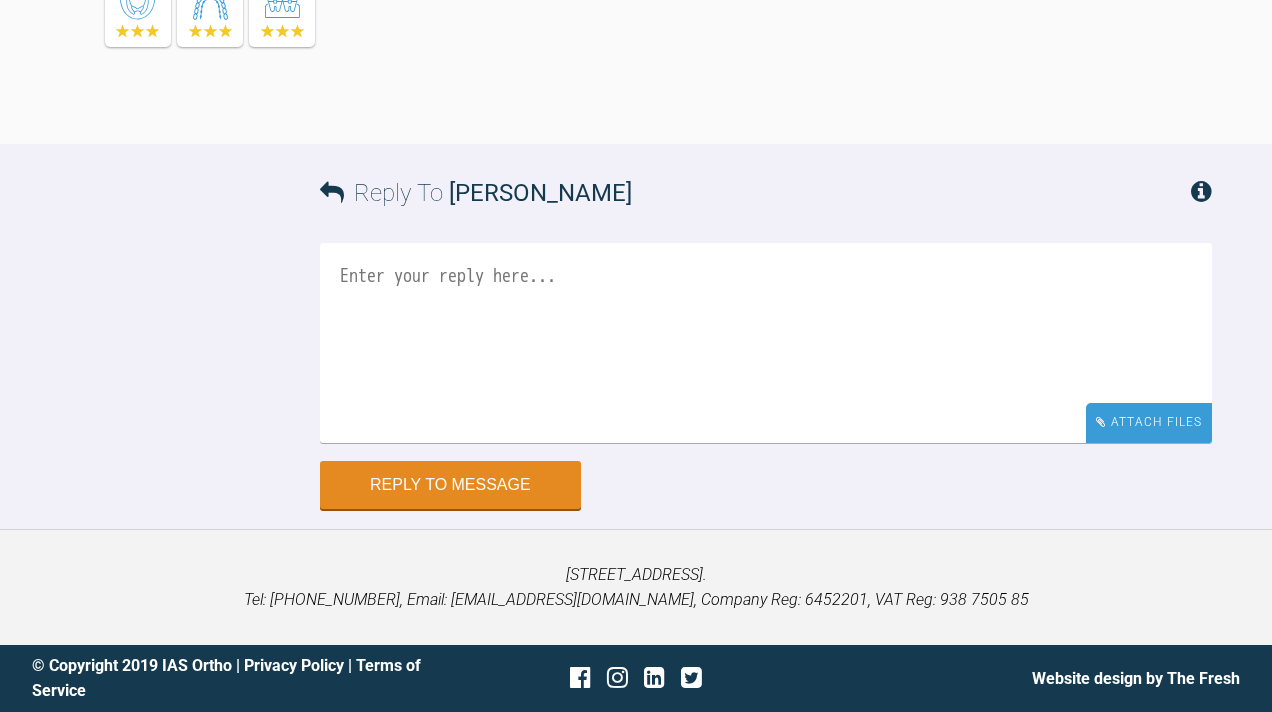 click on "Attach Files" at bounding box center (1149, 422) 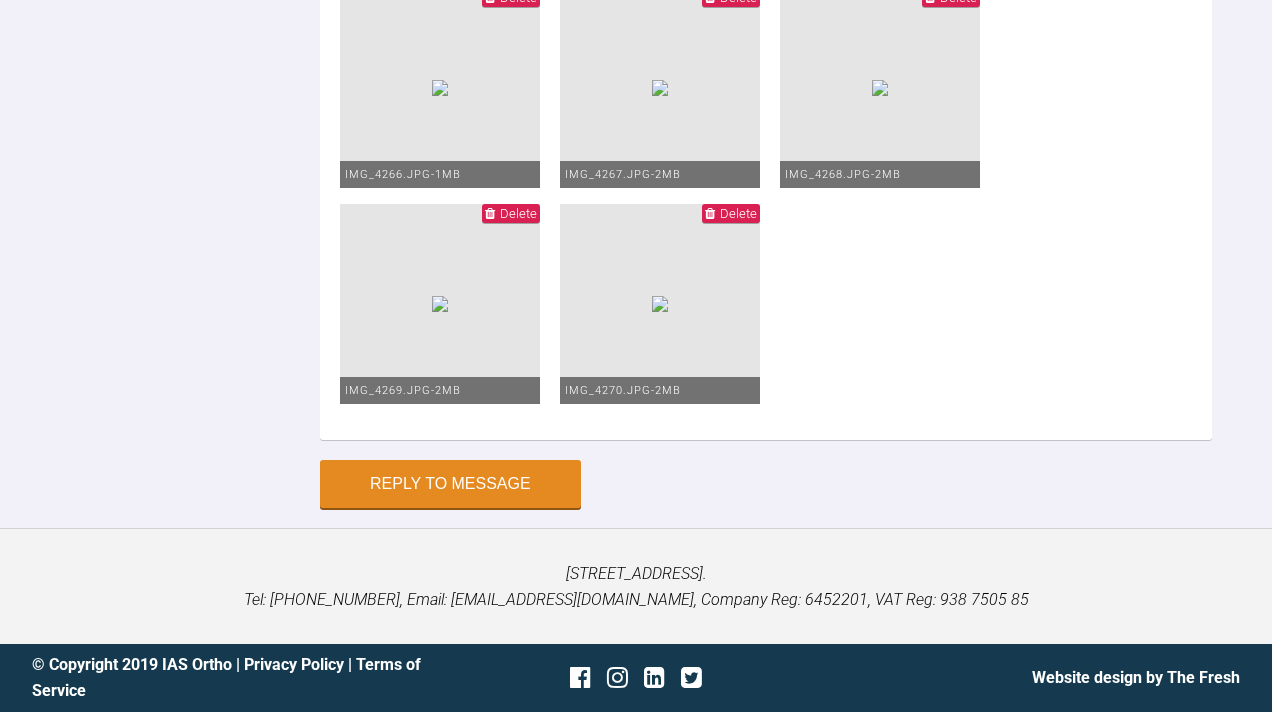 drag, startPoint x: 422, startPoint y: 116, endPoint x: 610, endPoint y: 188, distance: 201.31567 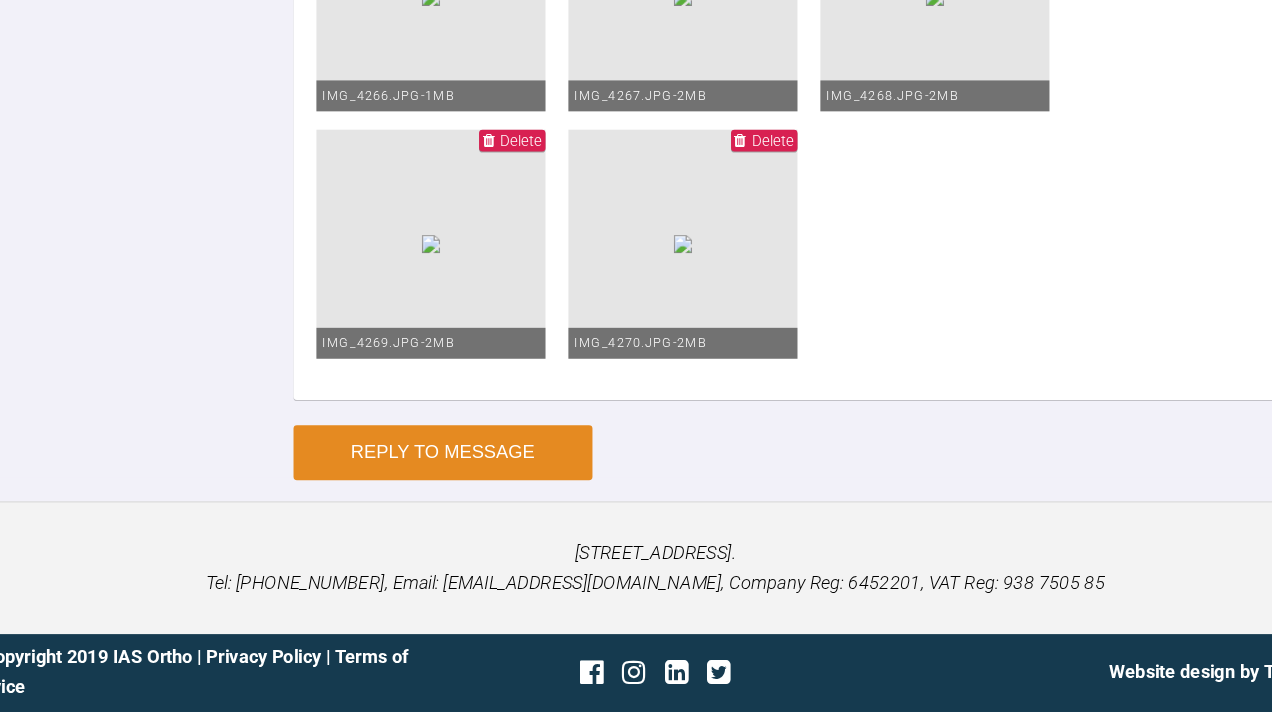 scroll, scrollTop: 48807, scrollLeft: 0, axis: vertical 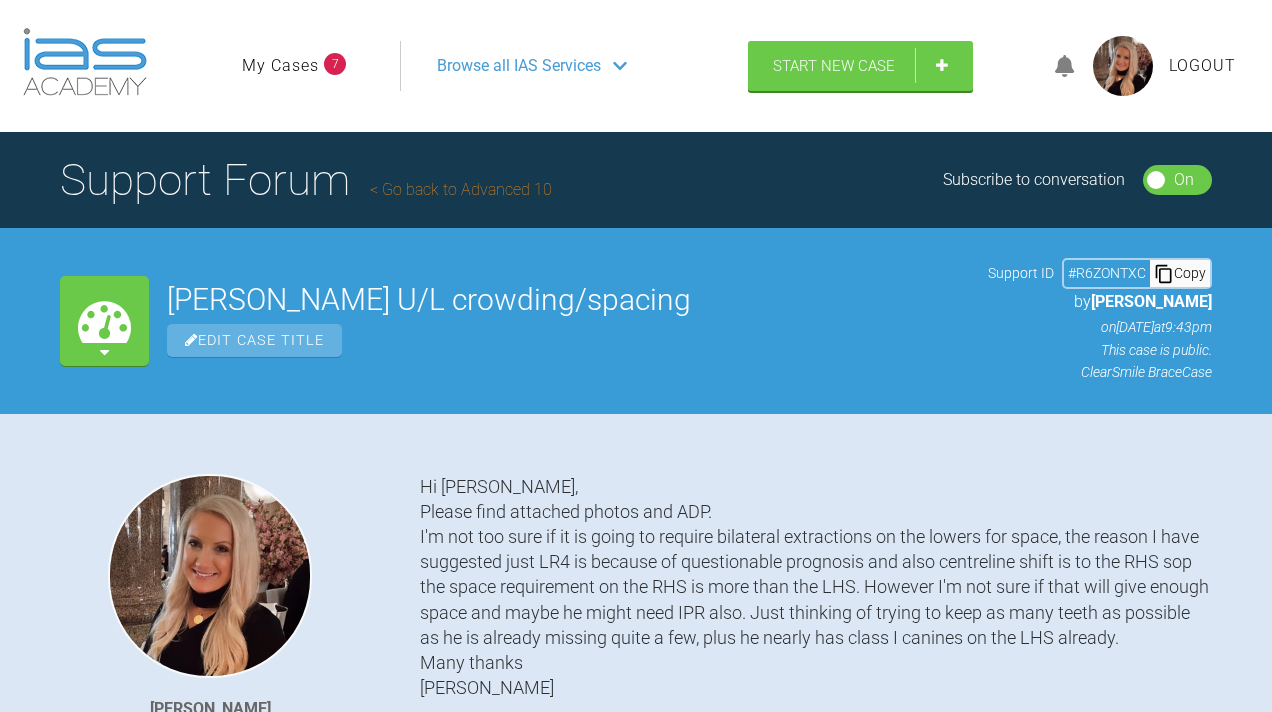 click on "My Cases" at bounding box center [280, 66] 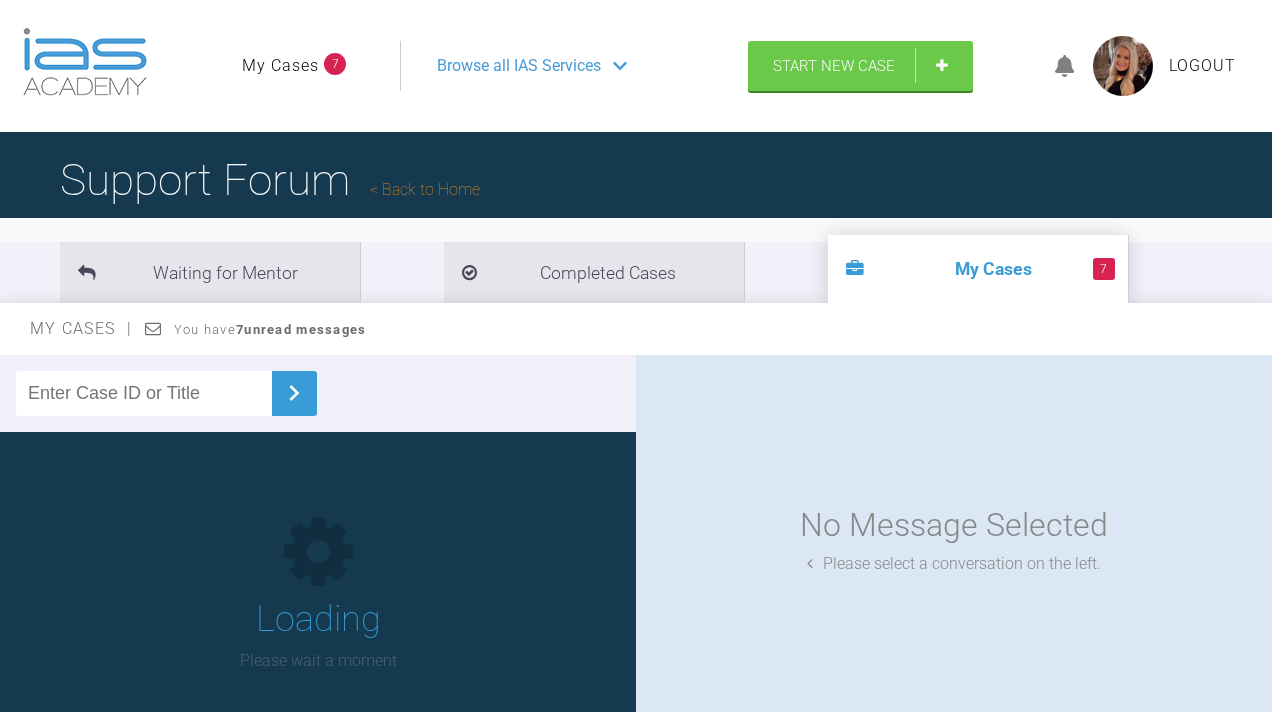 click at bounding box center [144, 393] 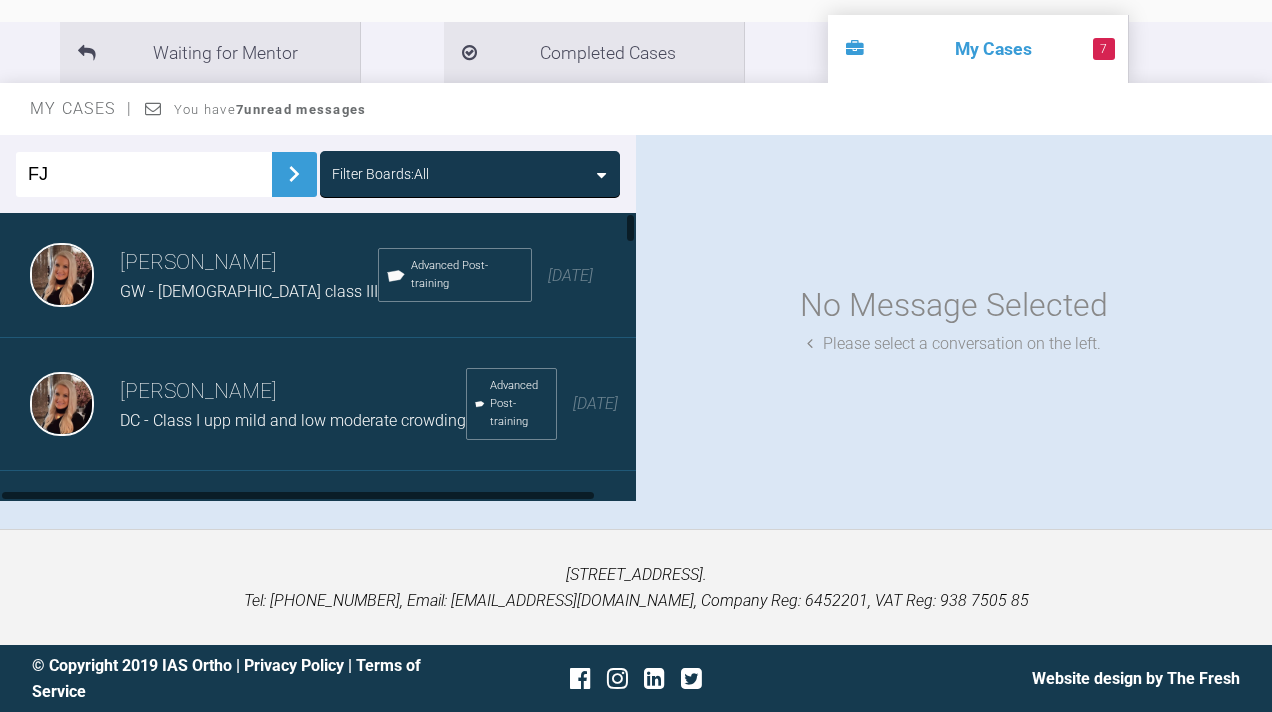 scroll, scrollTop: 251, scrollLeft: 0, axis: vertical 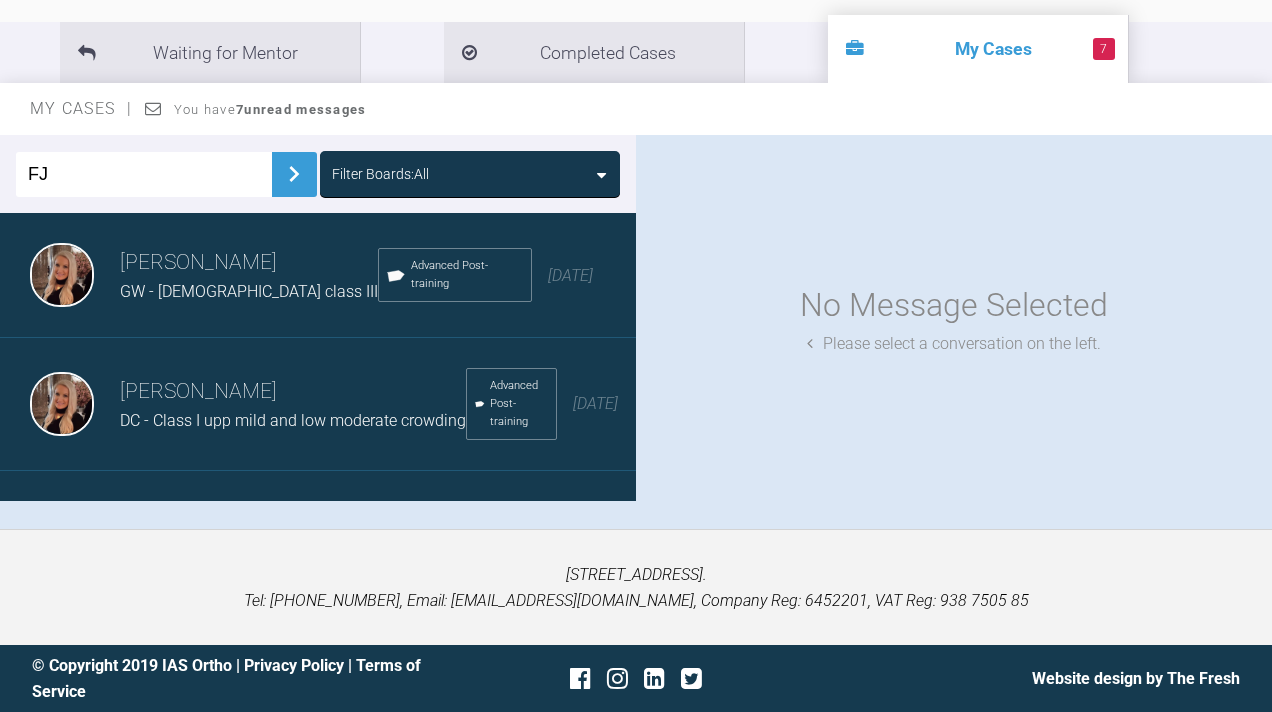 type on "FJ" 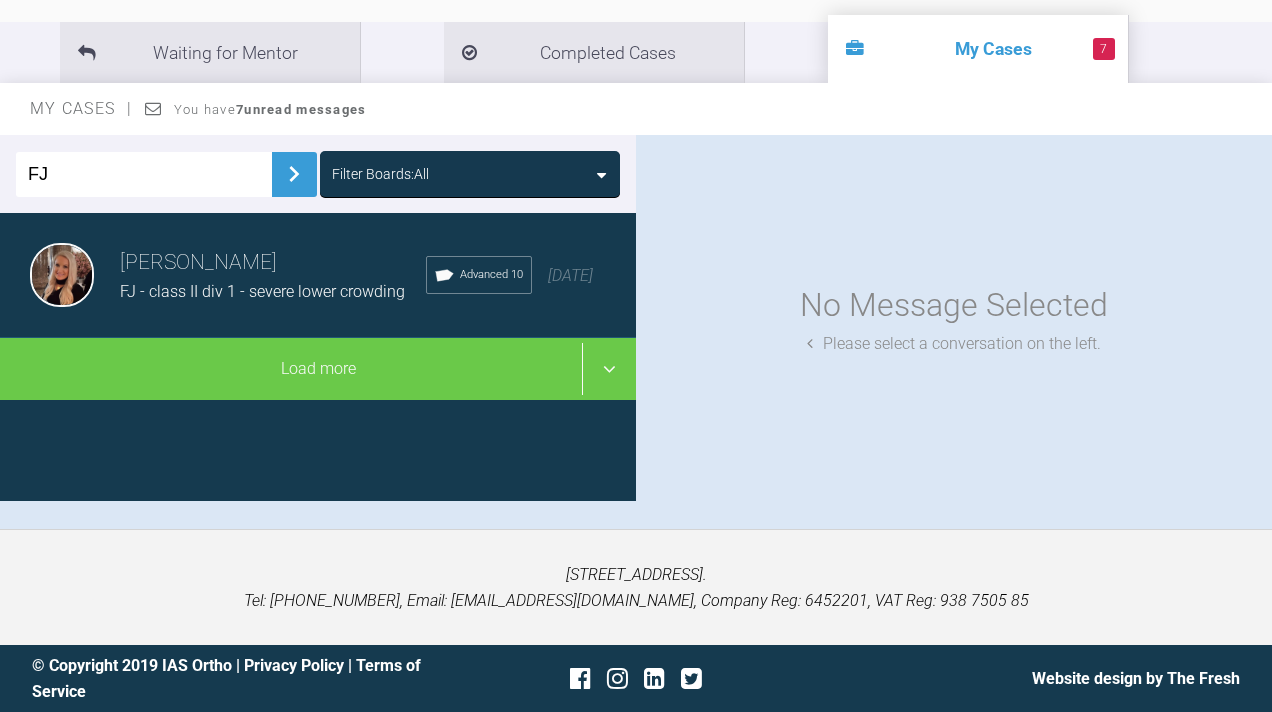 click on "FJ - class II div 1 - severe lower crowding" at bounding box center [262, 291] 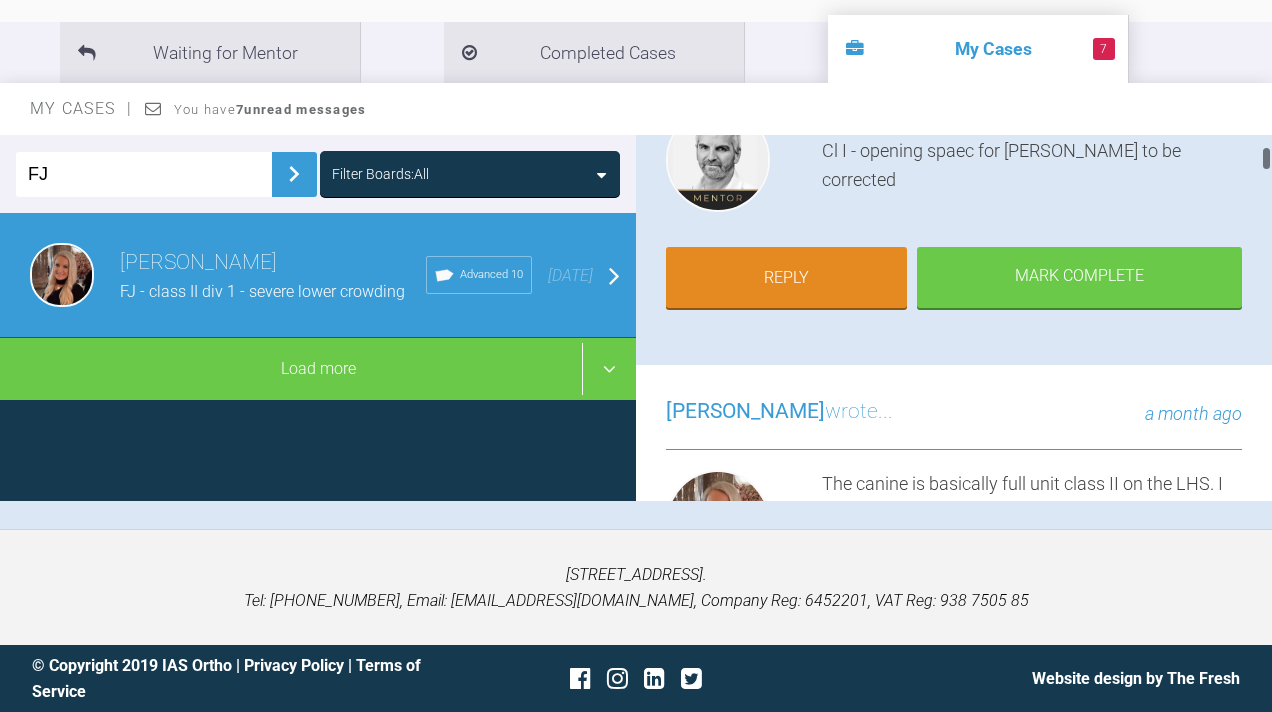 scroll, scrollTop: 202, scrollLeft: 0, axis: vertical 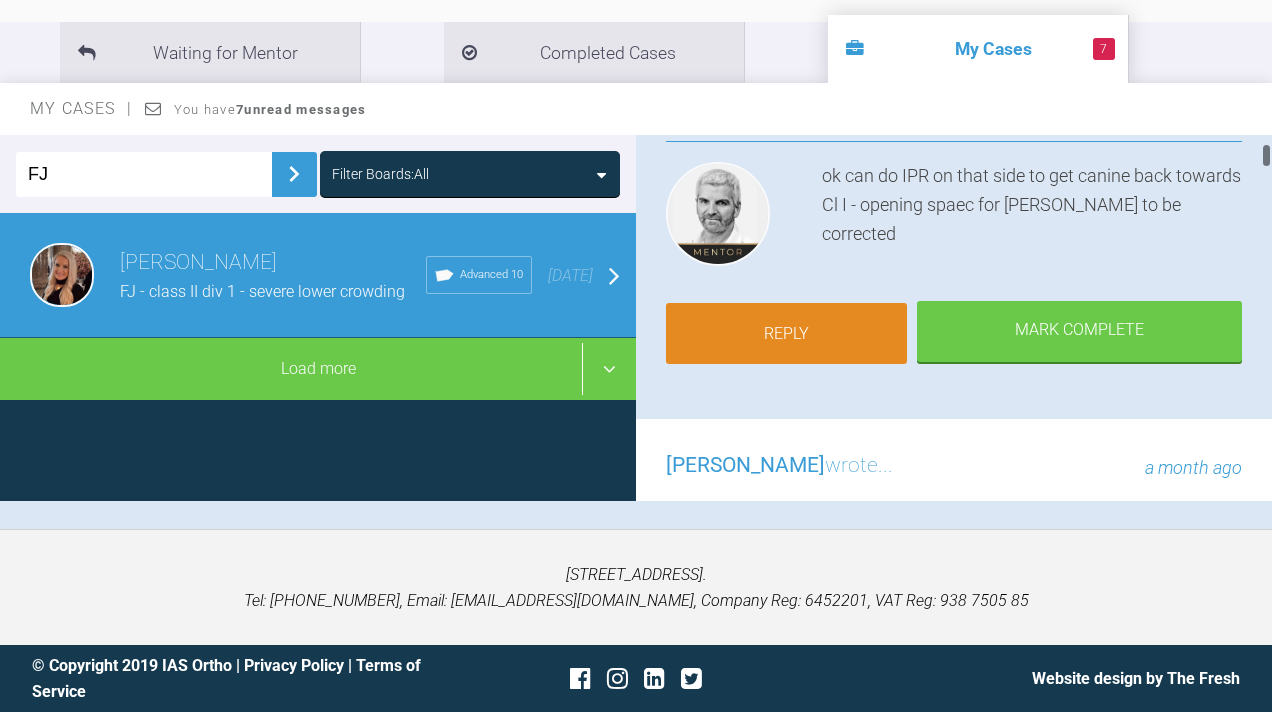 click on "Reply" at bounding box center [786, 334] 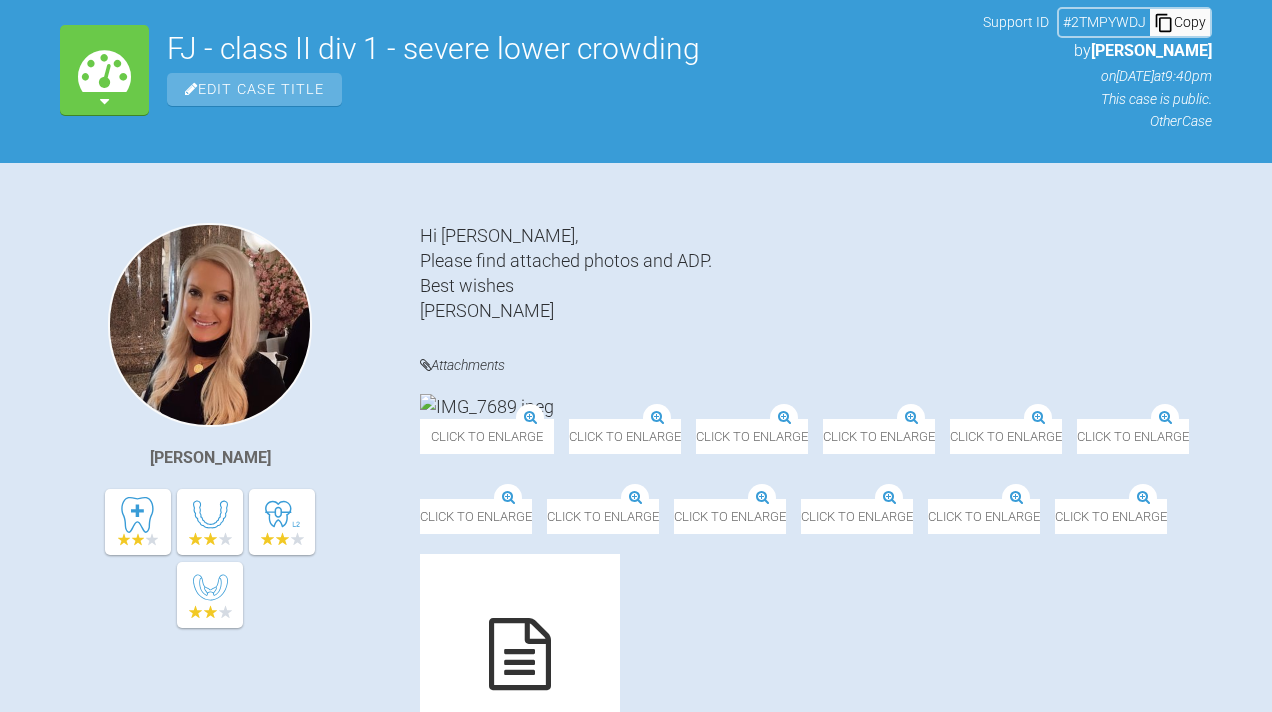 scroll, scrollTop: 12583, scrollLeft: 0, axis: vertical 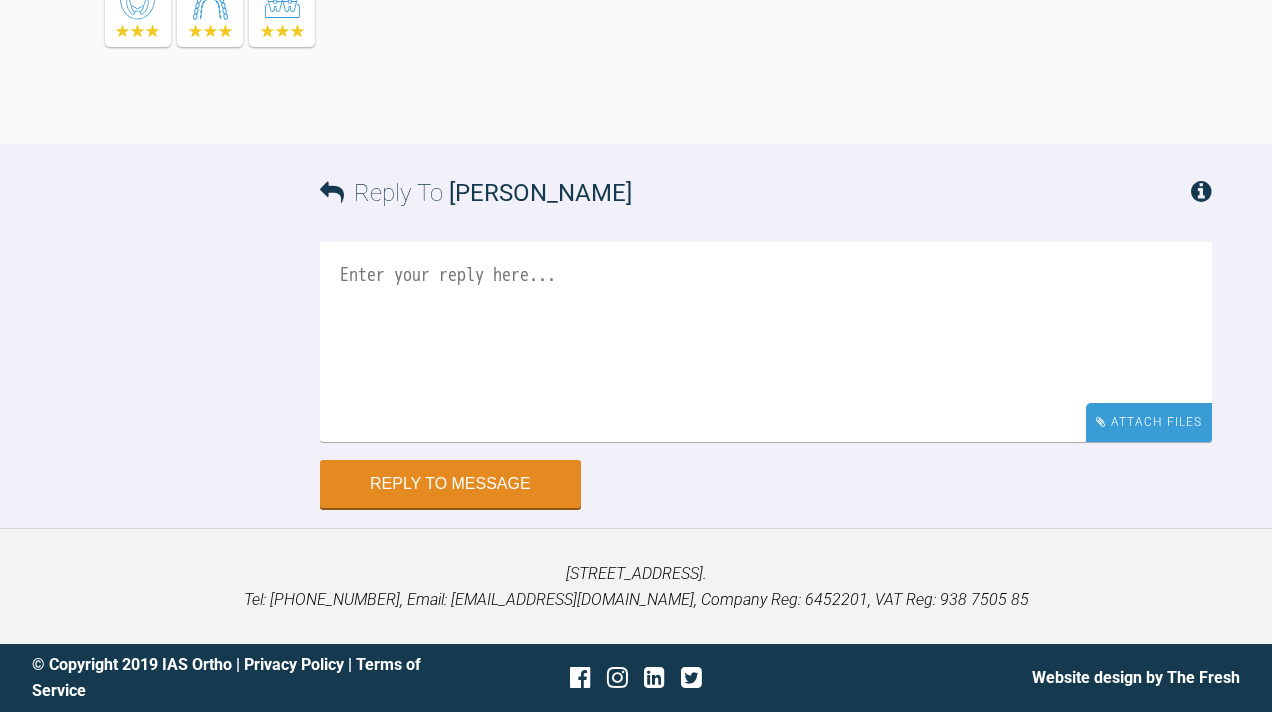click on "Attach Files" at bounding box center (1149, 422) 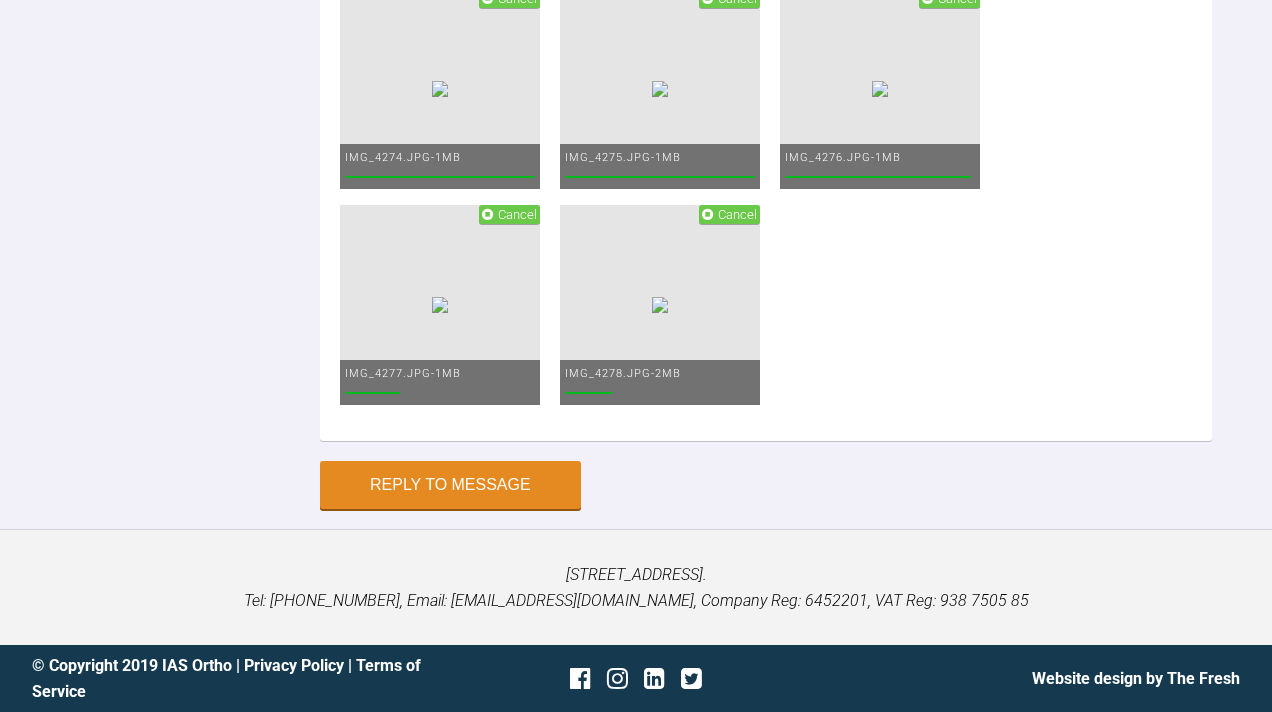 click at bounding box center [766, -592] 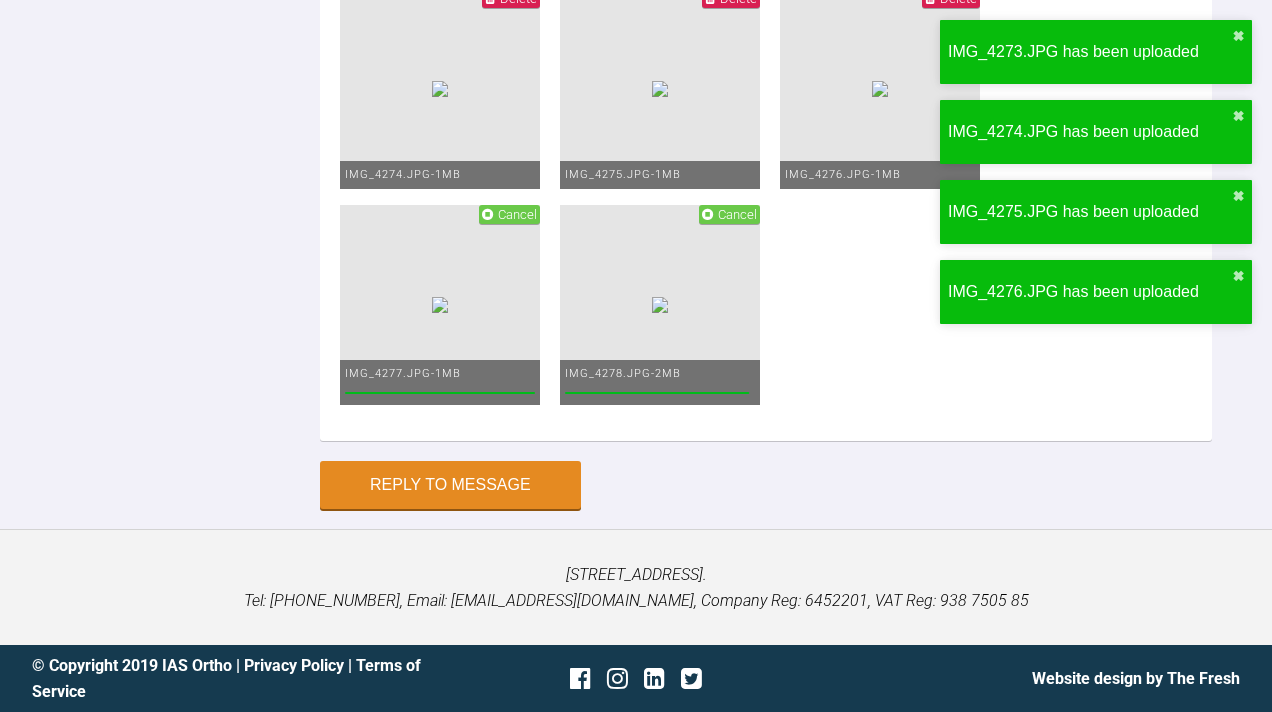 click on "upp 19x25 niti low" at bounding box center (766, -592) 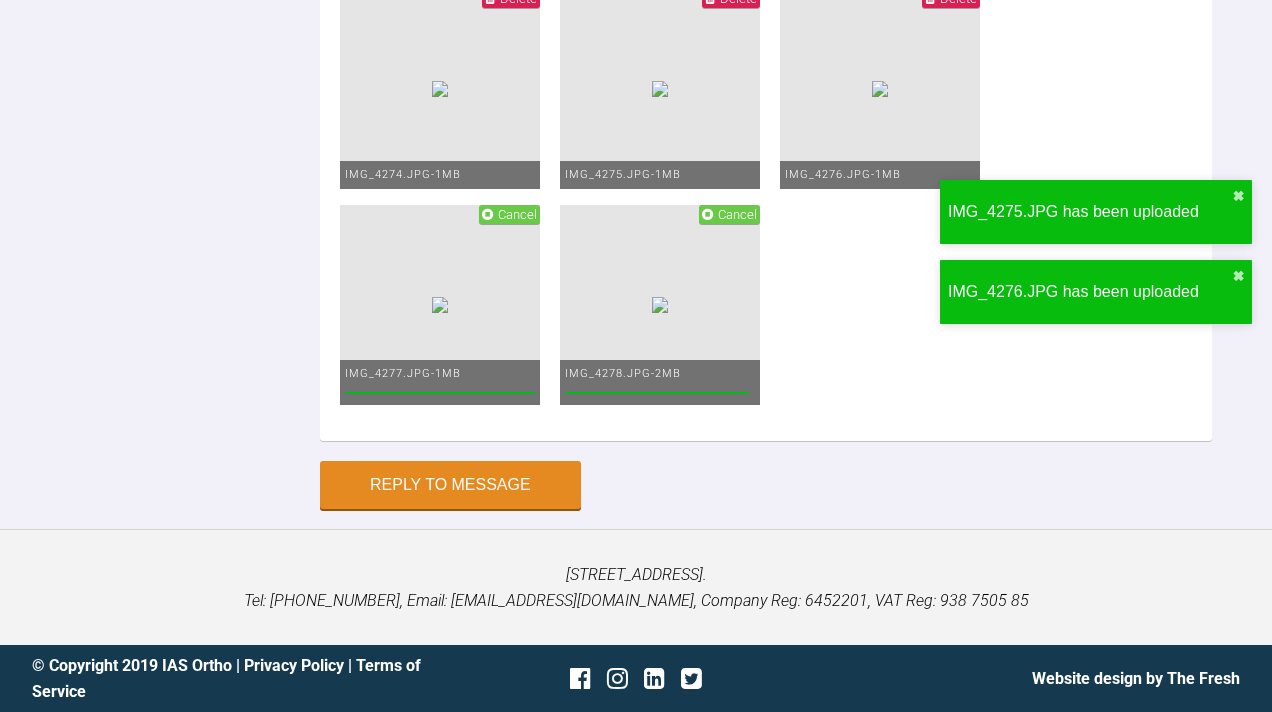 click on "upp 19x25 niti low" at bounding box center [766, -592] 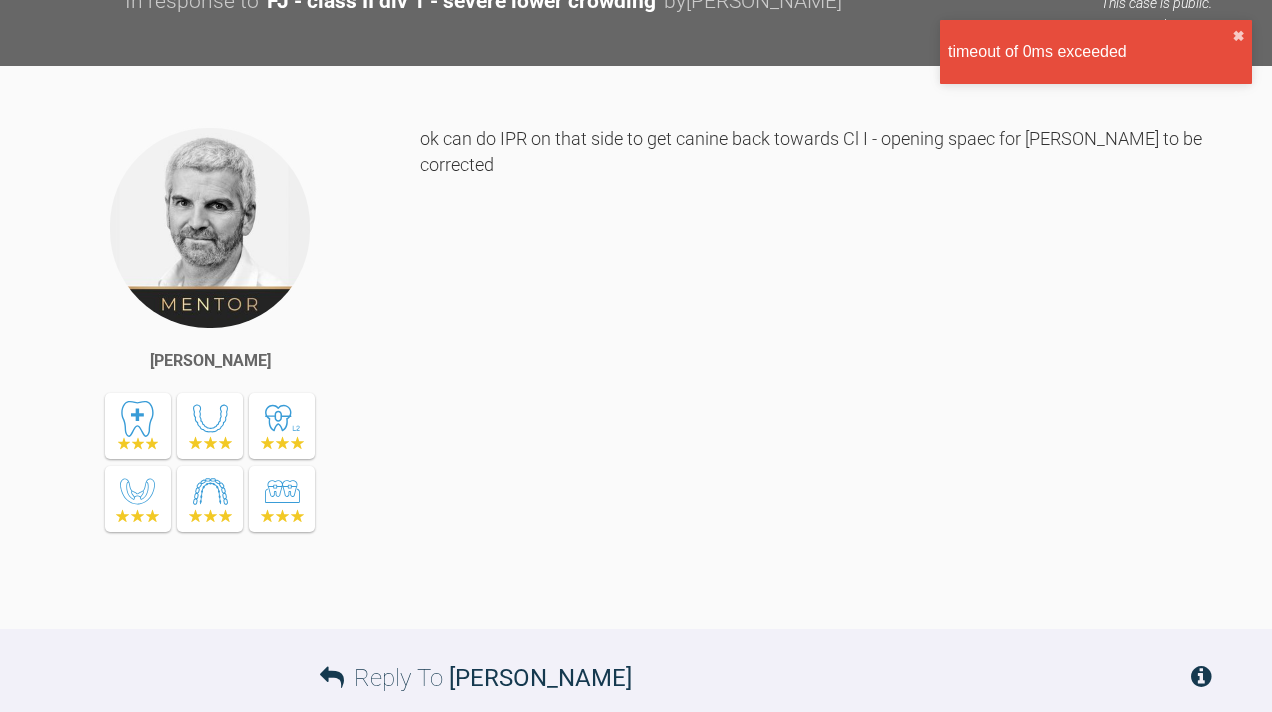 scroll, scrollTop: 10139, scrollLeft: 0, axis: vertical 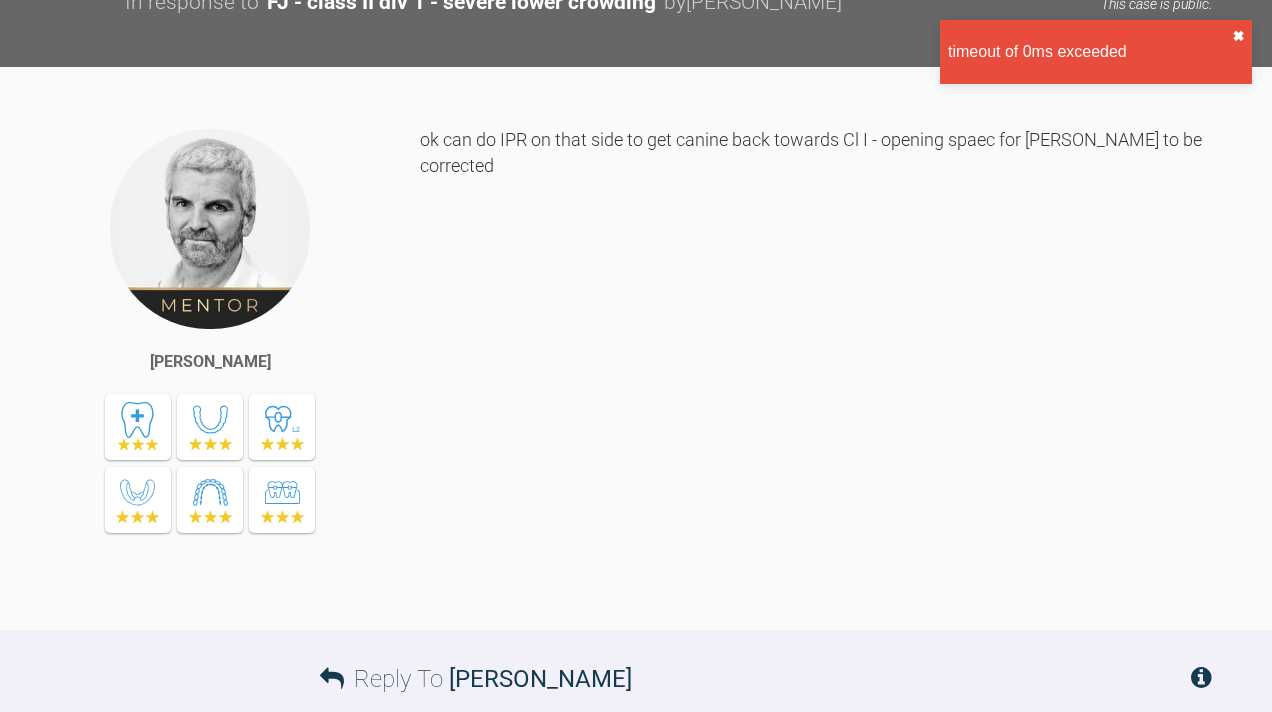 click on "✖" at bounding box center (1238, 36) 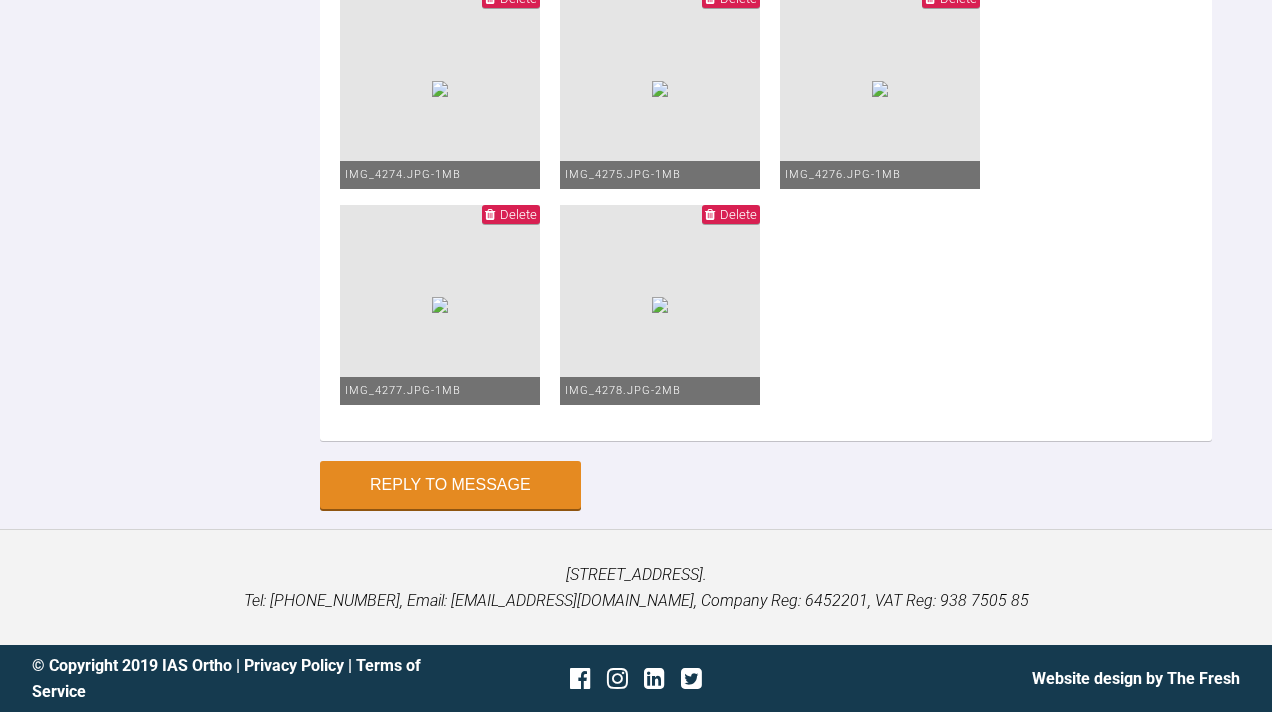 scroll, scrollTop: 12720, scrollLeft: 0, axis: vertical 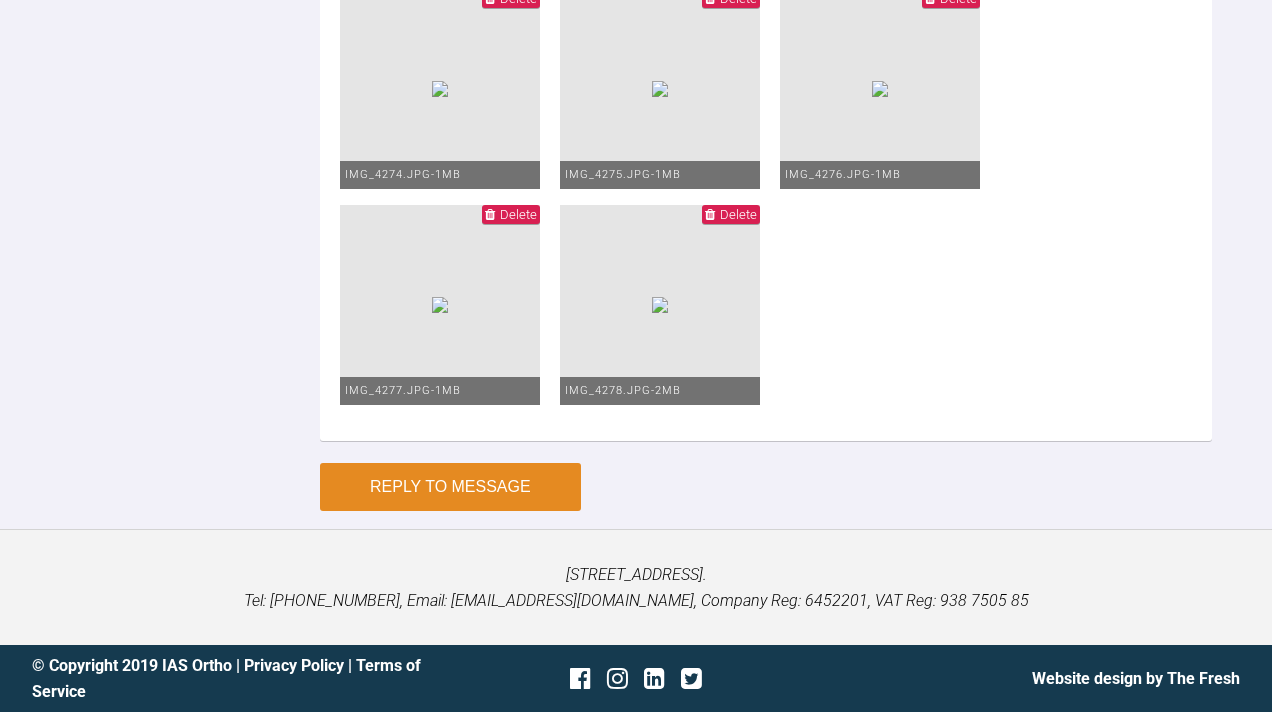 type on "upp 19x25 niti ut 6-5 and pc to retract UL3 to facilitate centreline correction
low 20x20 niti" 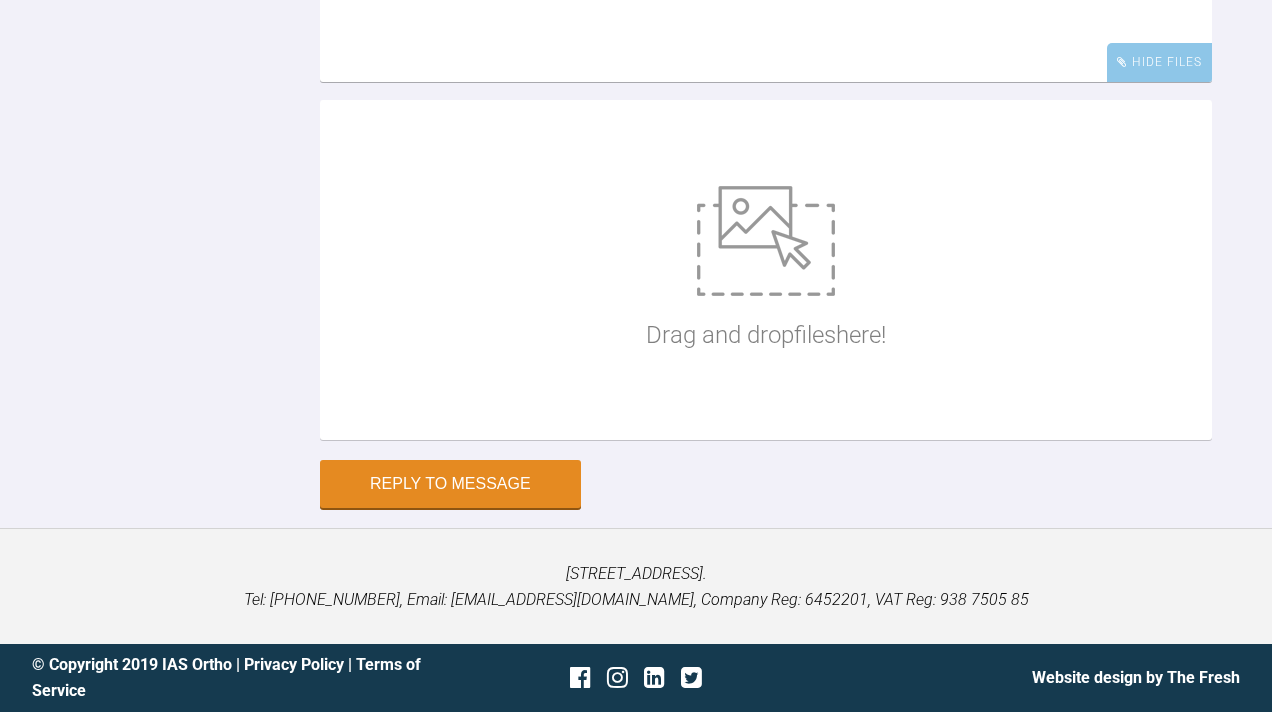 scroll, scrollTop: 12943, scrollLeft: 0, axis: vertical 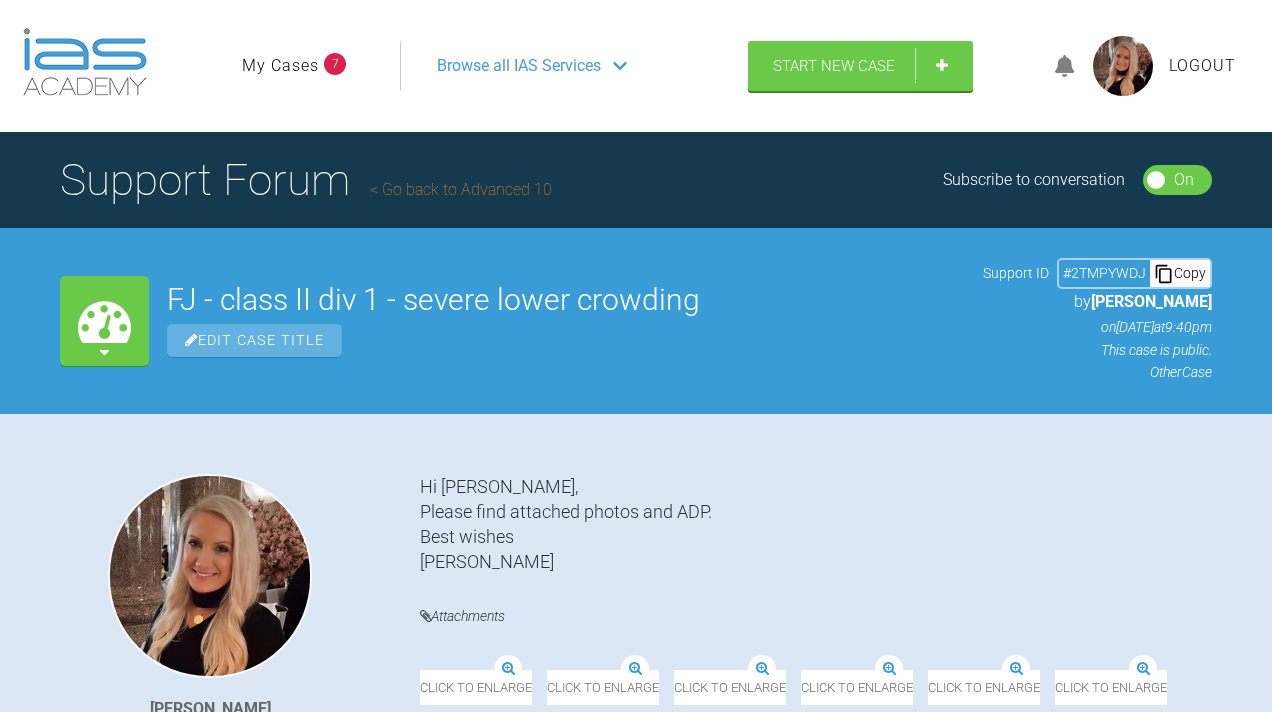 click on "My Cases" at bounding box center (280, 66) 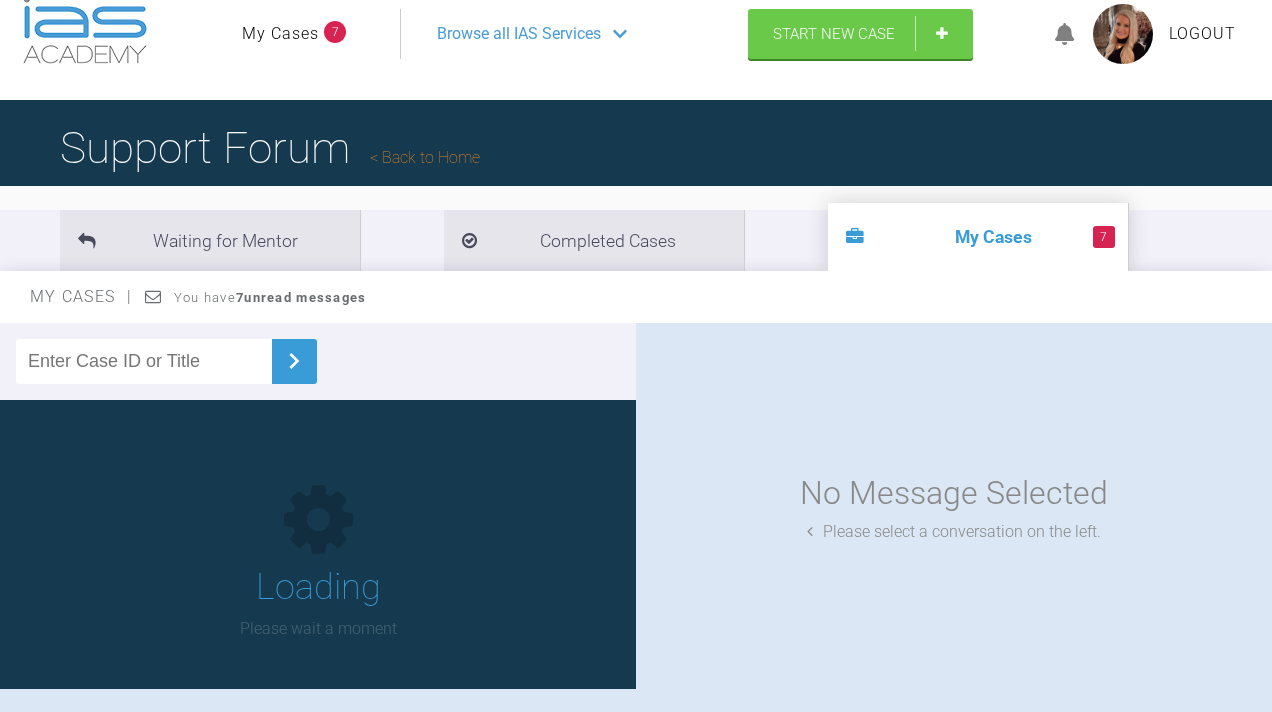 scroll, scrollTop: 4, scrollLeft: 0, axis: vertical 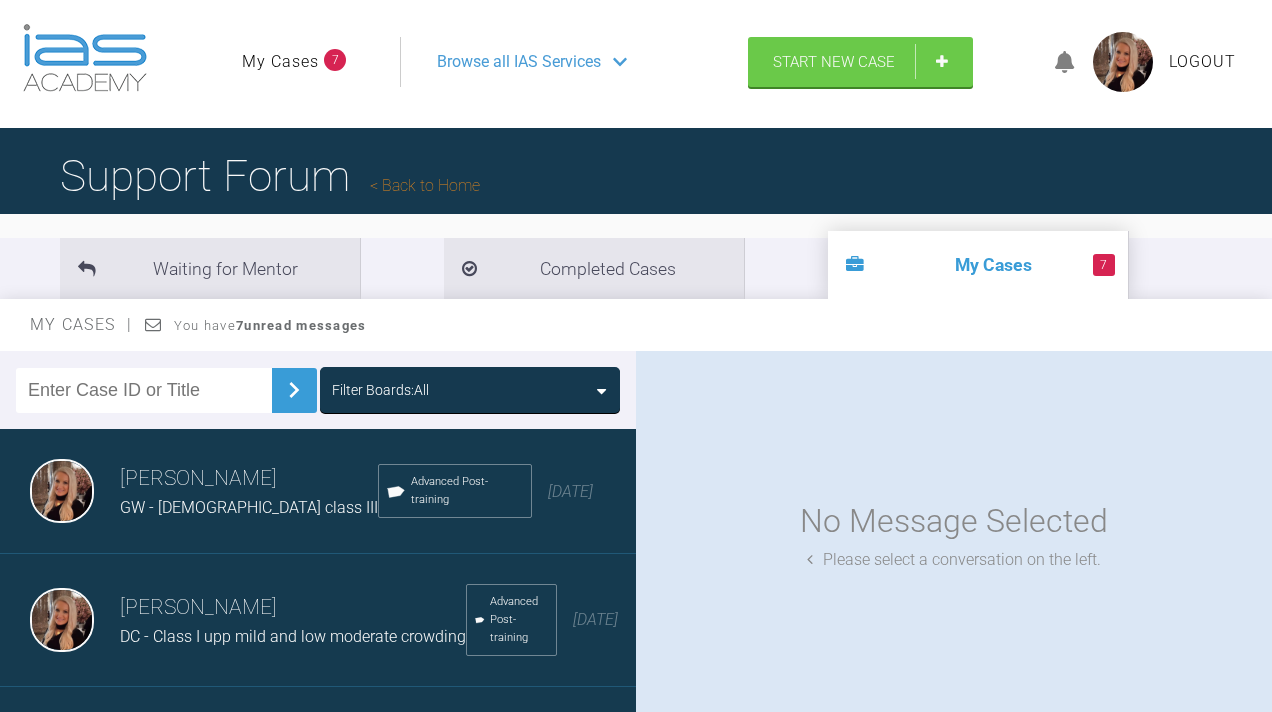 click at bounding box center (144, 390) 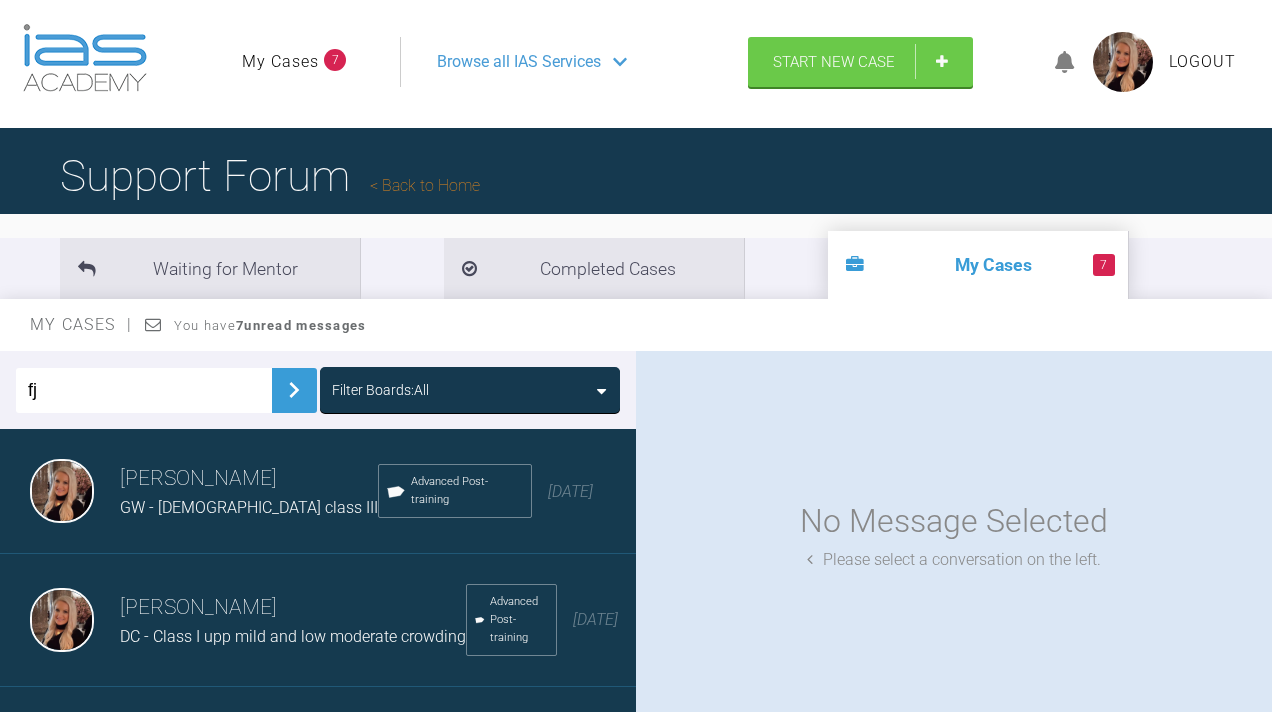 type on "fj" 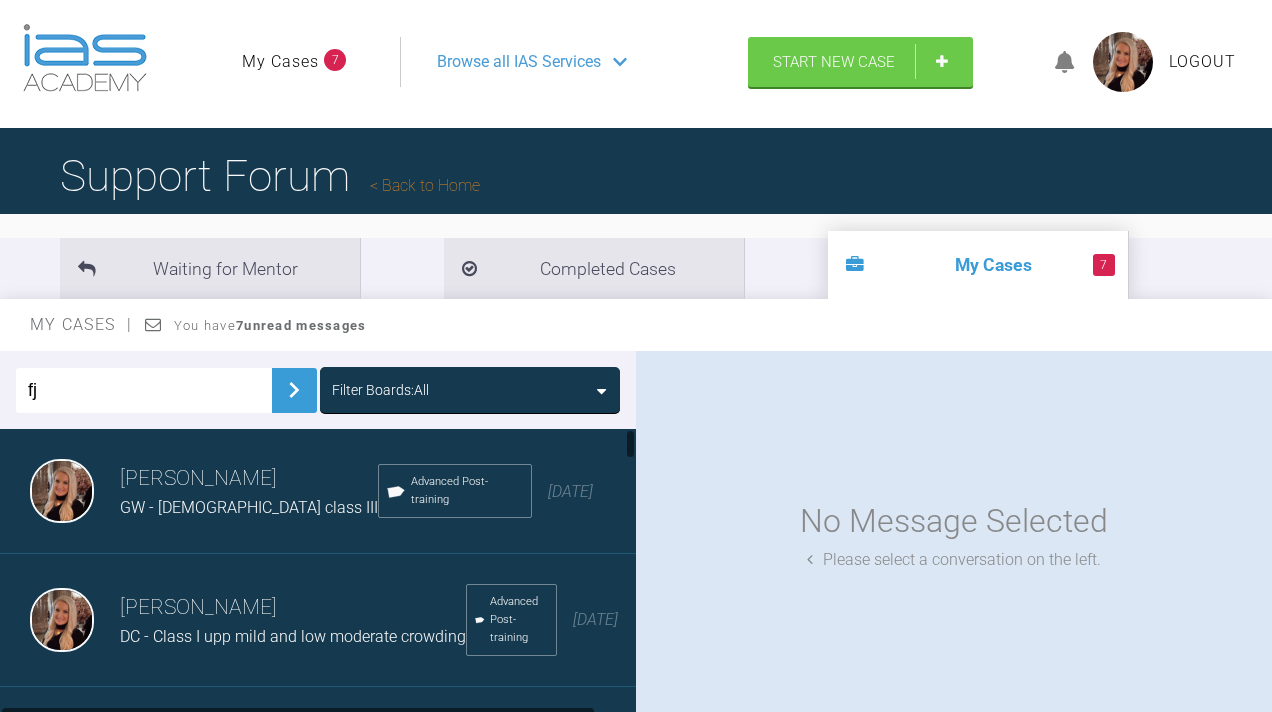 click at bounding box center (294, 390) 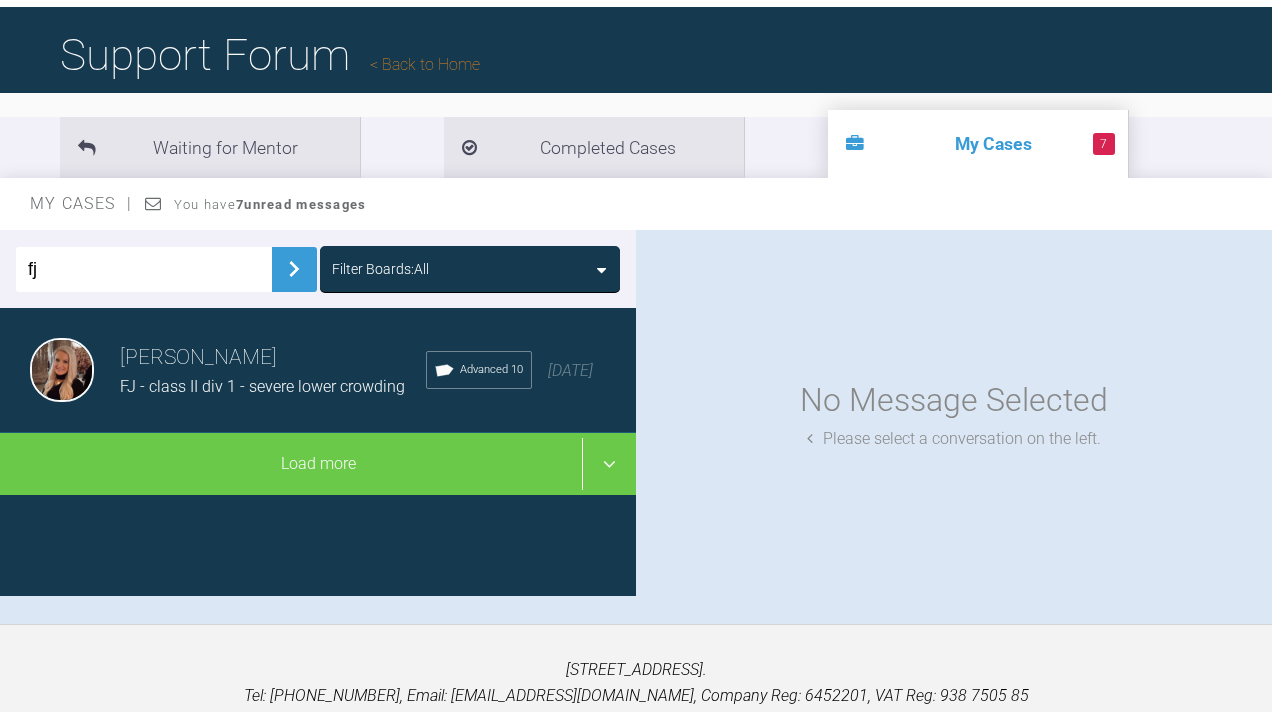 scroll, scrollTop: 143, scrollLeft: 0, axis: vertical 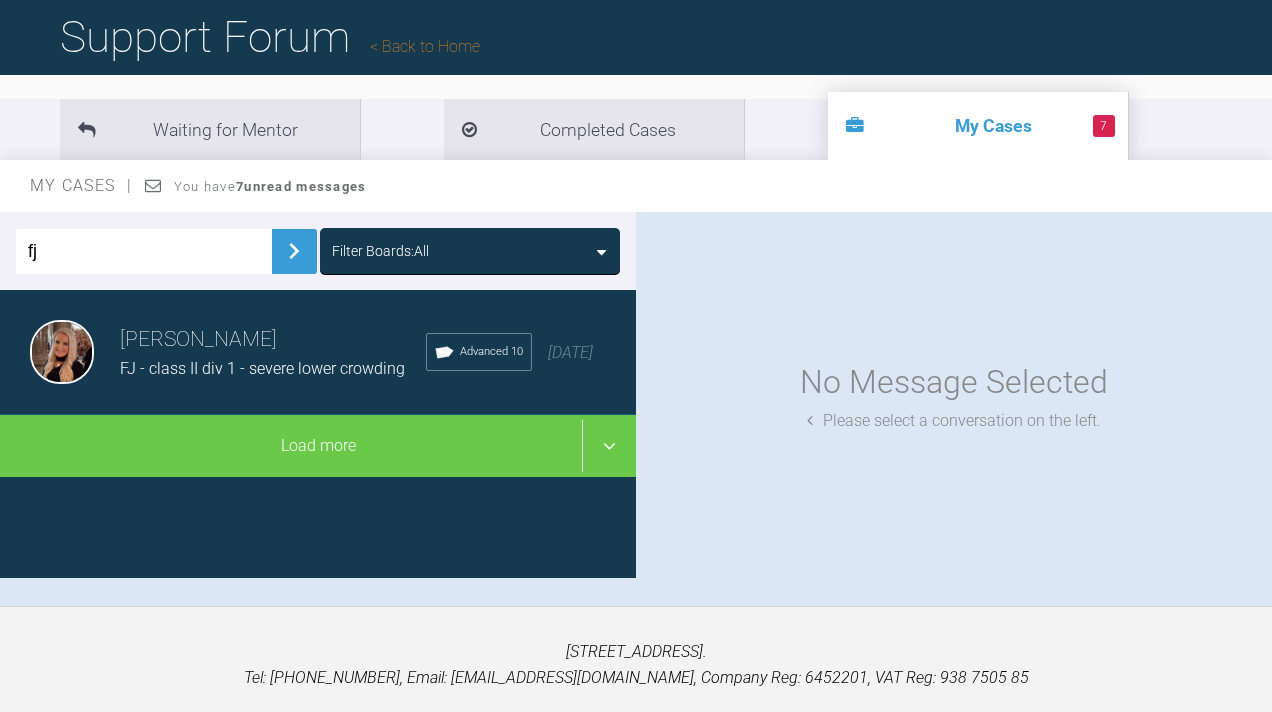 click on "Emma Wall FJ - class II div 1 - severe lower crowding Advanced 10 9 months ago" at bounding box center [318, 352] 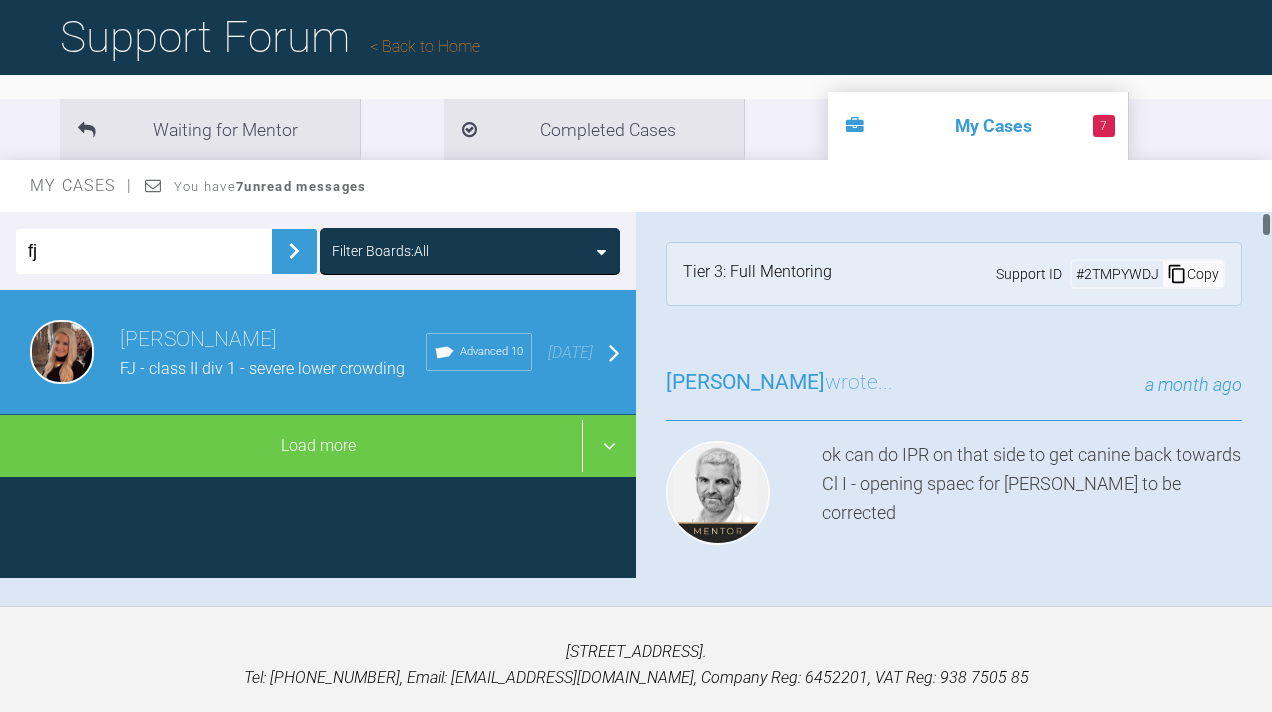 scroll, scrollTop: 185, scrollLeft: 0, axis: vertical 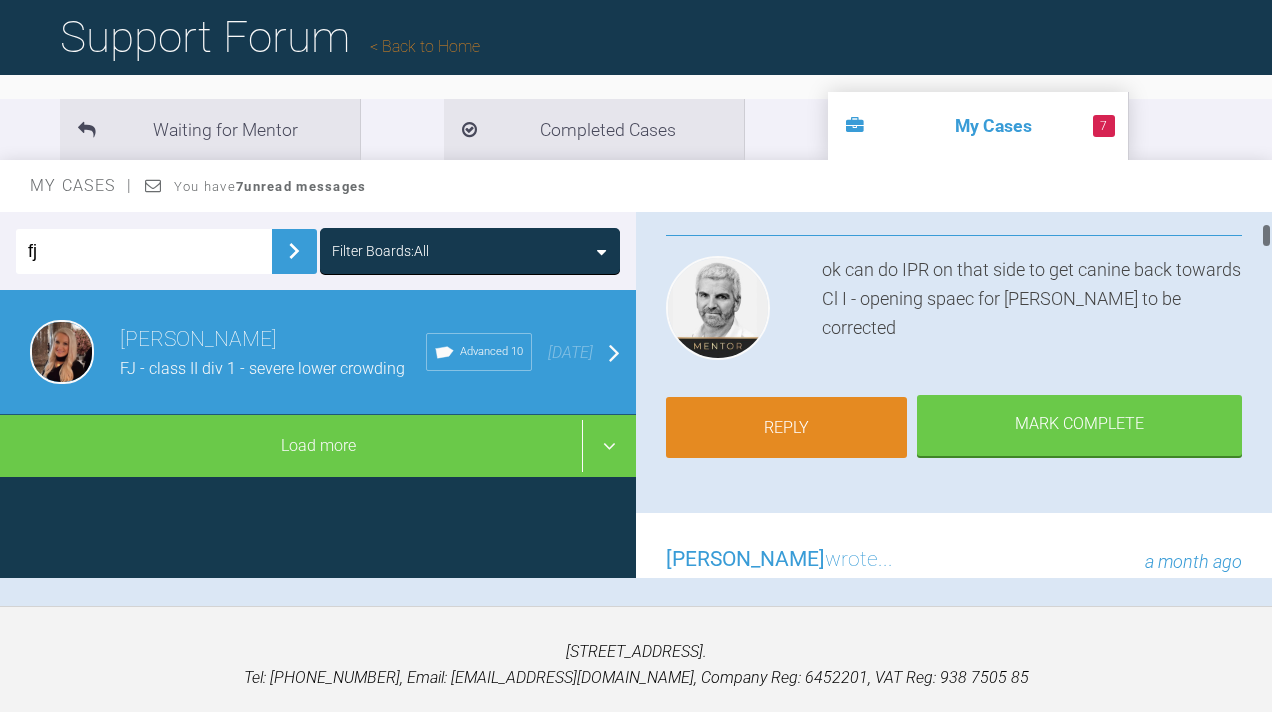 click on "Reply" at bounding box center (786, 428) 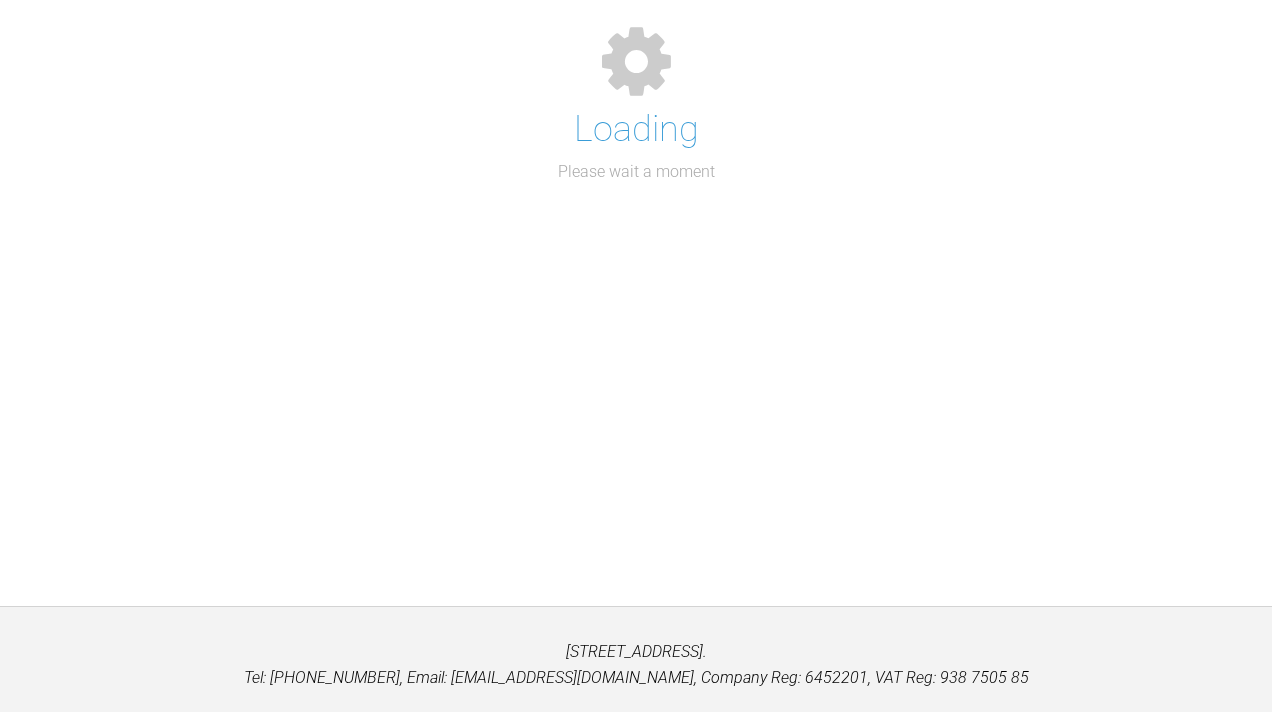 scroll, scrollTop: 10713, scrollLeft: 0, axis: vertical 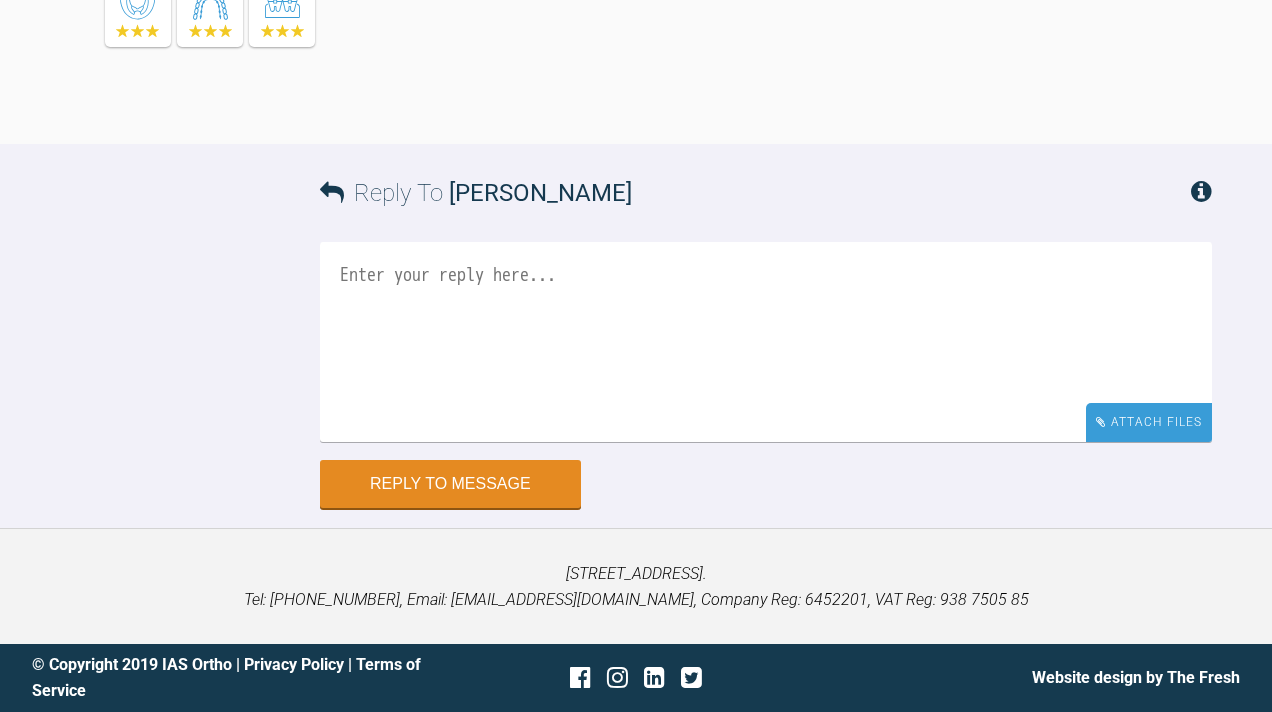 click on "Attach Files" at bounding box center (1149, 422) 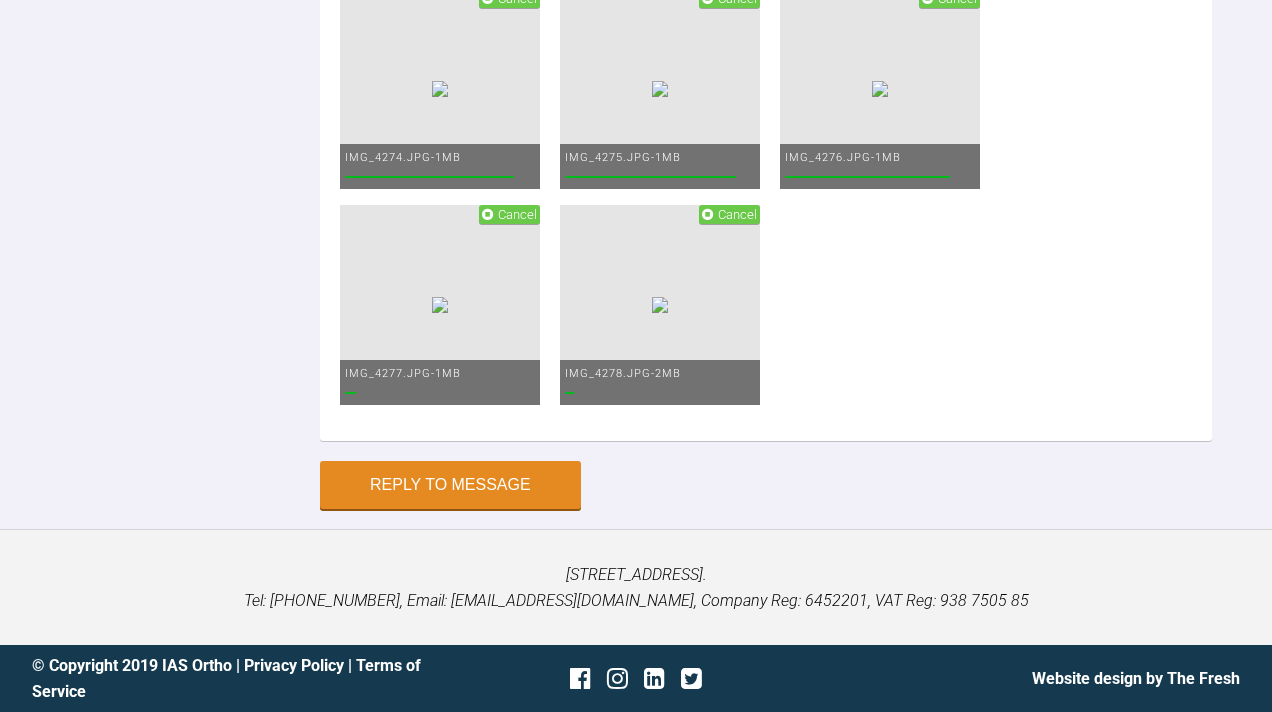 scroll, scrollTop: 12792, scrollLeft: 0, axis: vertical 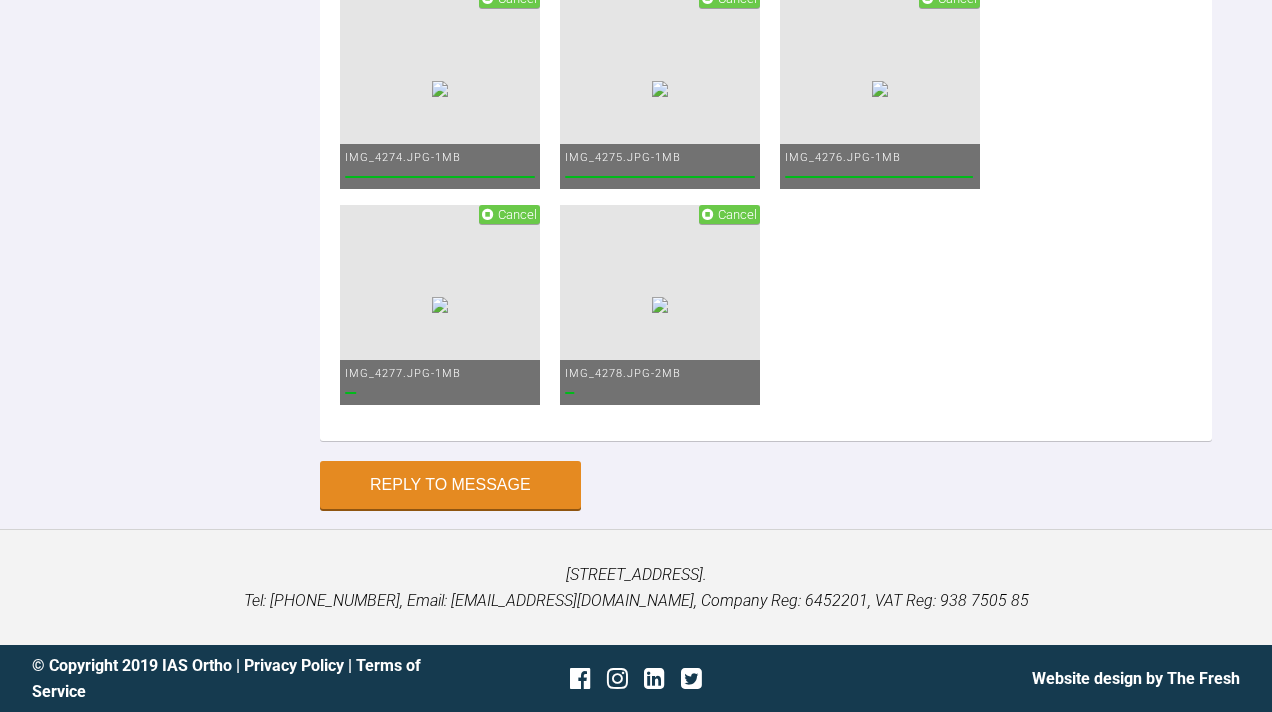 click at bounding box center [766, -592] 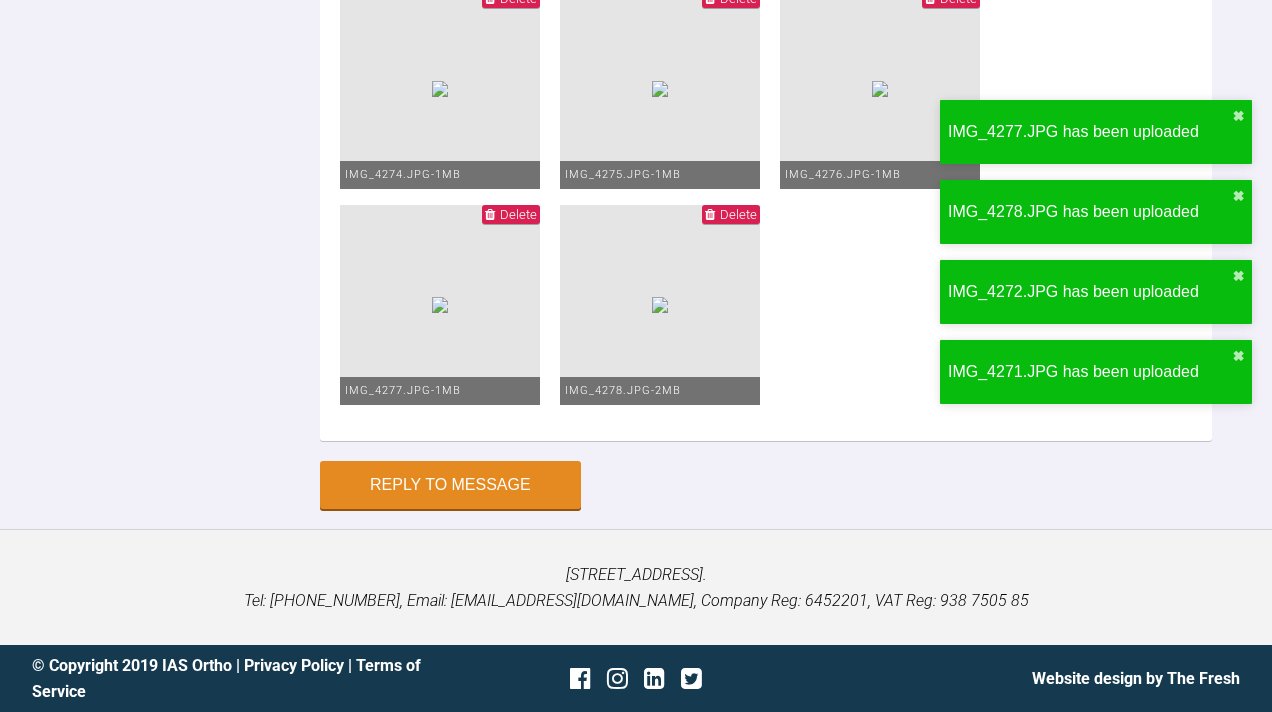 click on "upp 19x25 niti
low 20x20 niti" at bounding box center (766, -592) 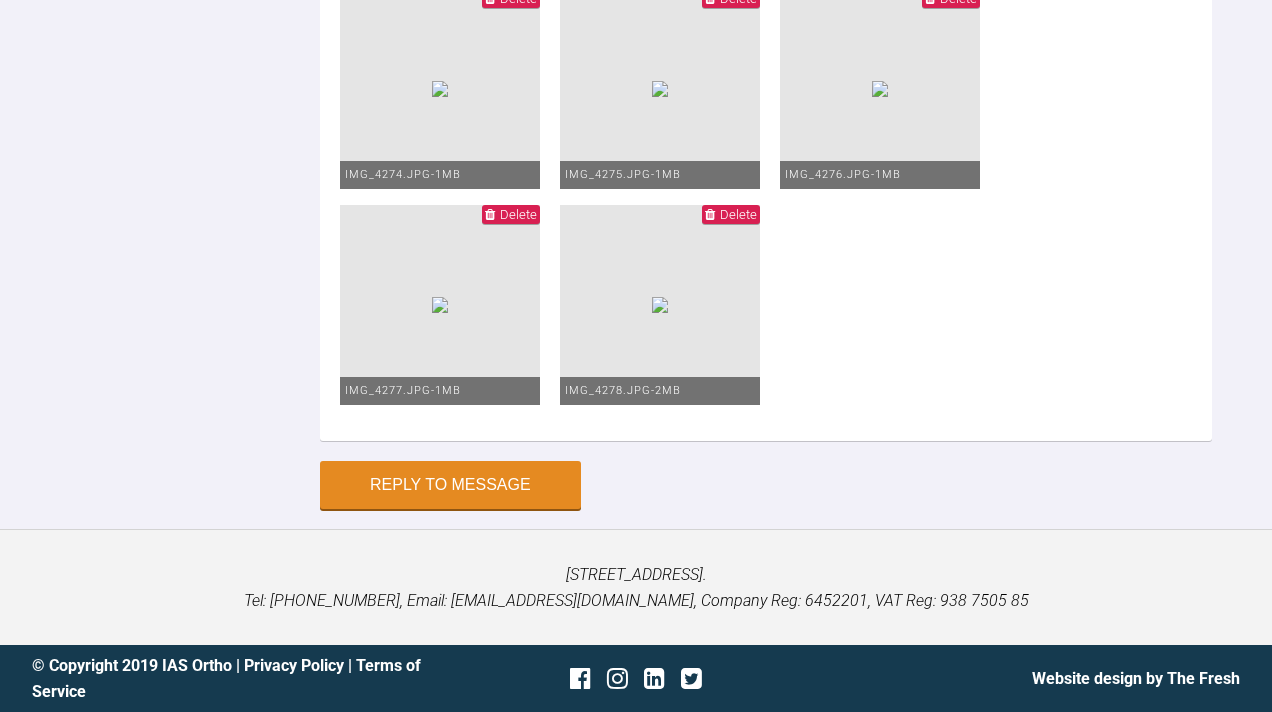 scroll, scrollTop: 12627, scrollLeft: 0, axis: vertical 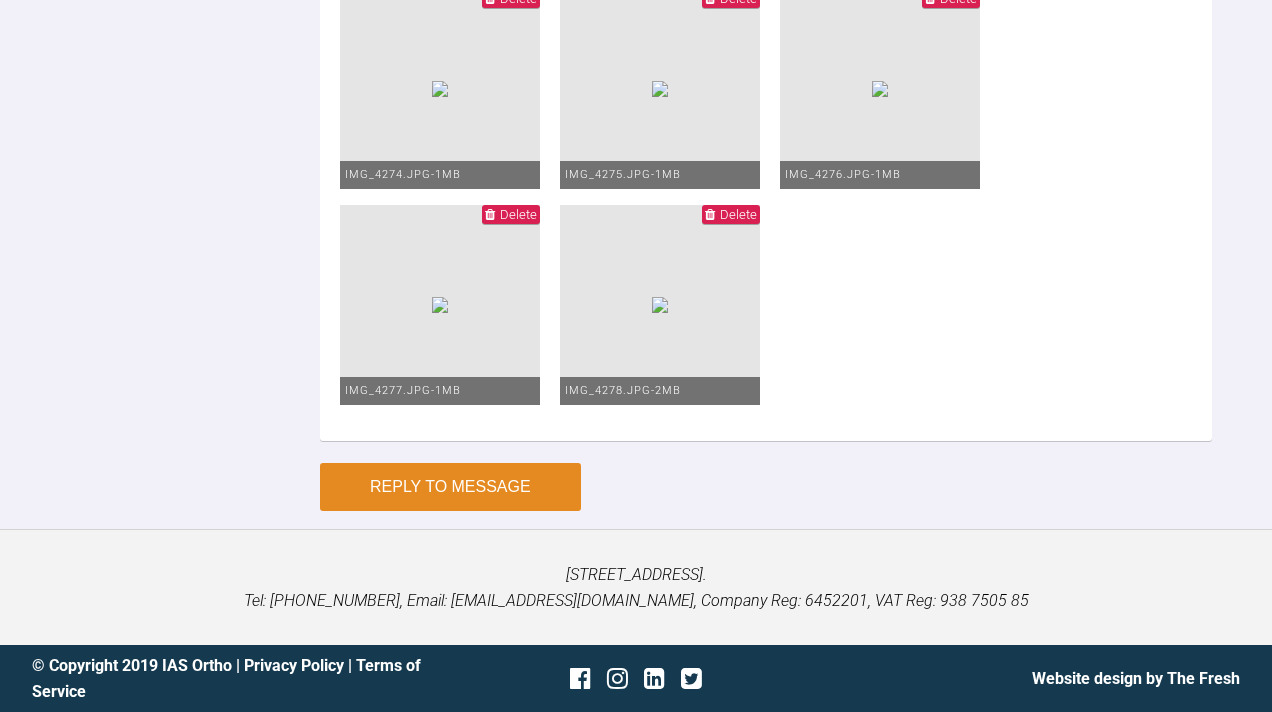 click on "Reply to Message" at bounding box center (450, 487) 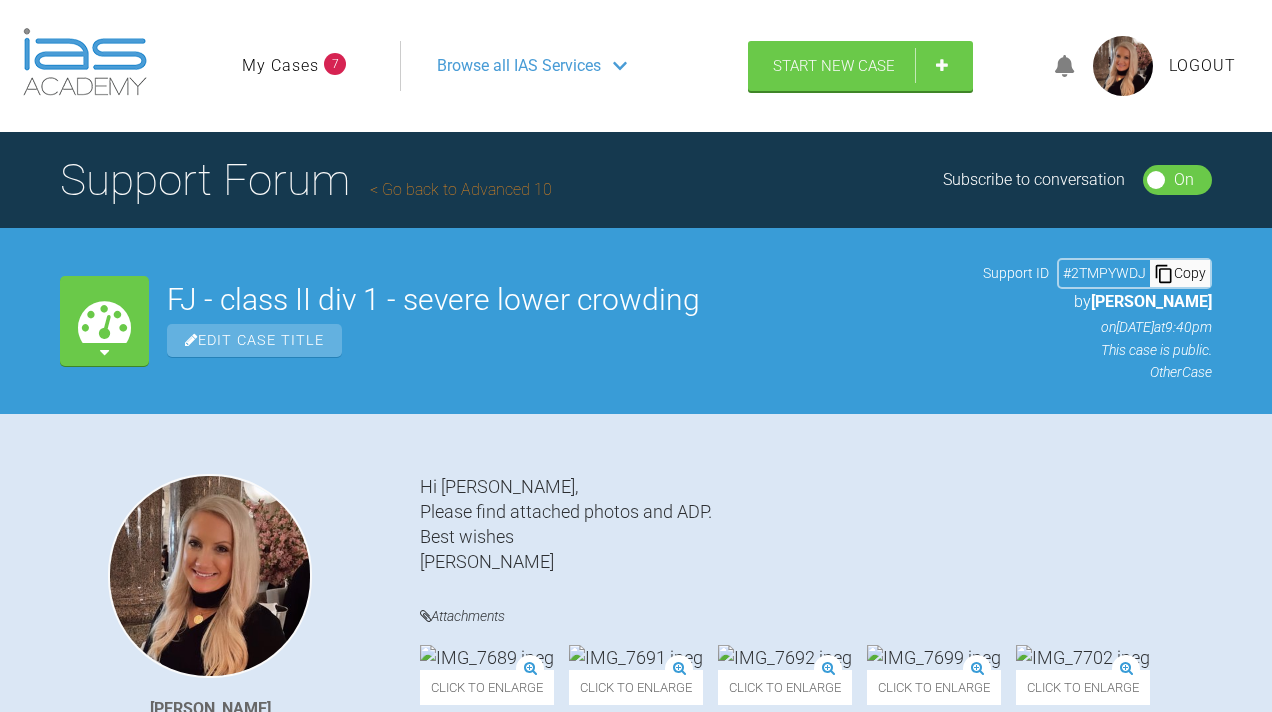 scroll, scrollTop: 0, scrollLeft: 0, axis: both 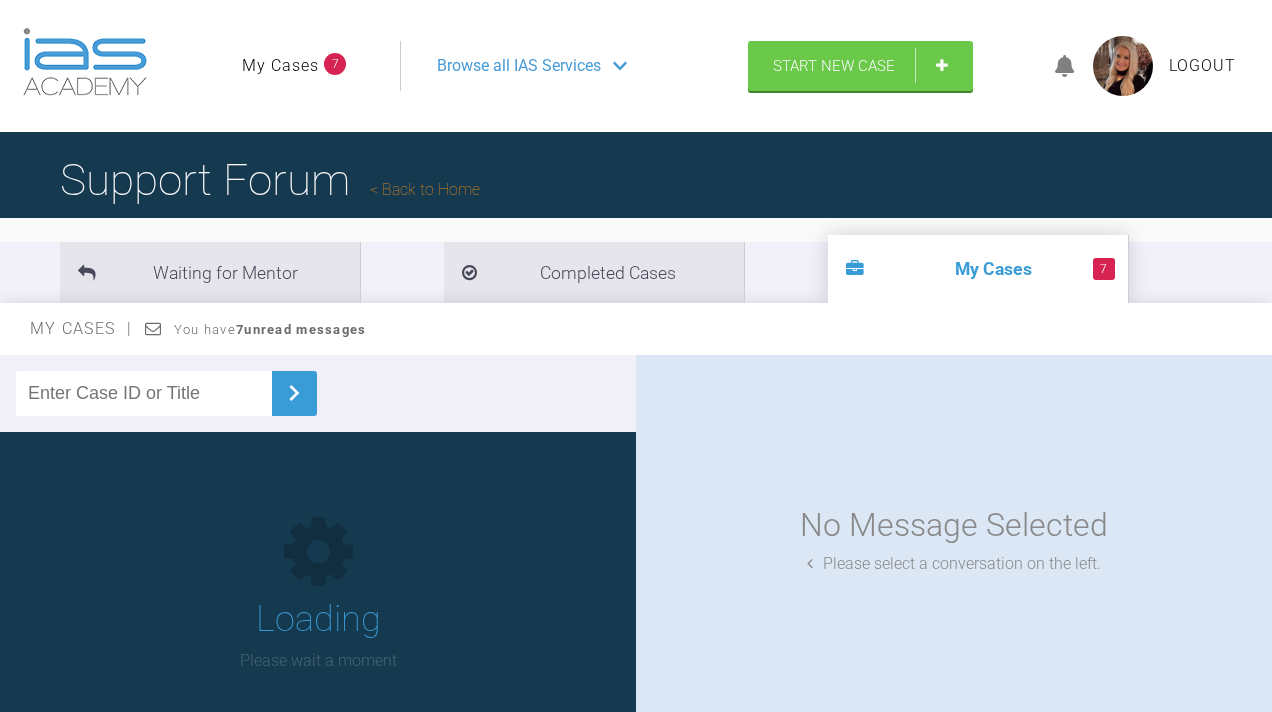 click at bounding box center (144, 393) 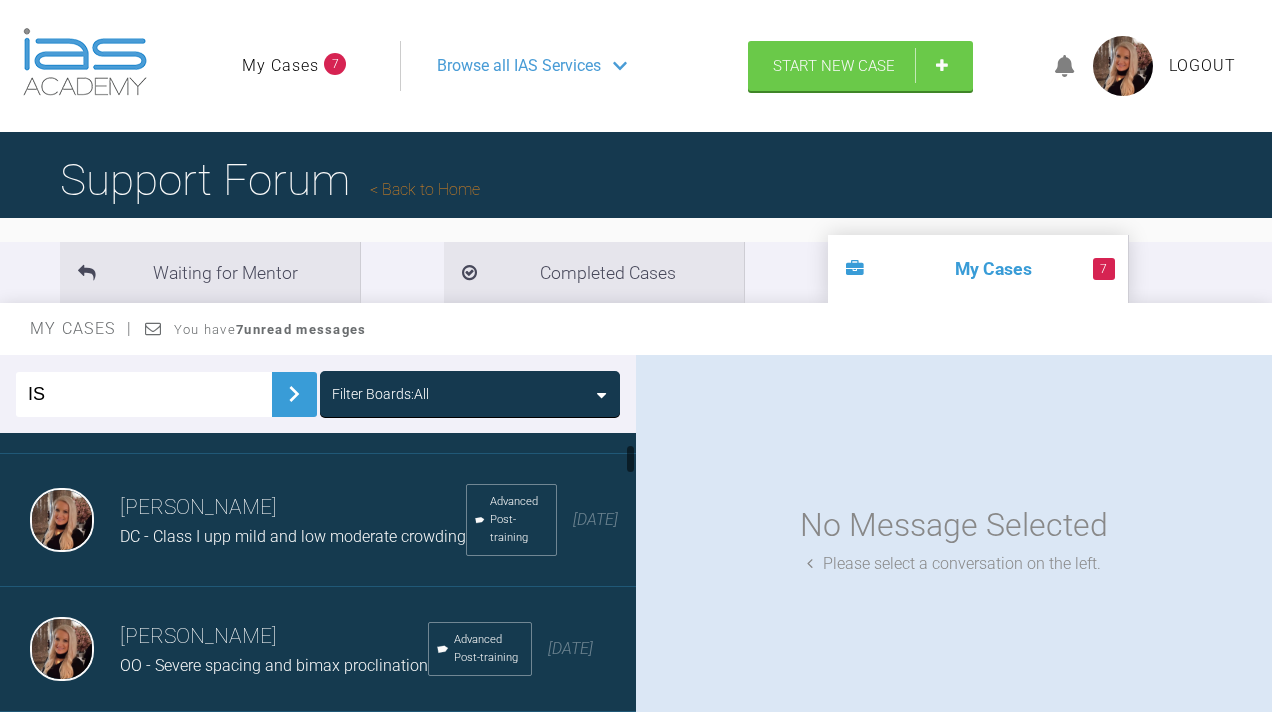 click at bounding box center (294, 394) 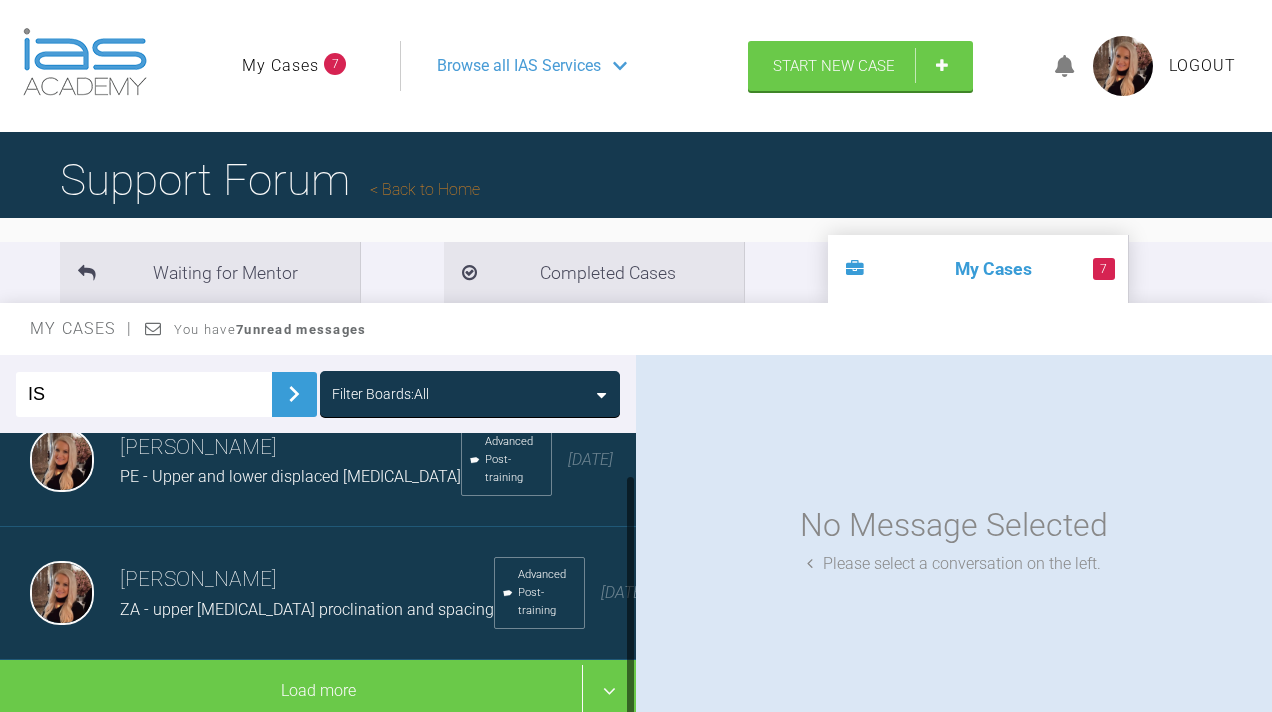 scroll, scrollTop: 48, scrollLeft: 0, axis: vertical 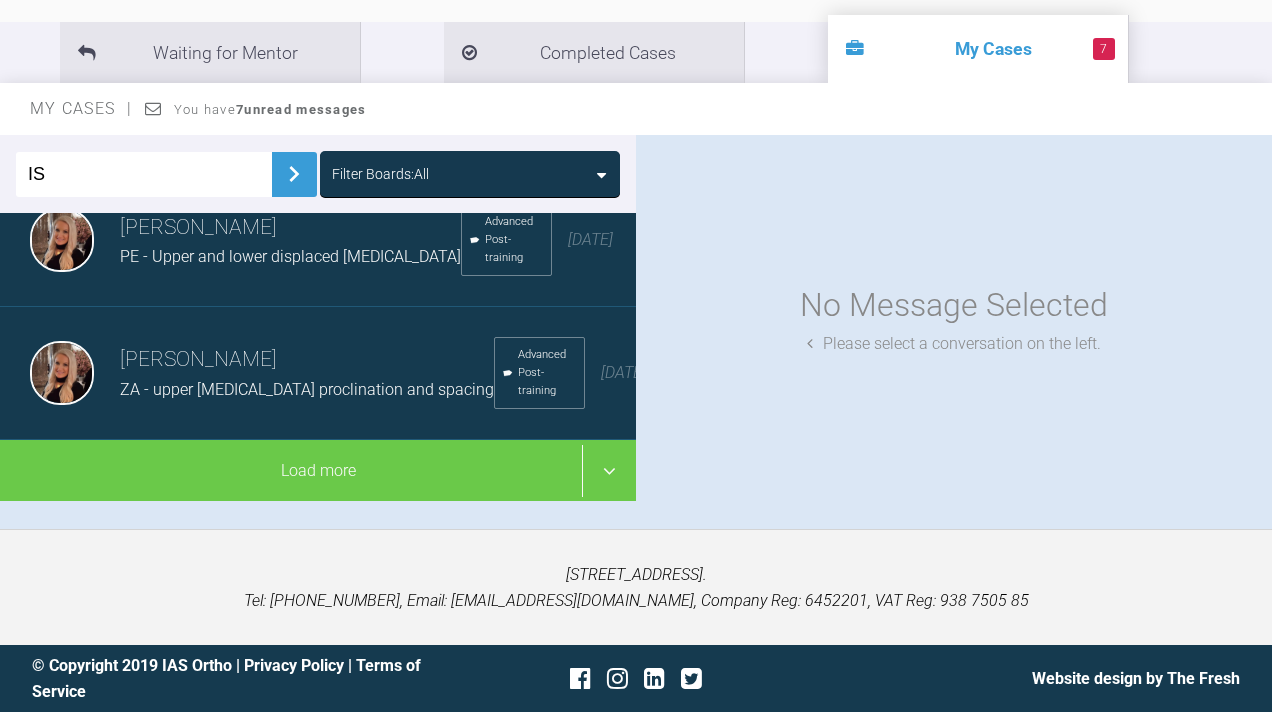 click at bounding box center (294, 174) 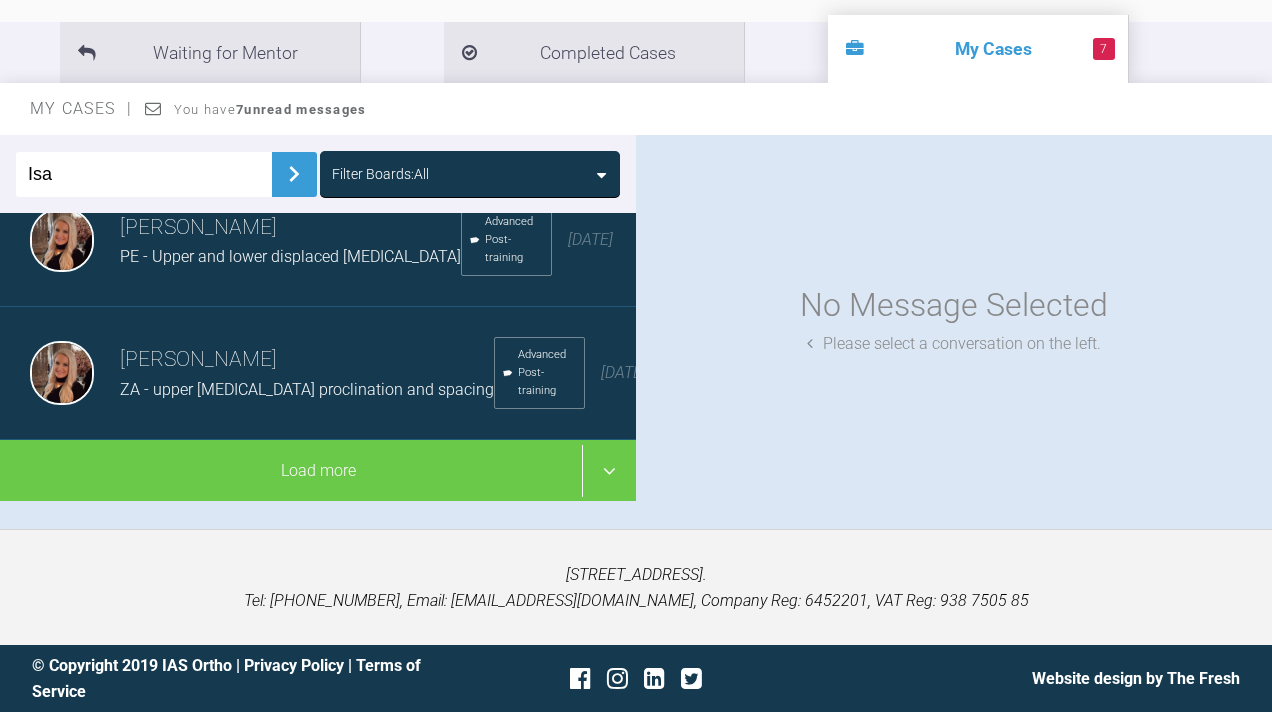 click at bounding box center (294, 174) 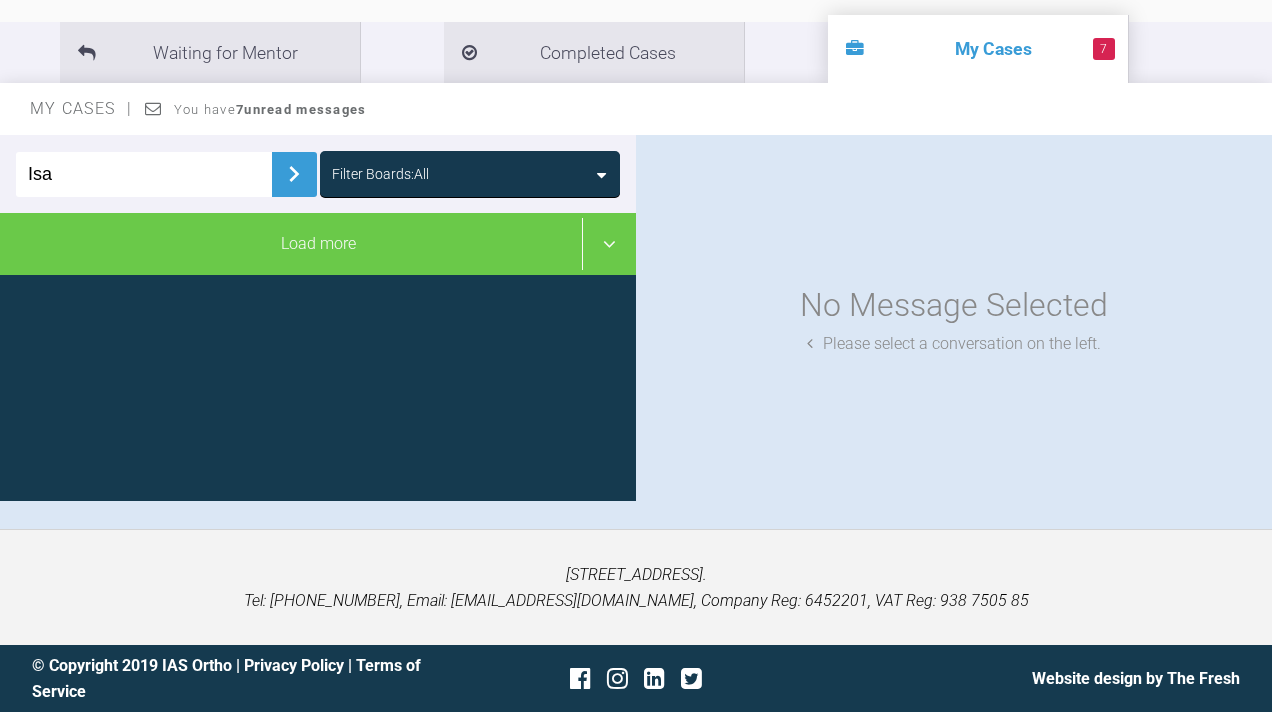 scroll, scrollTop: 0, scrollLeft: 0, axis: both 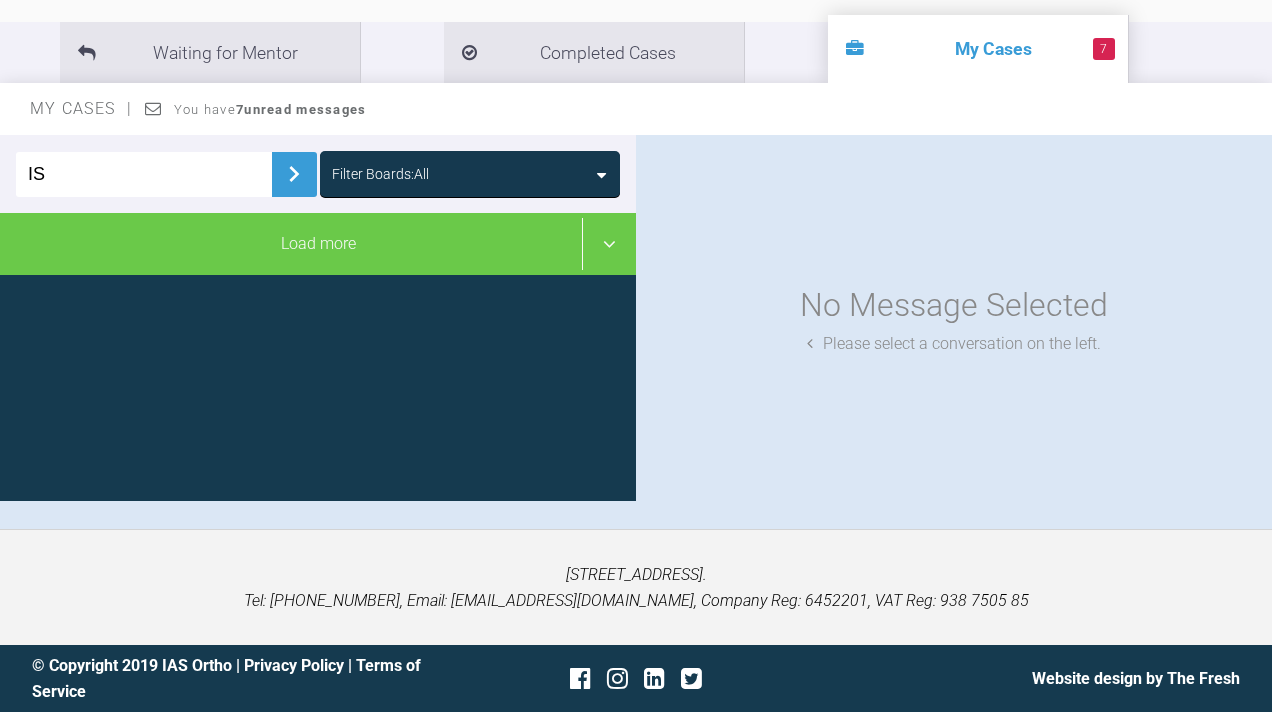 type on "IS" 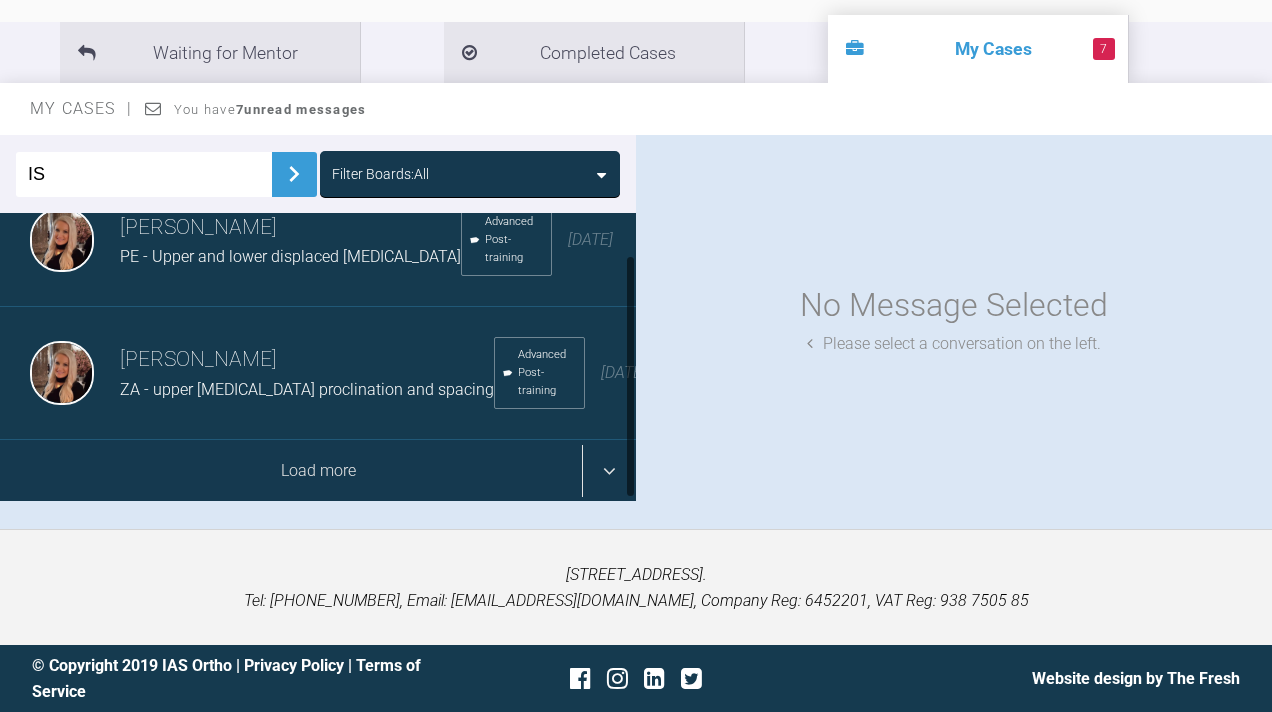 scroll, scrollTop: 48, scrollLeft: 0, axis: vertical 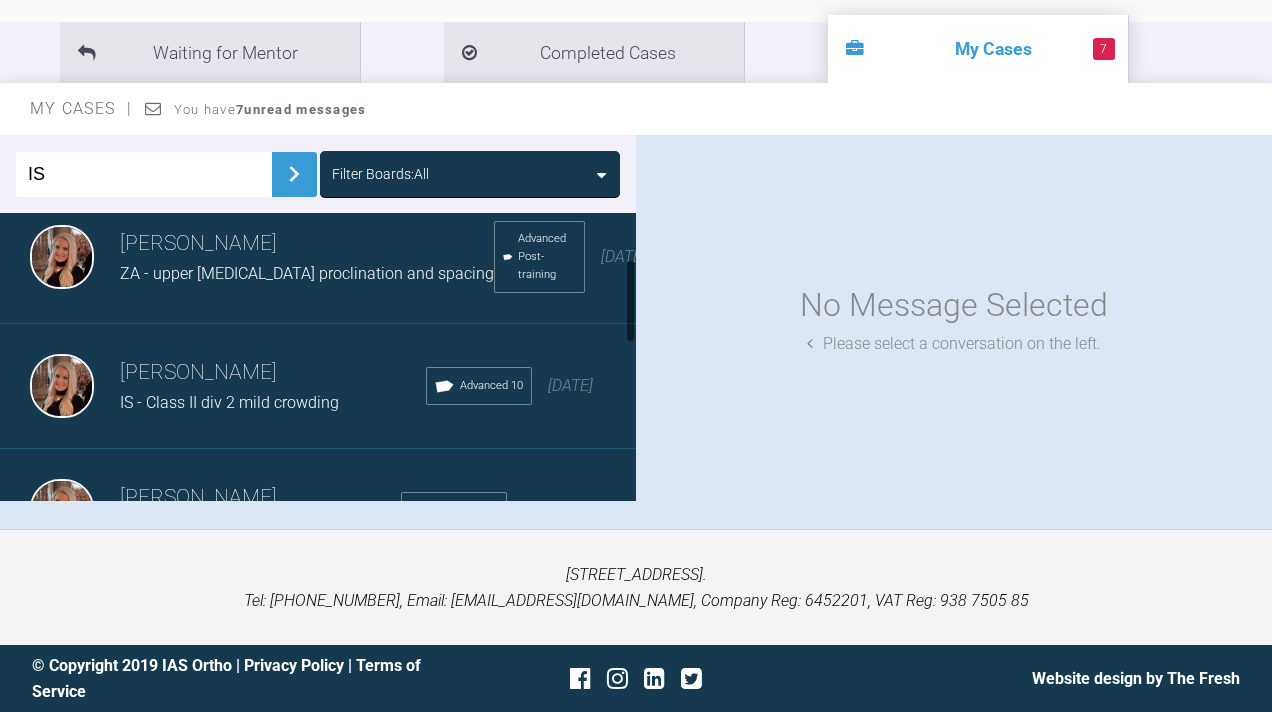 click on "Emma Wall IS - Class II div 2 mild crowding Advanced 10 9 months ago" at bounding box center (318, 386) 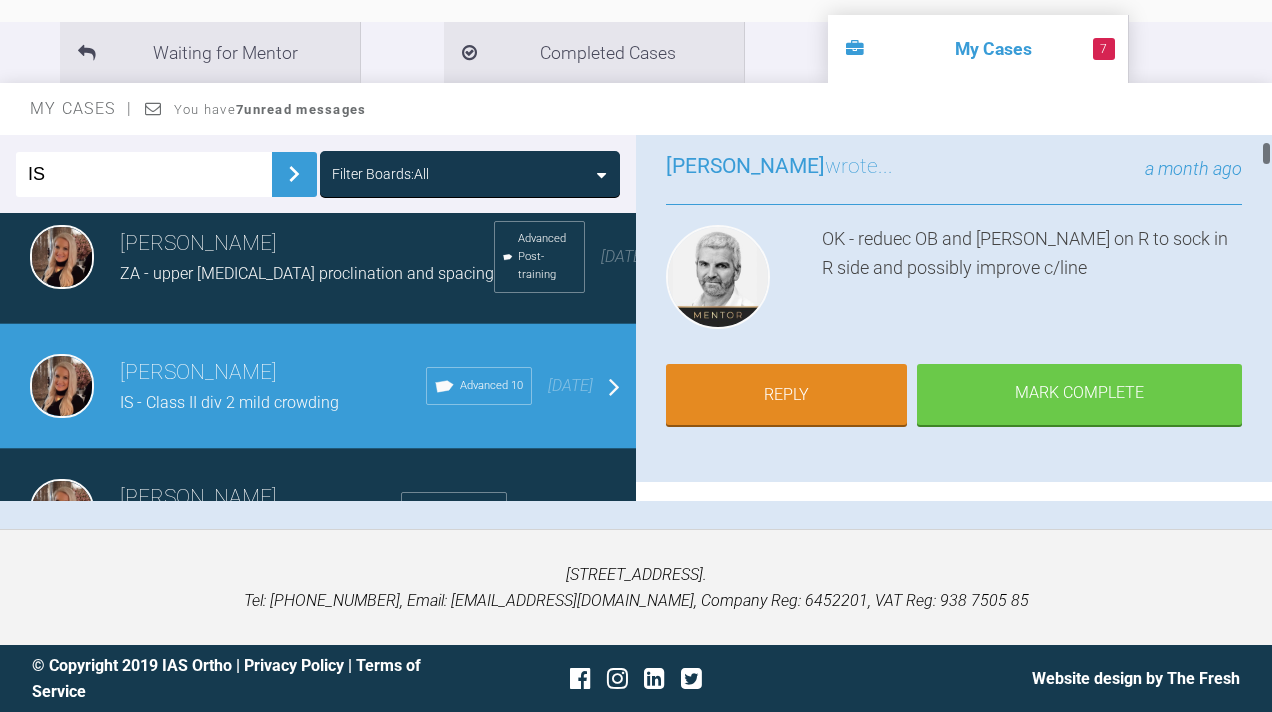scroll, scrollTop: 164, scrollLeft: 0, axis: vertical 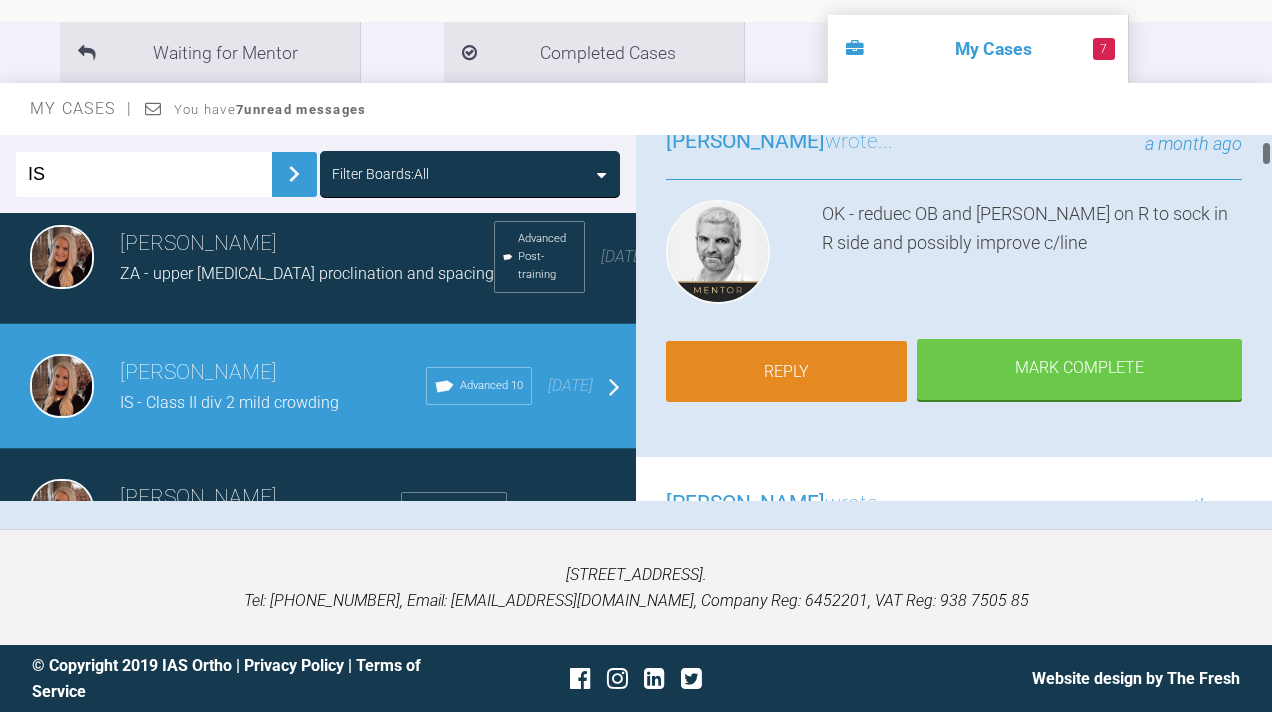 click on "Reply" at bounding box center [786, 372] 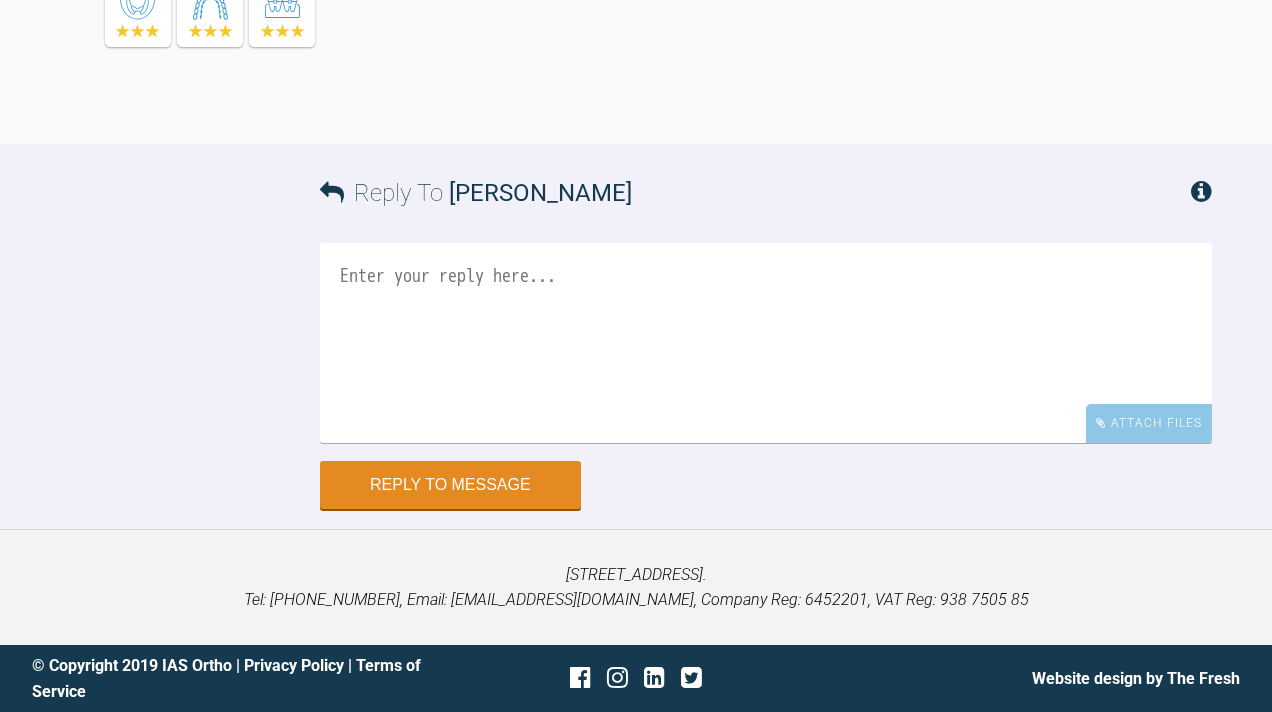 scroll, scrollTop: 18038, scrollLeft: 0, axis: vertical 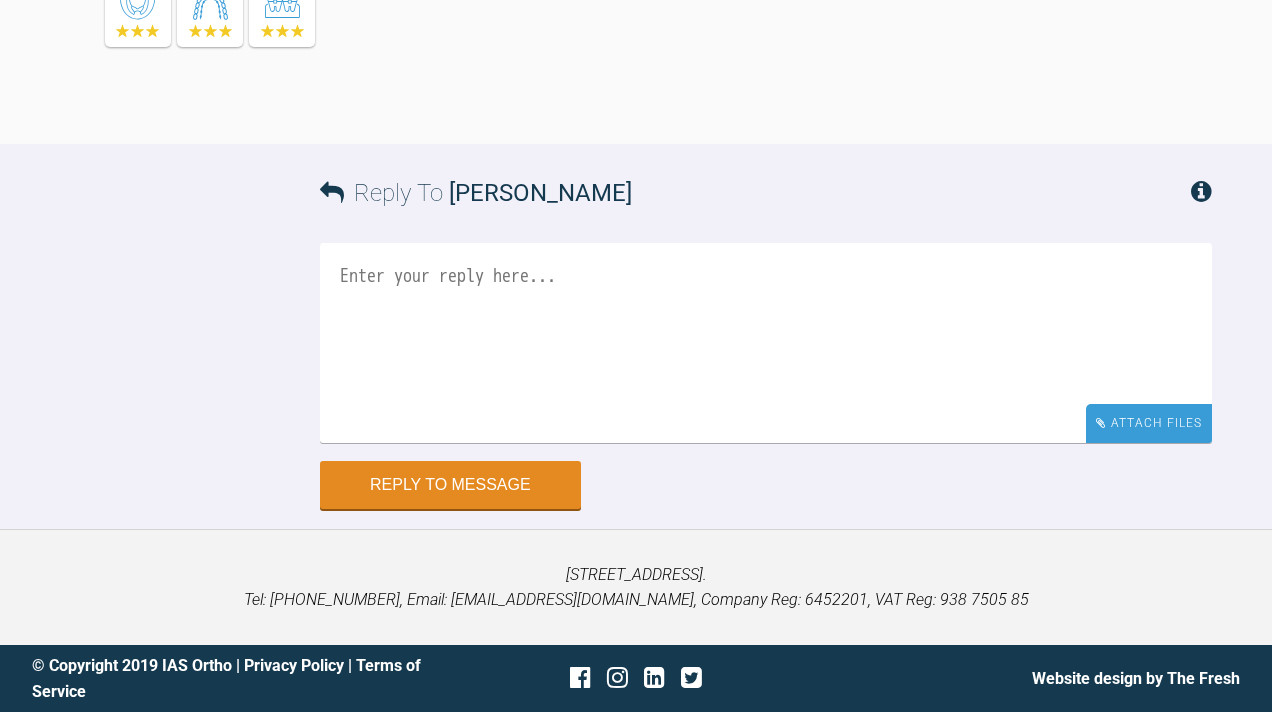 click on "Attach Files" at bounding box center (1149, 423) 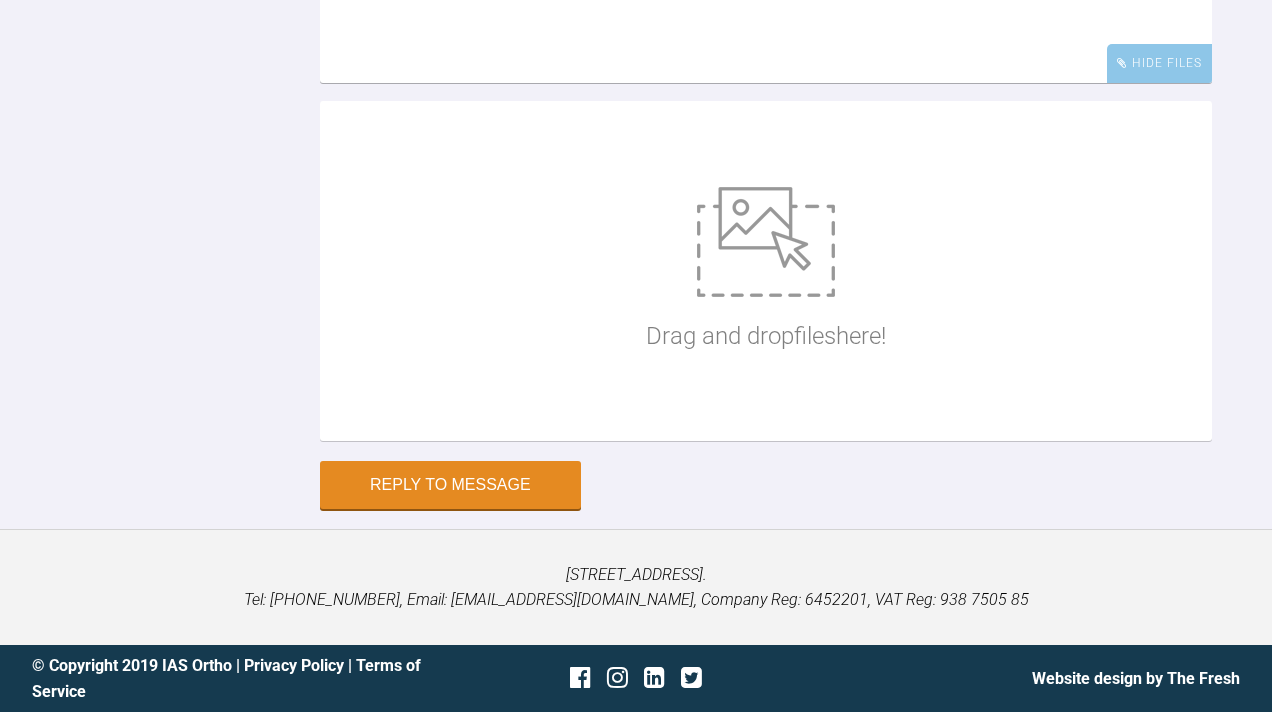 click at bounding box center [766, -17] 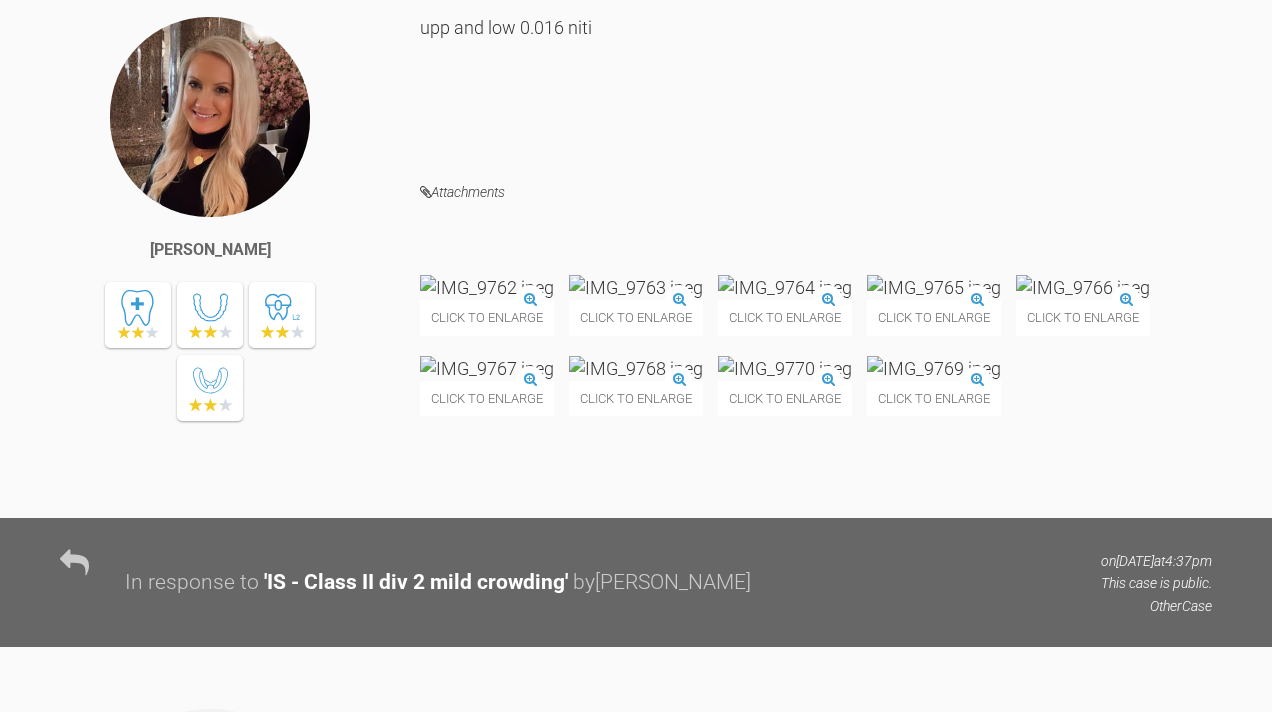 scroll, scrollTop: 8605, scrollLeft: 0, axis: vertical 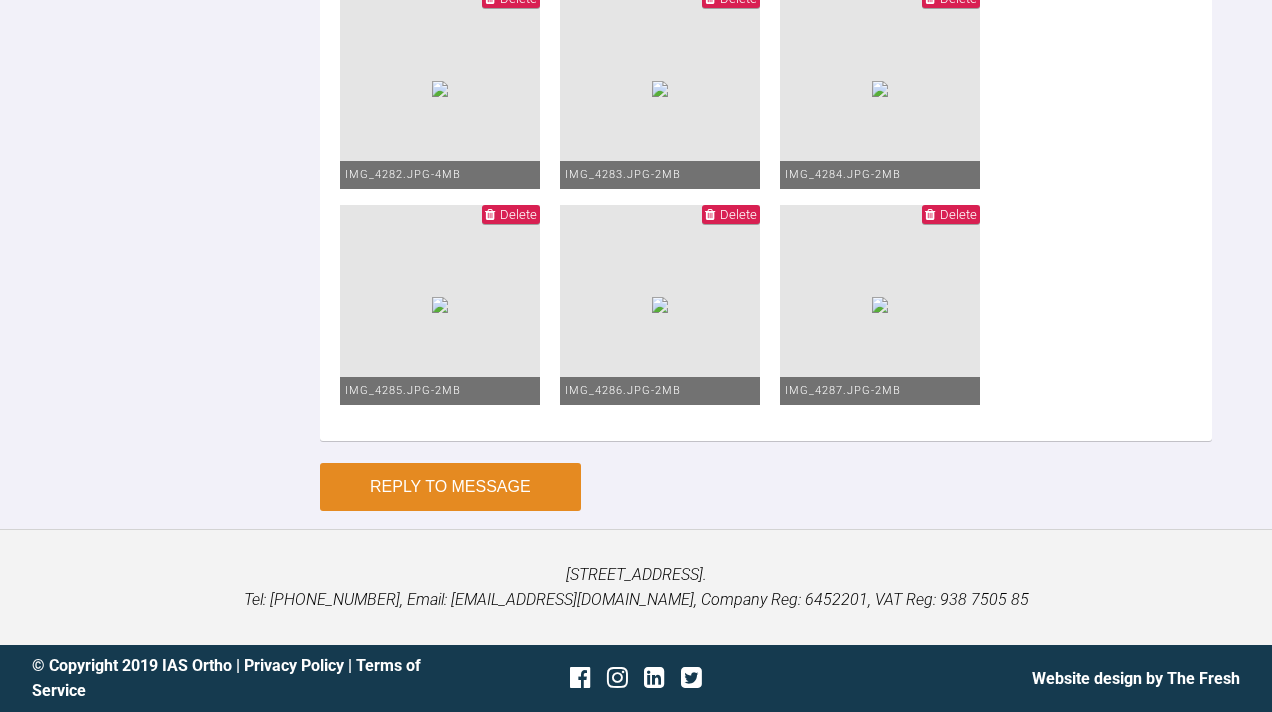 type on "upp 19x25 niti
low 19x25 SS RCOS
RHS class II elastics FT wear" 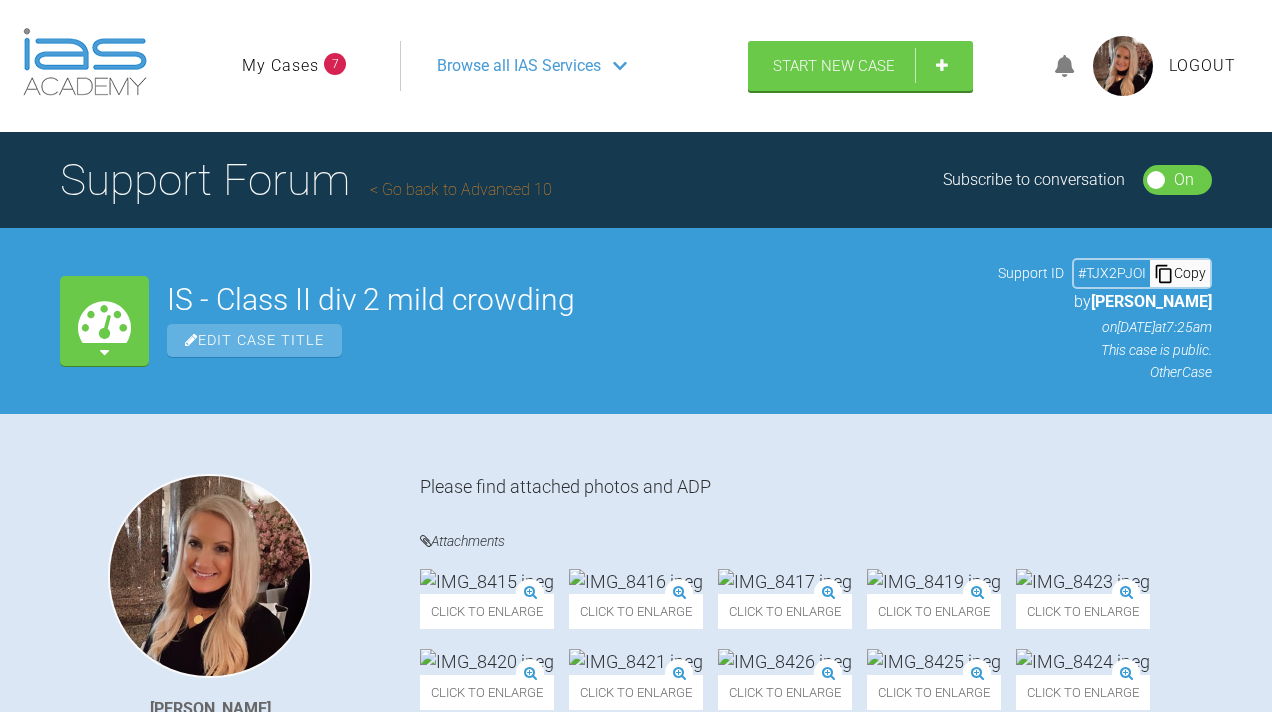 scroll, scrollTop: 0, scrollLeft: 0, axis: both 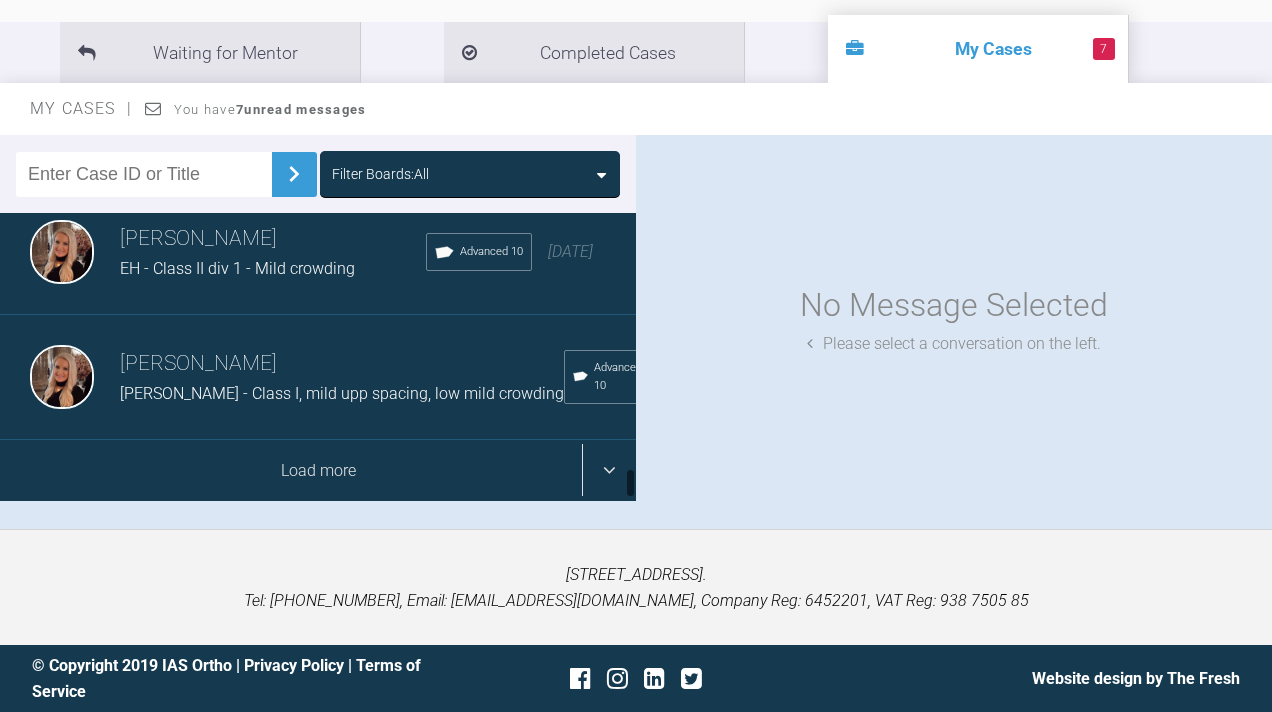 click on "Load more" at bounding box center [318, 471] 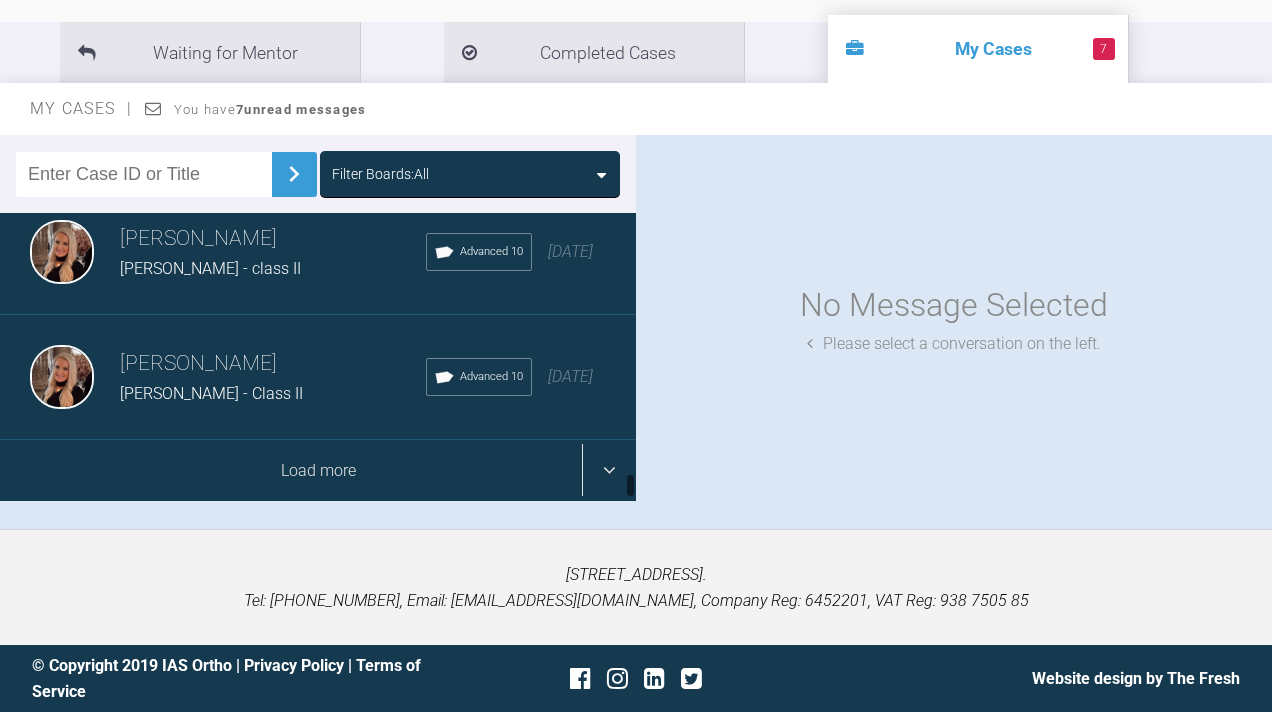 scroll, scrollTop: 4864, scrollLeft: 0, axis: vertical 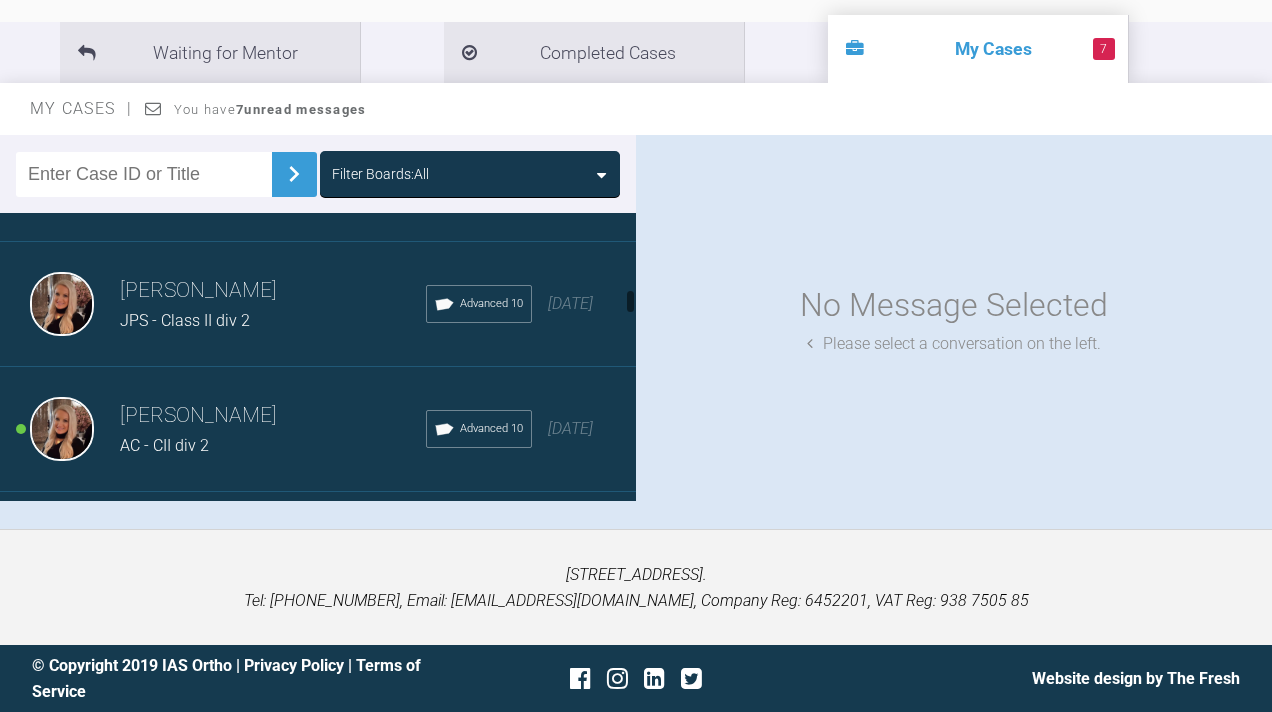 click on "[PERSON_NAME]" at bounding box center [273, 291] 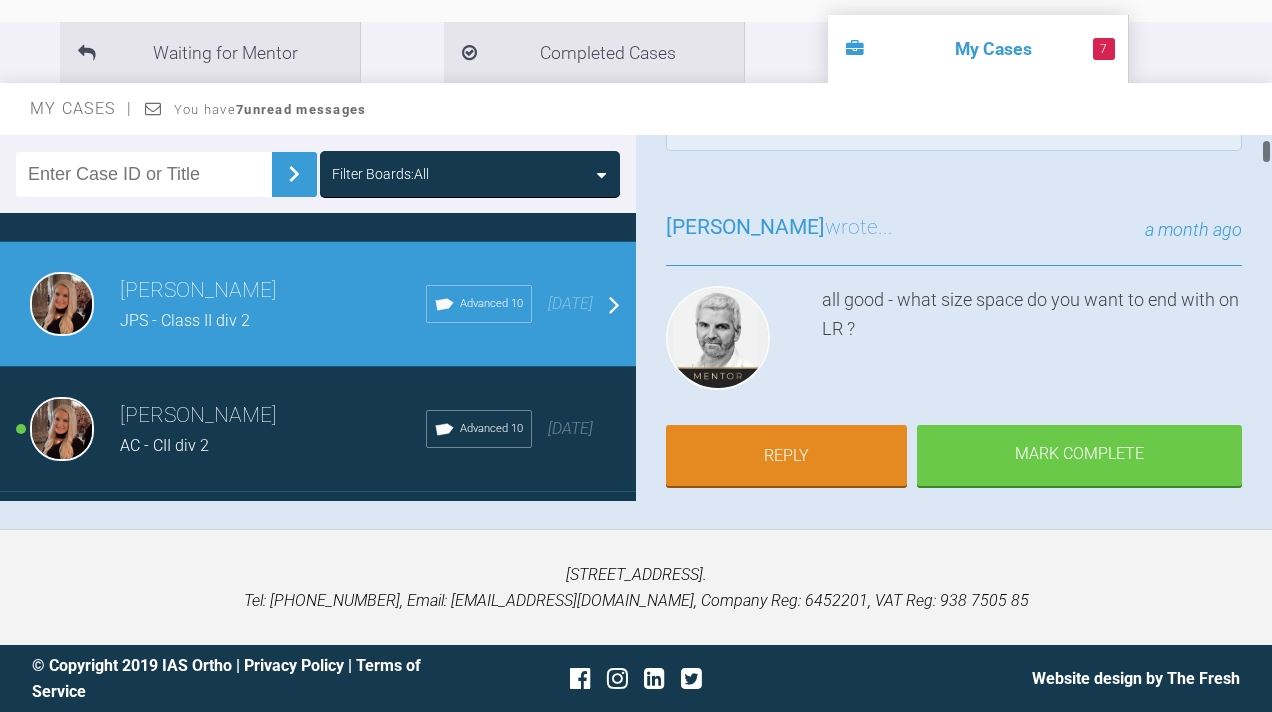 scroll, scrollTop: 97, scrollLeft: 0, axis: vertical 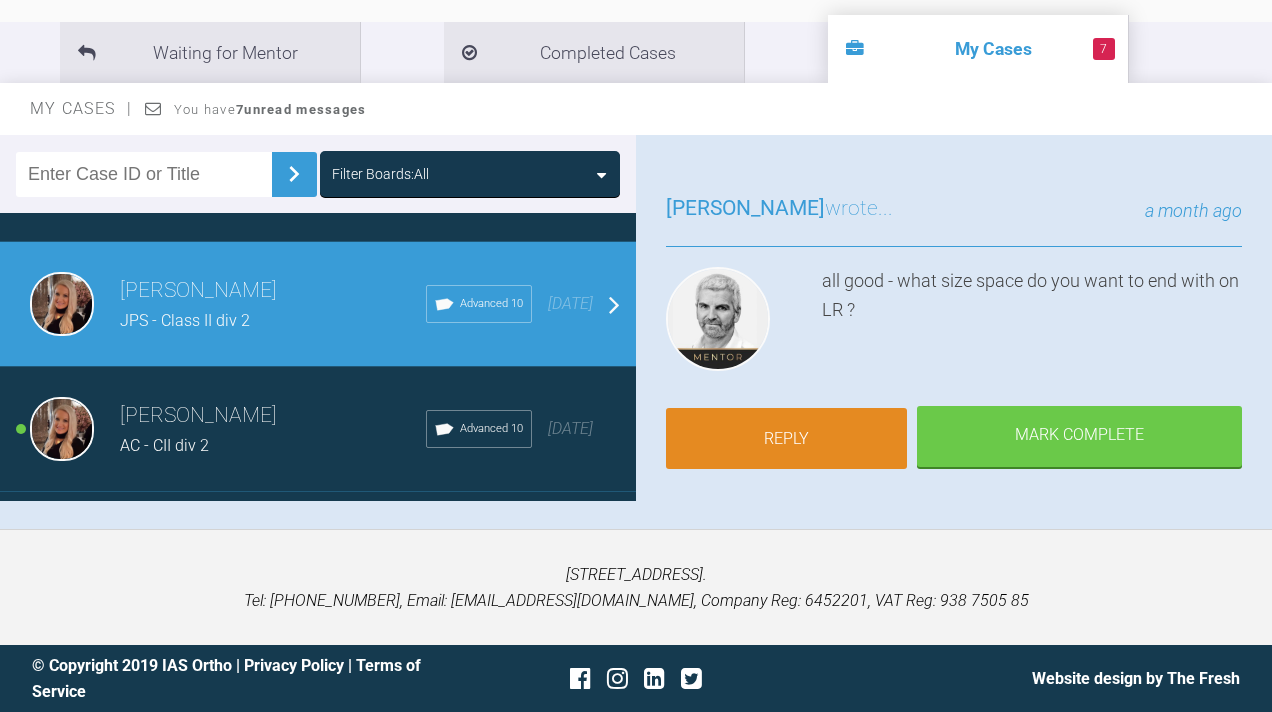 click on "Reply" at bounding box center [786, 439] 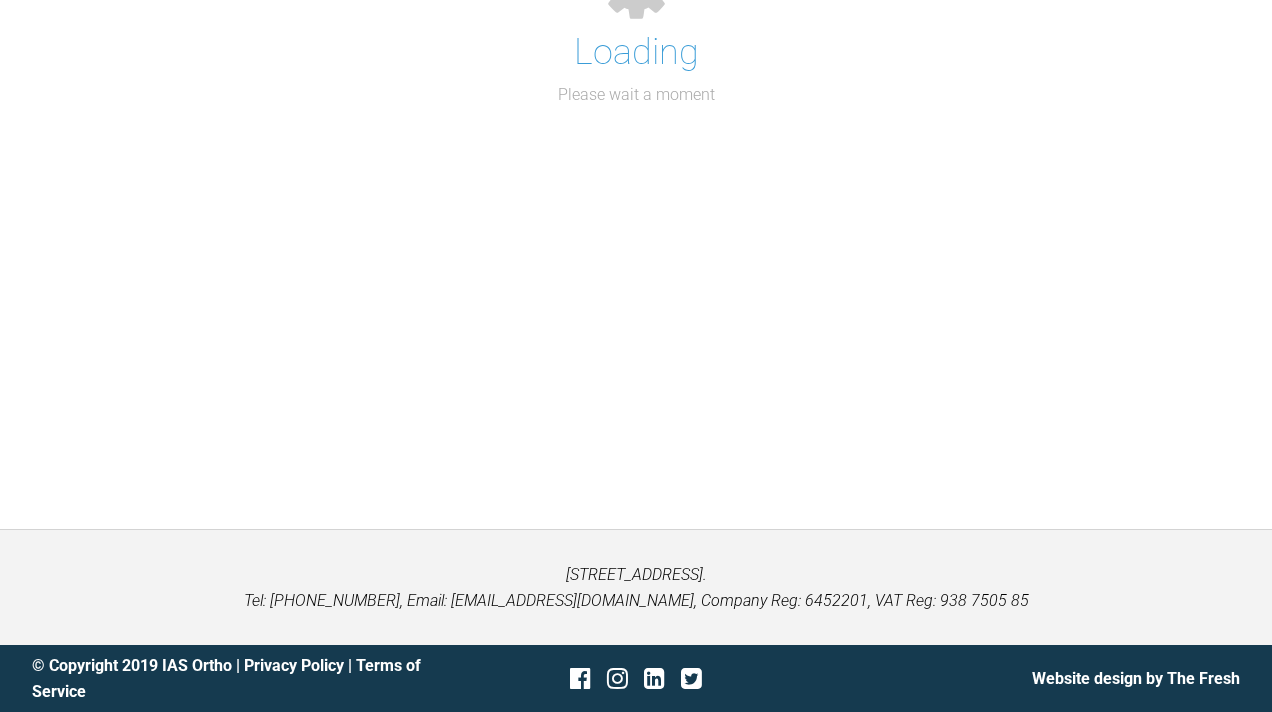 scroll, scrollTop: 14374, scrollLeft: 0, axis: vertical 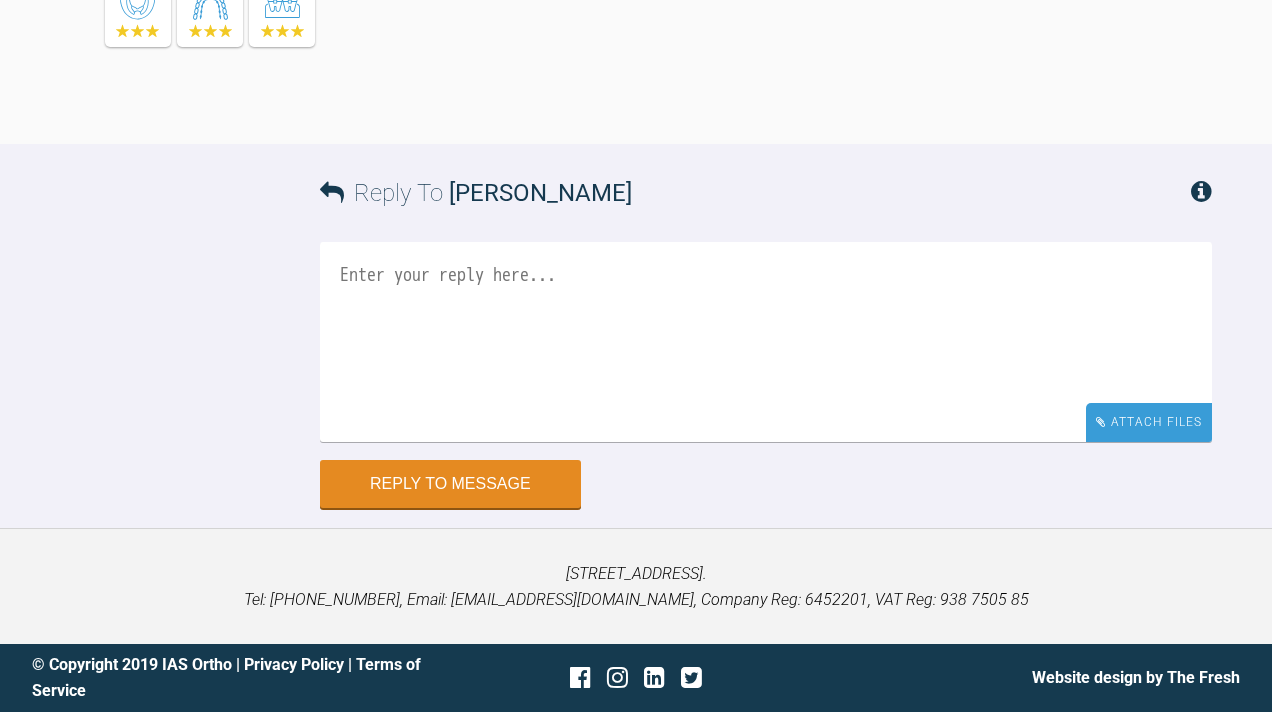 click on "Attach Files" at bounding box center (1149, 422) 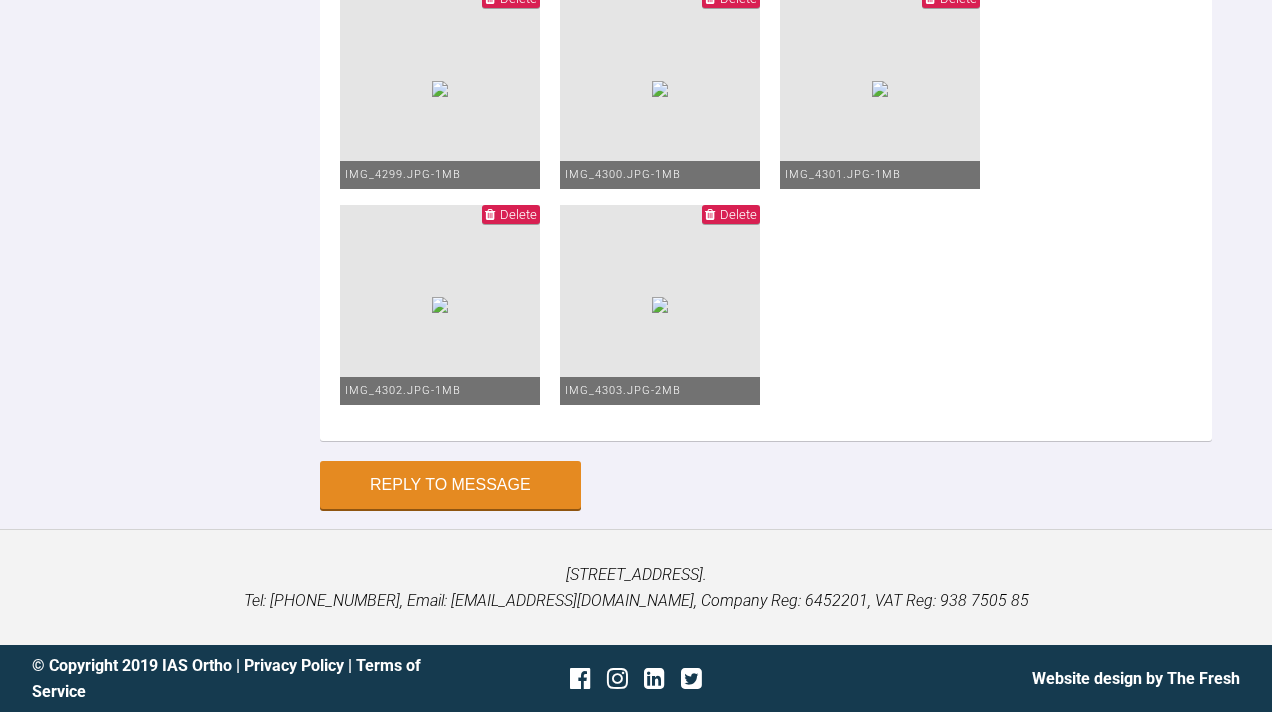 scroll, scrollTop: 14485, scrollLeft: 0, axis: vertical 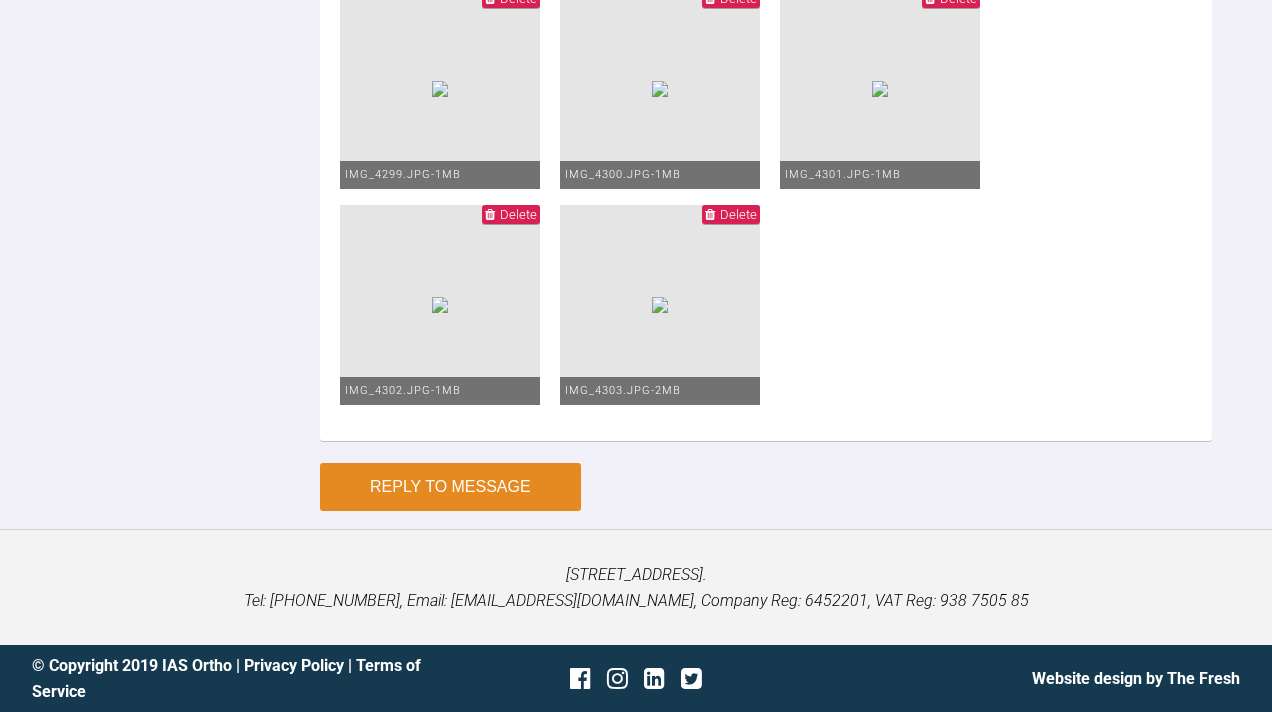 type on "upp 19x25 pc 6-6
low 19x25 pc underwire 3-3 (wanted to close the lower anterior spaces without retracting too much-not sure if that was right thing to do)." 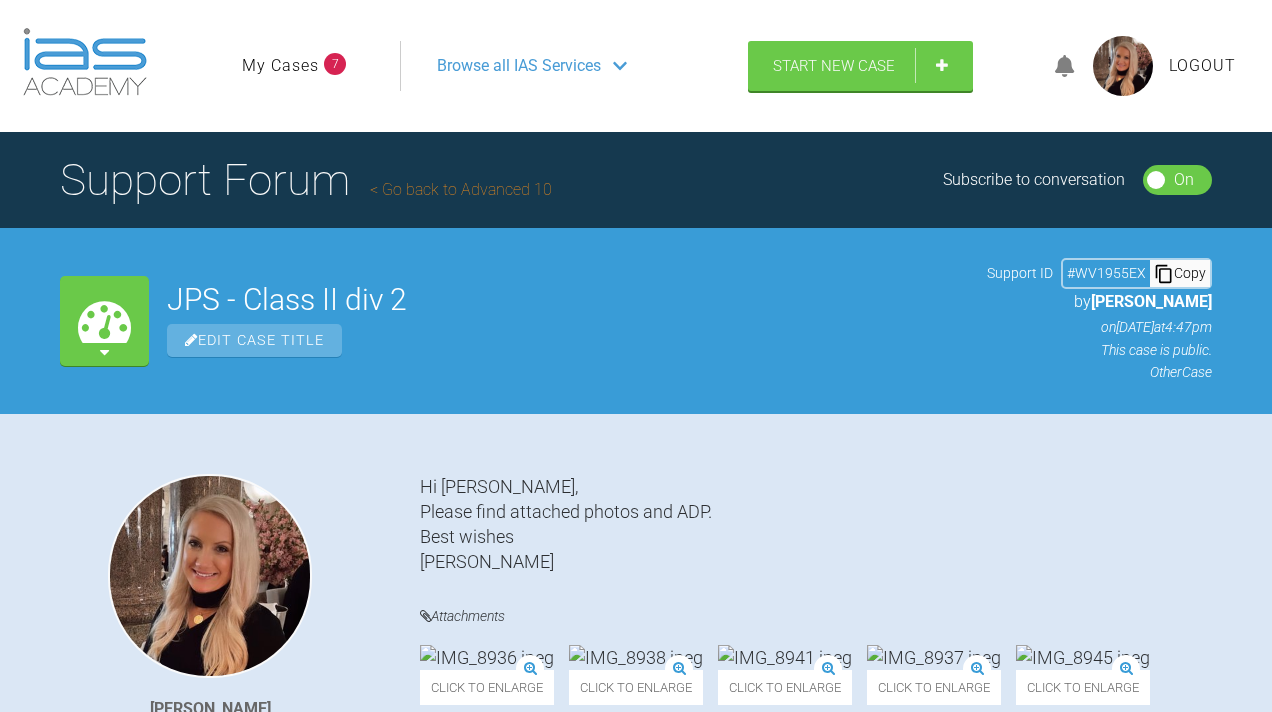 scroll, scrollTop: 0, scrollLeft: 0, axis: both 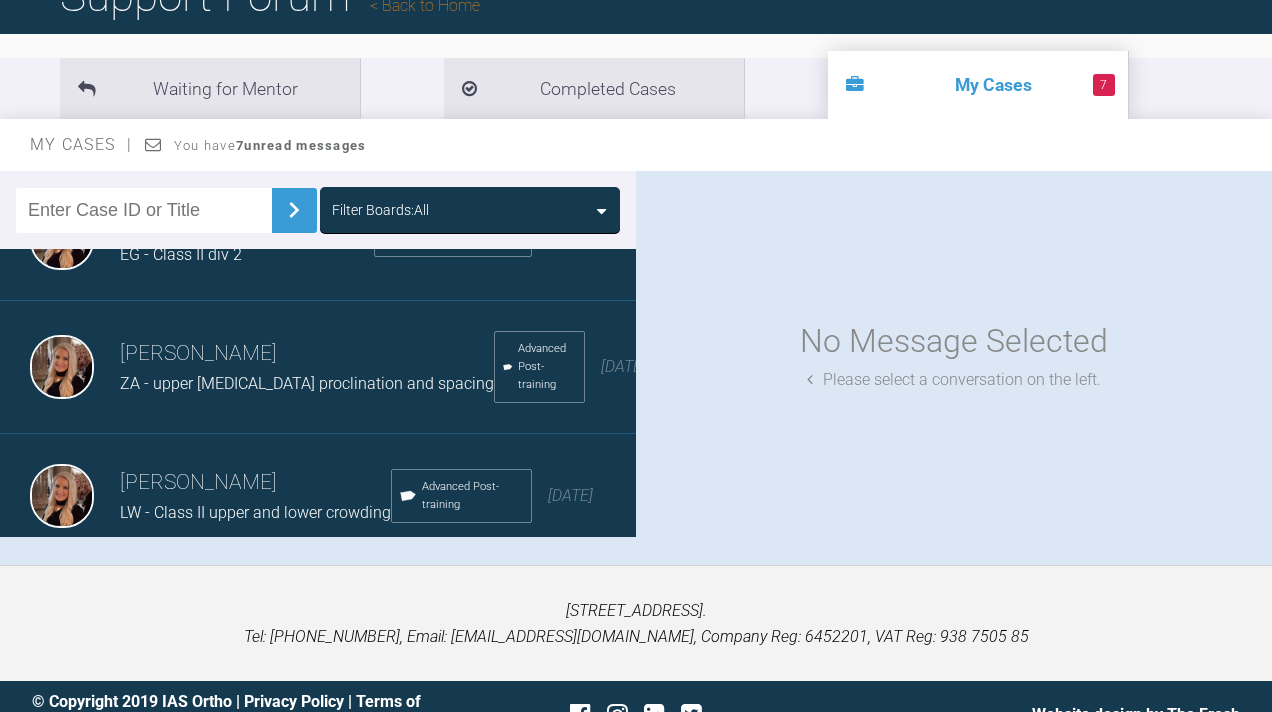 click on "Emma Wall EG - Class II div 2 Advanced Post-training 4 months ago" at bounding box center [318, 238] 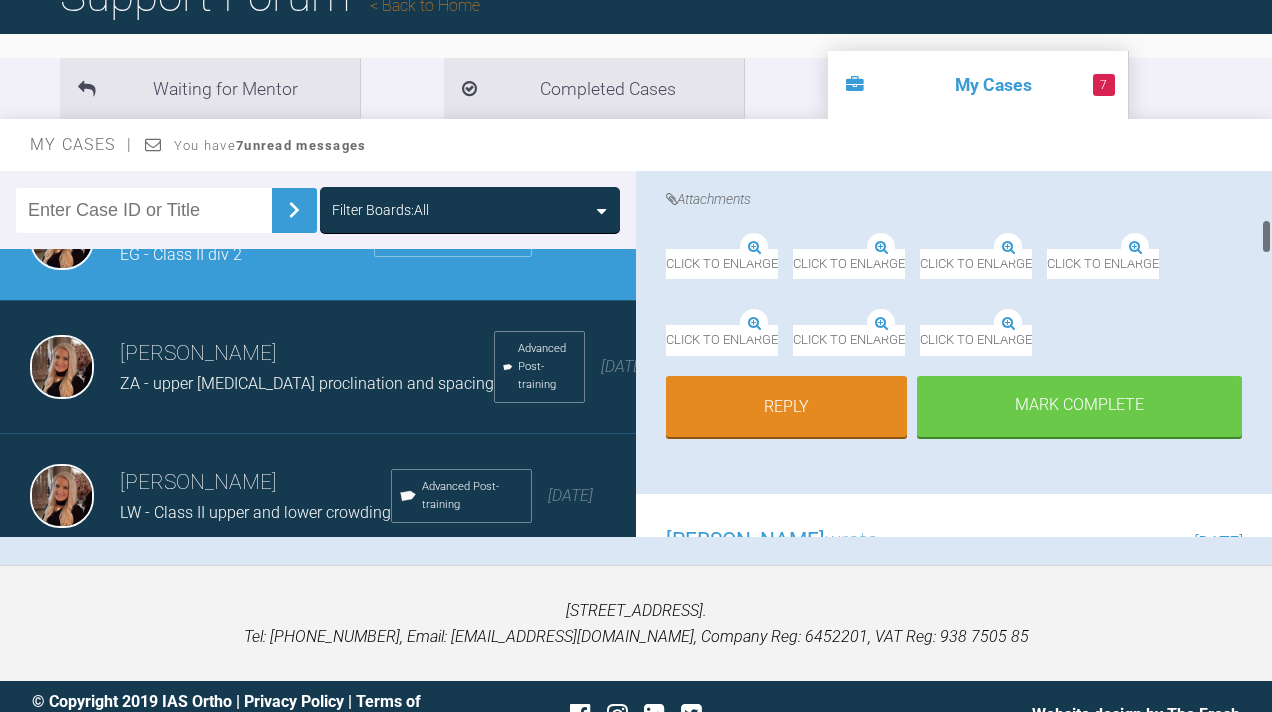 scroll, scrollTop: 497, scrollLeft: 0, axis: vertical 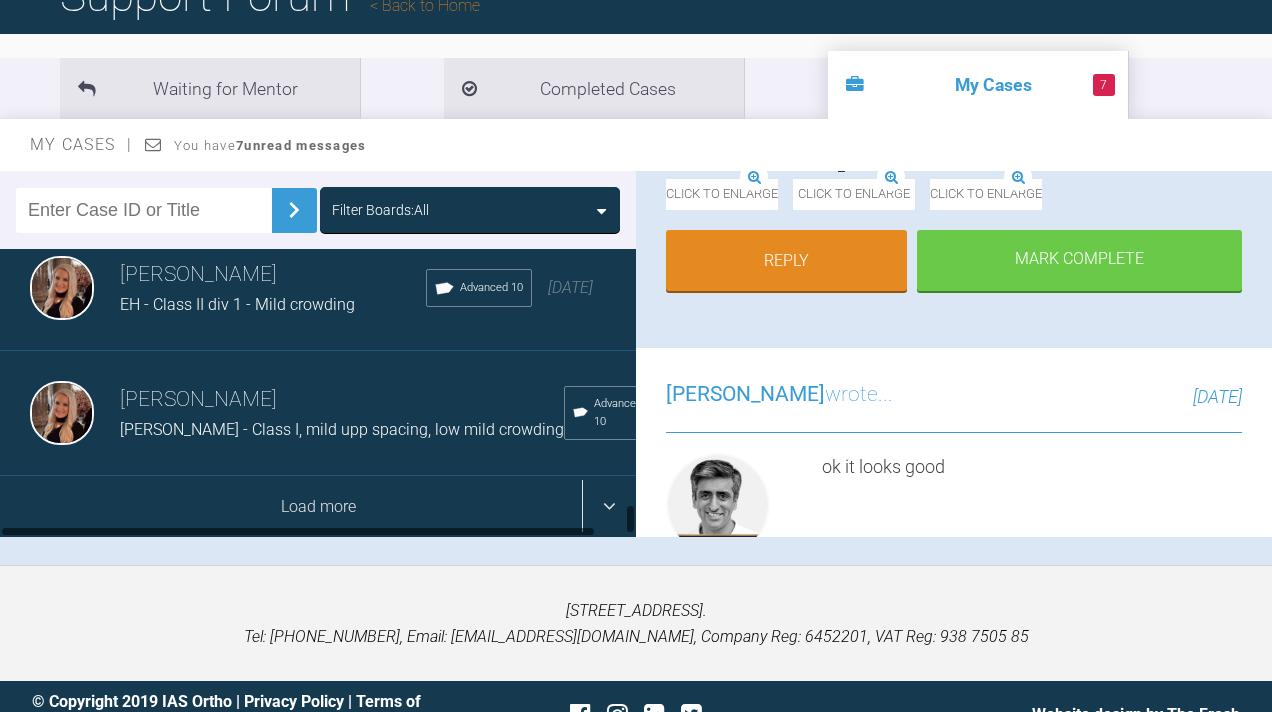click on "Load more" at bounding box center (318, 507) 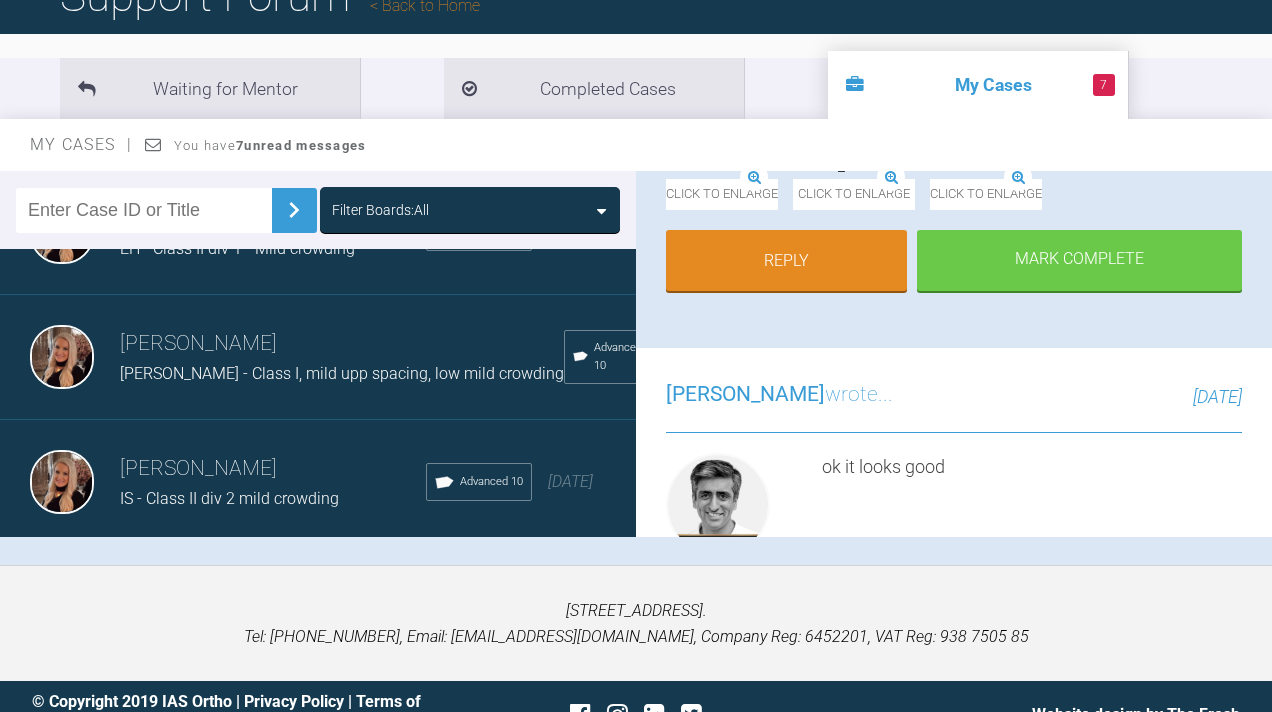 click on "[PERSON_NAME]" at bounding box center (273, 219) 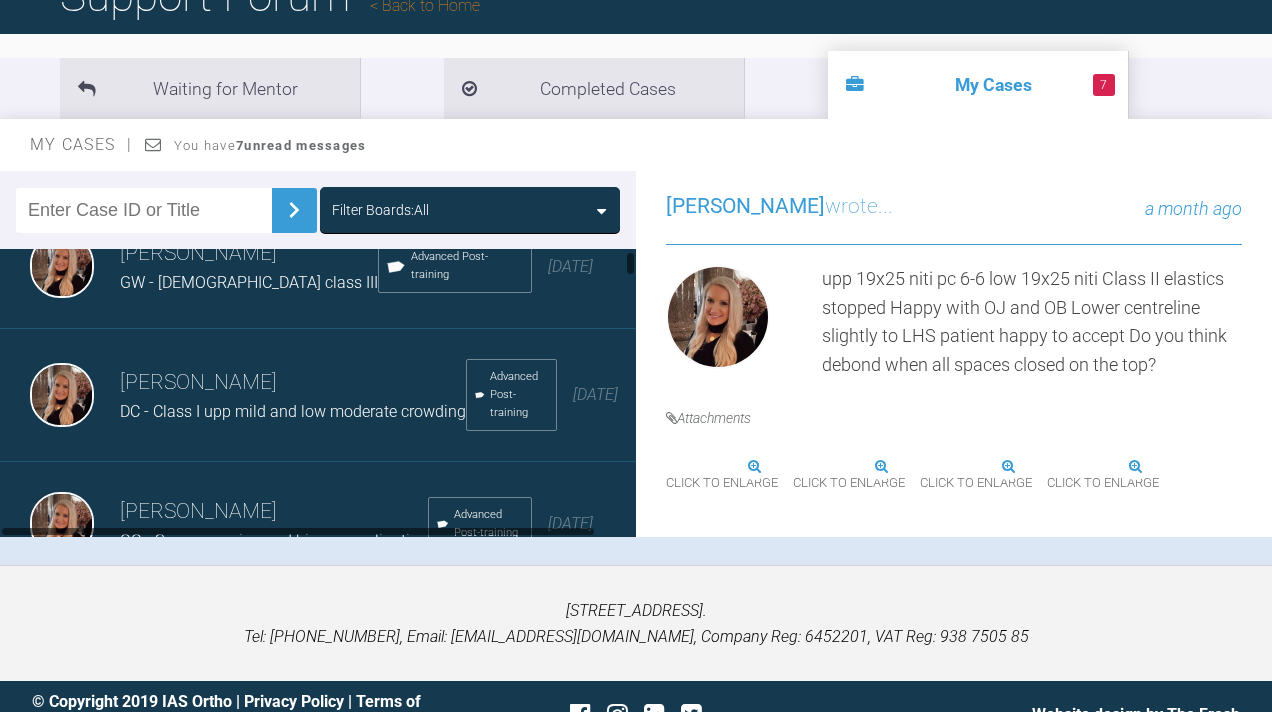 scroll, scrollTop: 0, scrollLeft: 0, axis: both 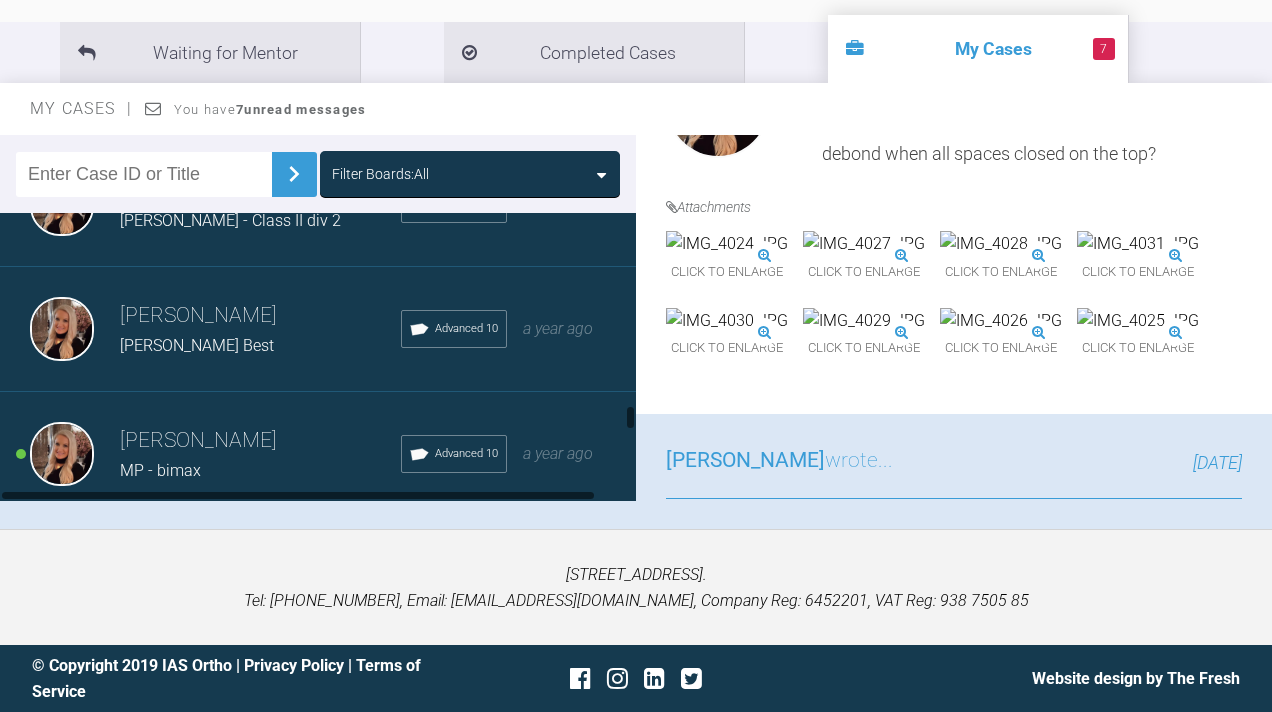 click on "Emma Wall P.Kennedy - Class II div 2 Advanced 10 a year ago" at bounding box center (318, 204) 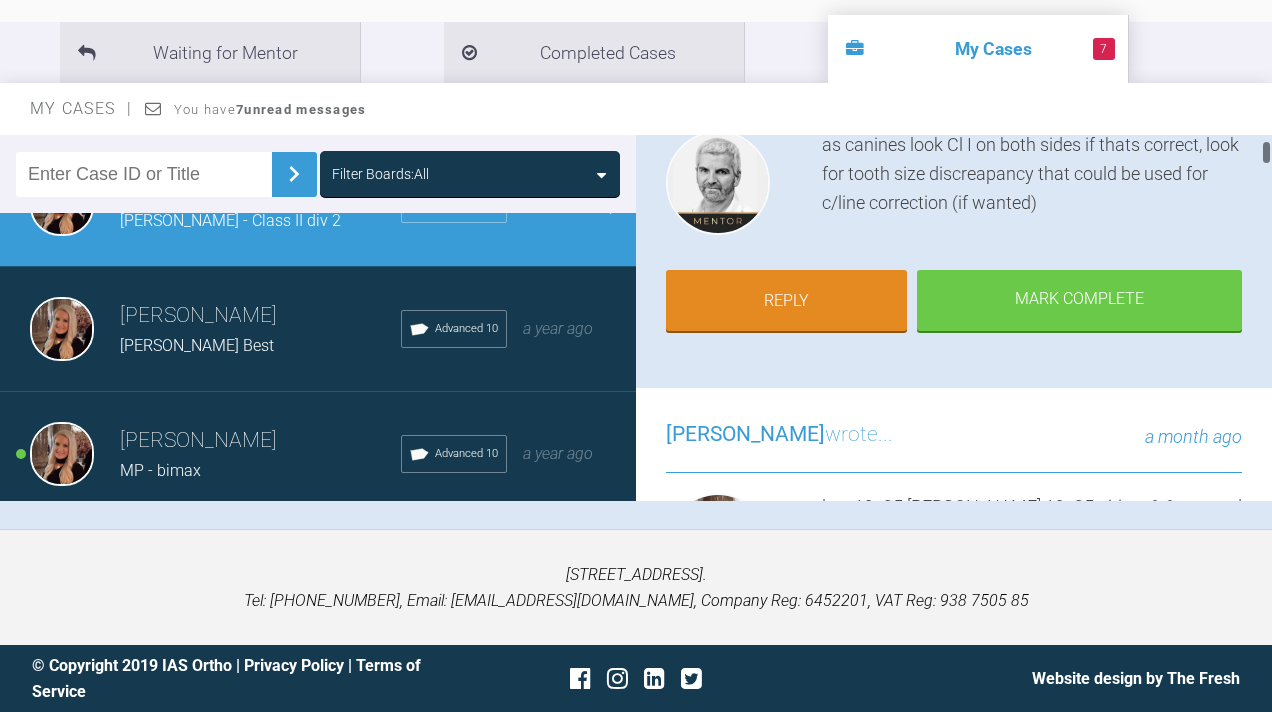 scroll, scrollTop: 230, scrollLeft: 0, axis: vertical 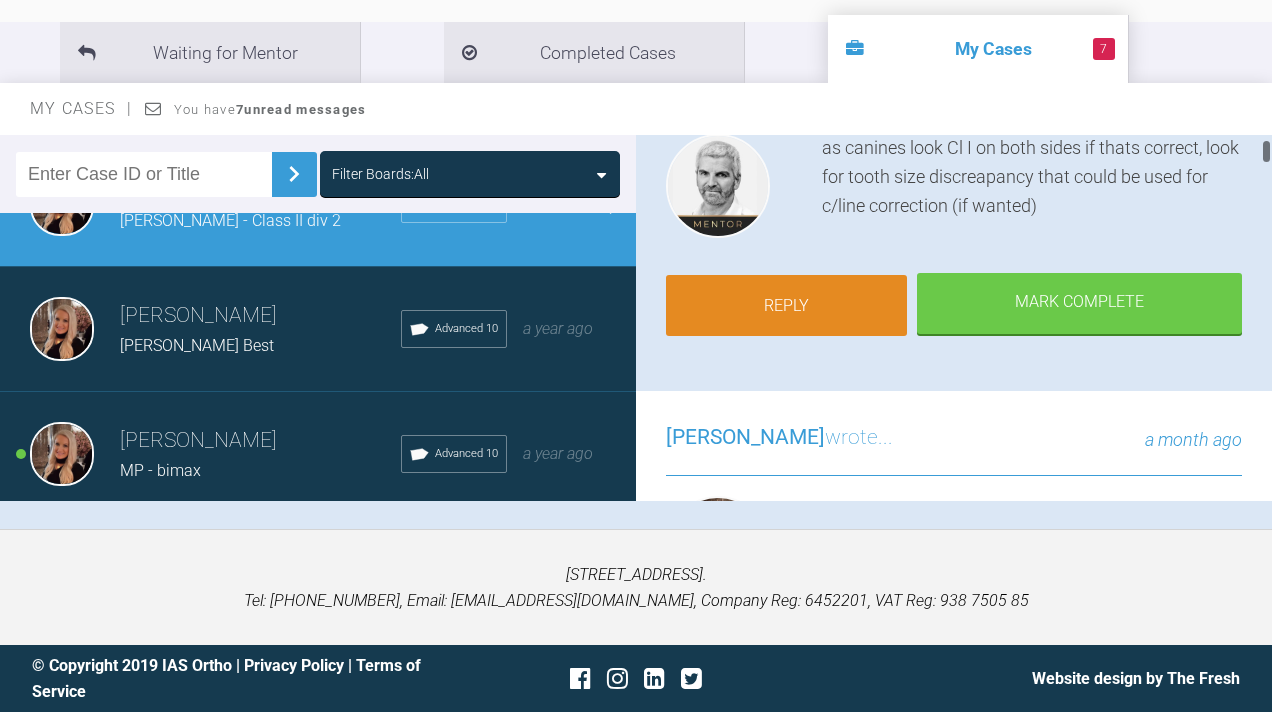 click on "Reply" at bounding box center [786, 306] 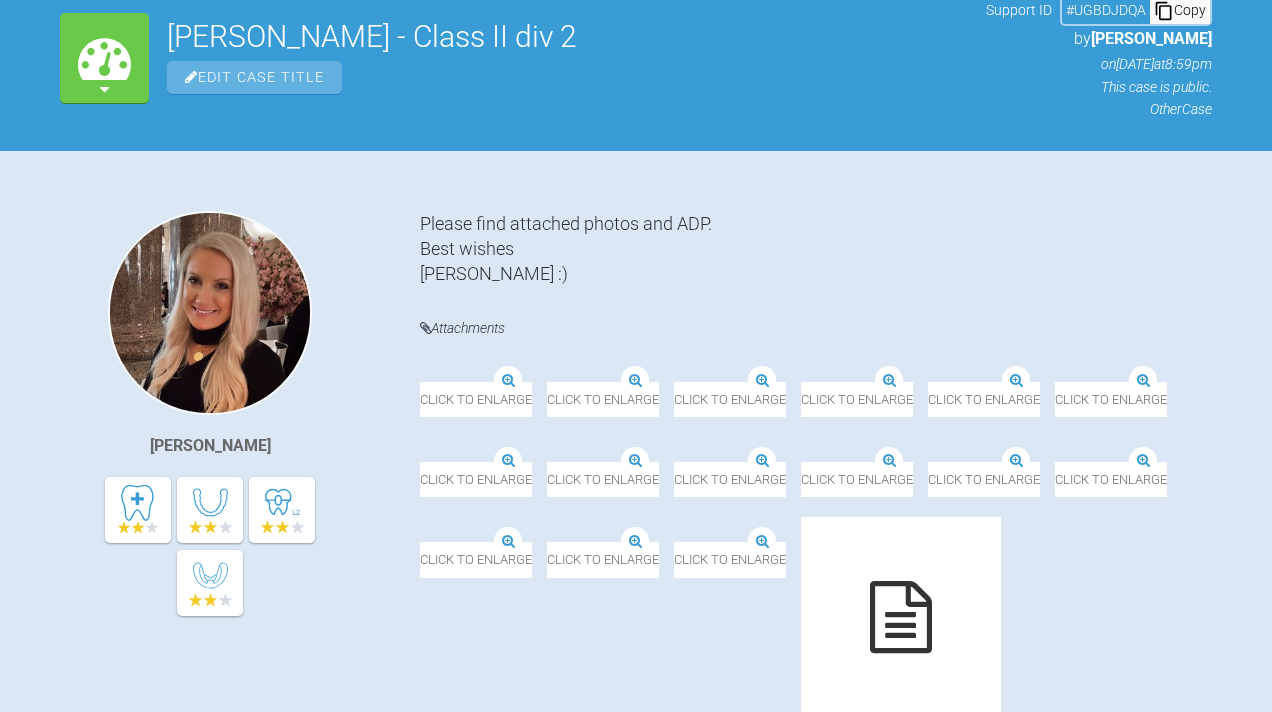 scroll, scrollTop: 22083, scrollLeft: 0, axis: vertical 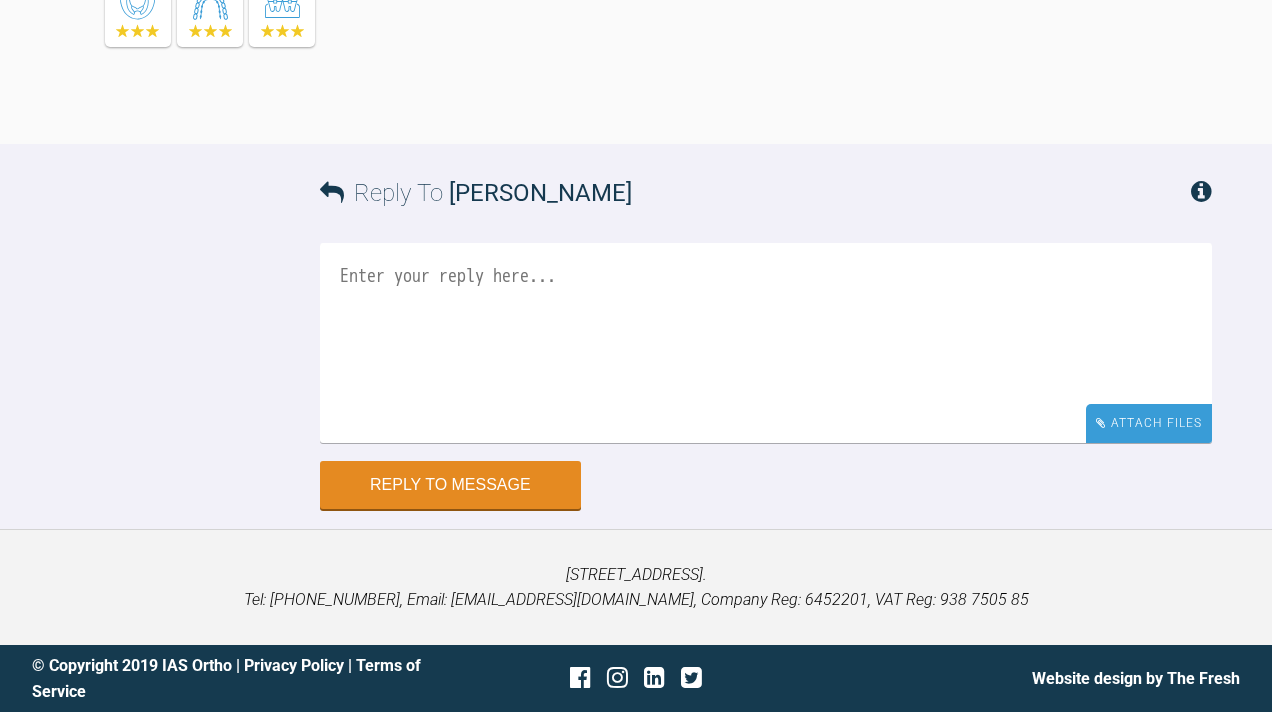 click on "Attach Files" at bounding box center (1149, 423) 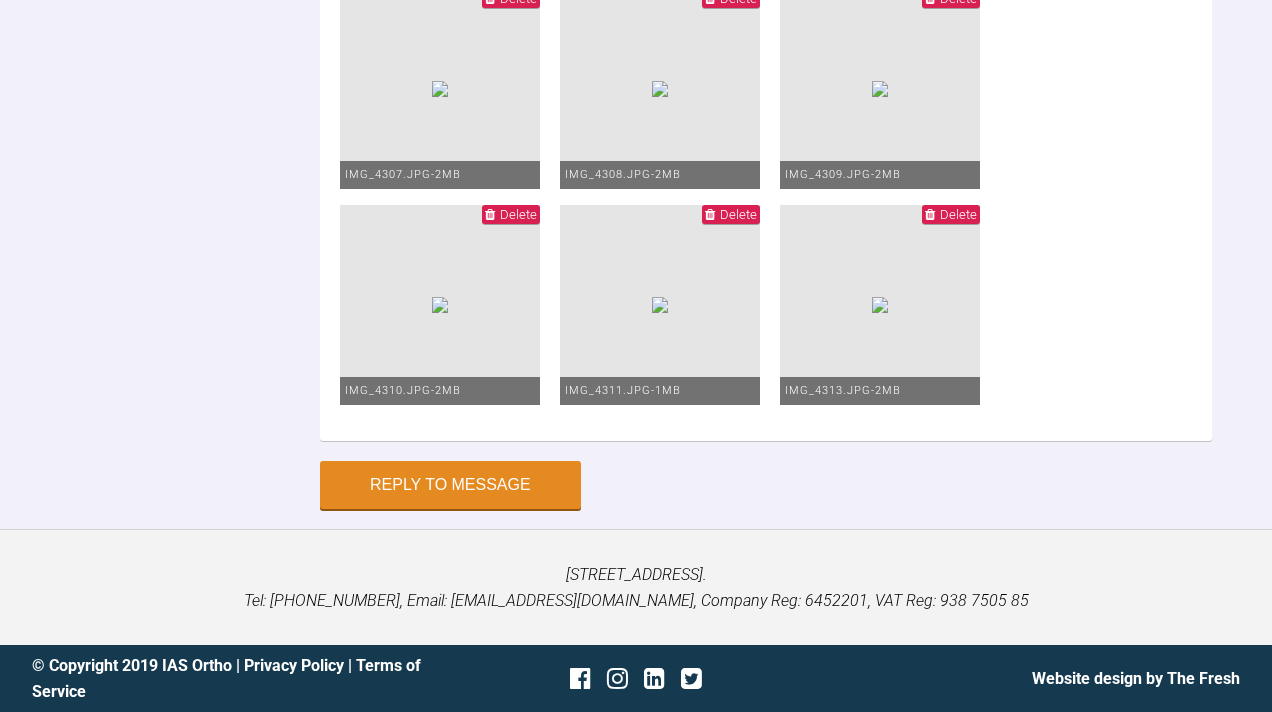 scroll, scrollTop: 20688, scrollLeft: 0, axis: vertical 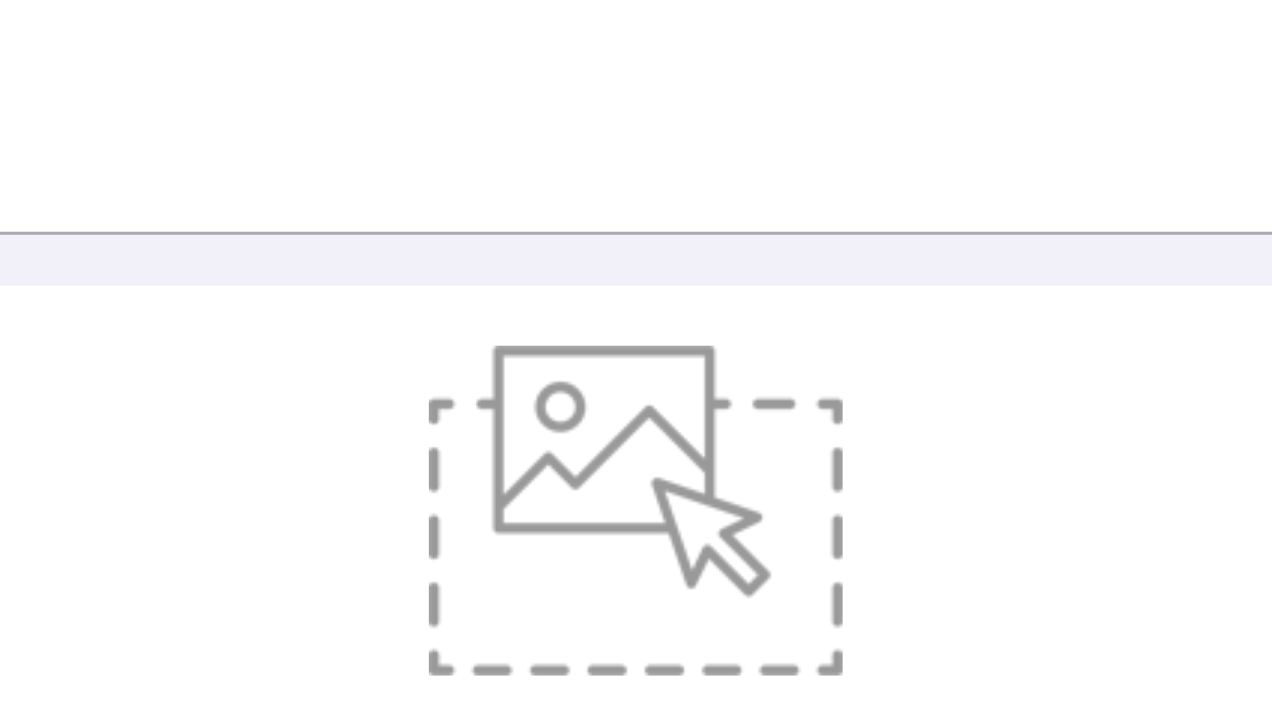 click at bounding box center (1083, -2039) 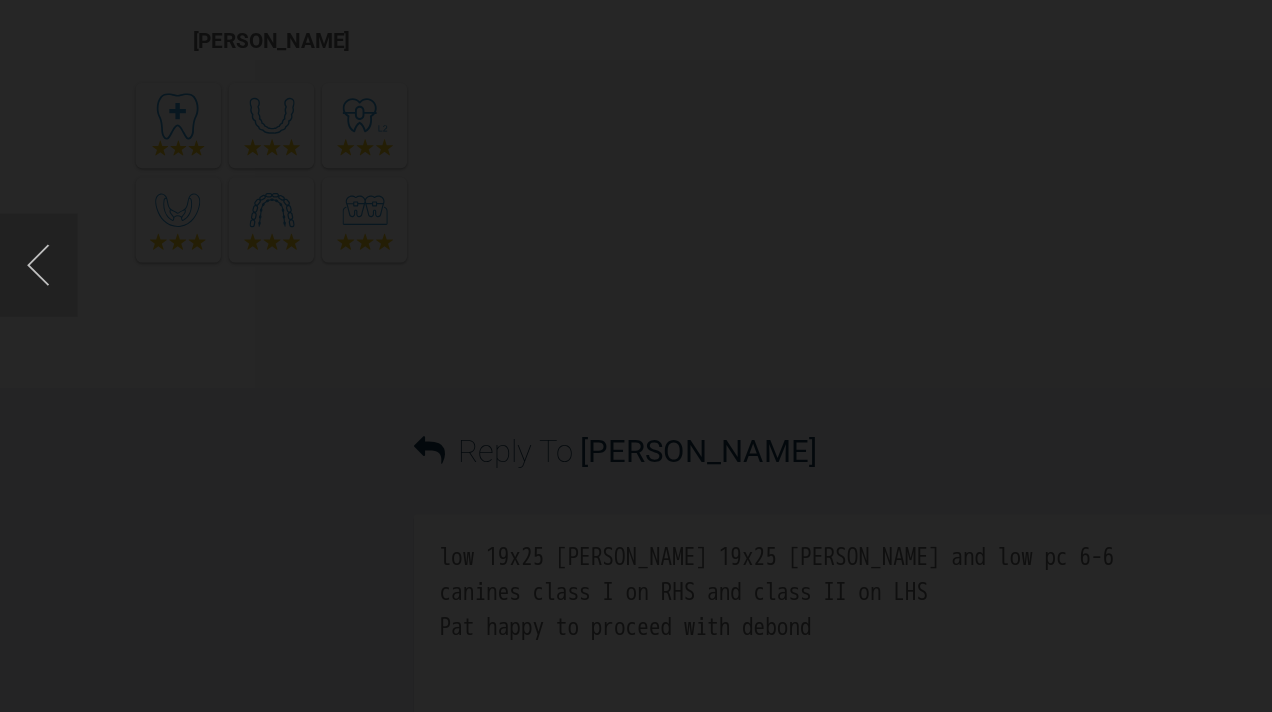 scroll, scrollTop: 18732, scrollLeft: 0, axis: vertical 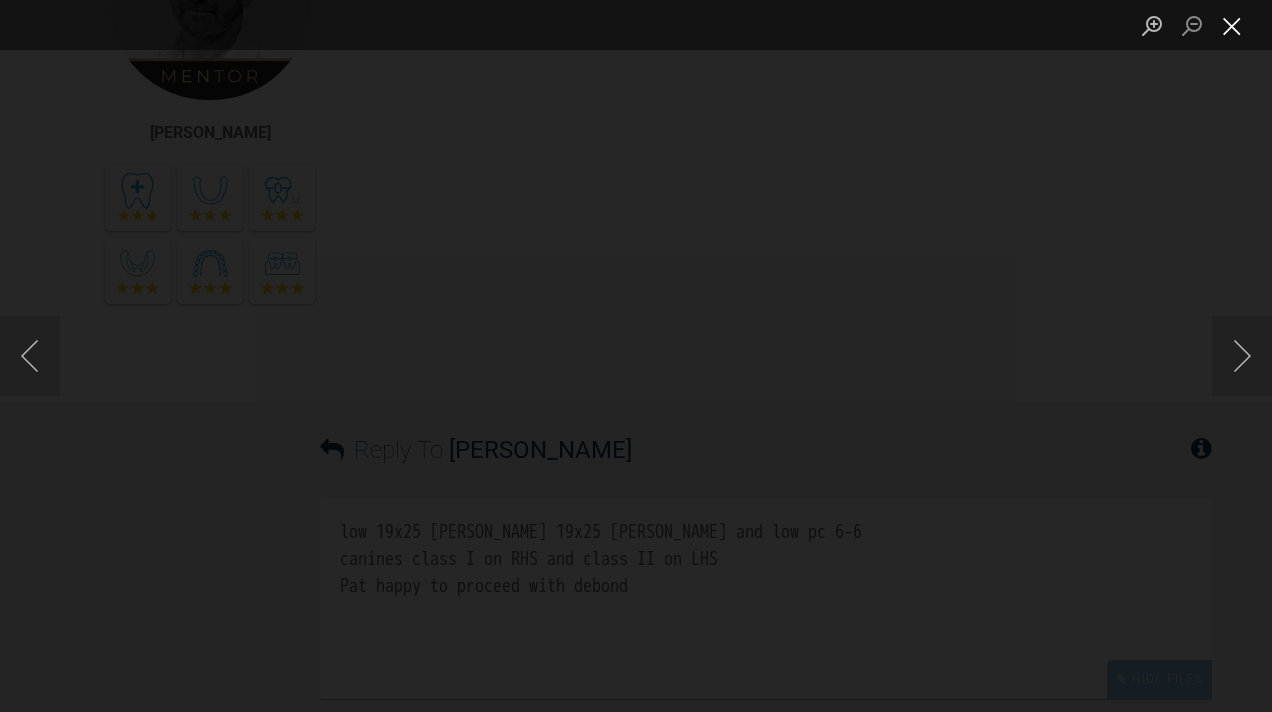 click at bounding box center [1232, 25] 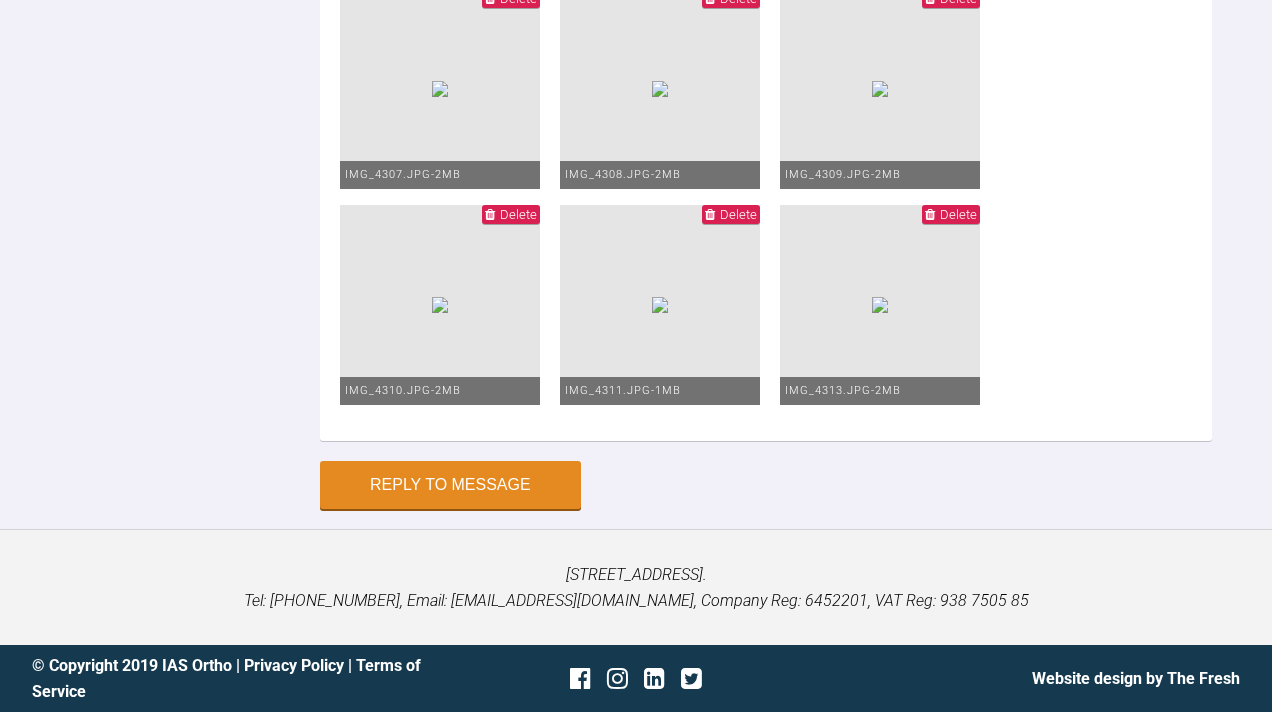 scroll, scrollTop: 22258, scrollLeft: 0, axis: vertical 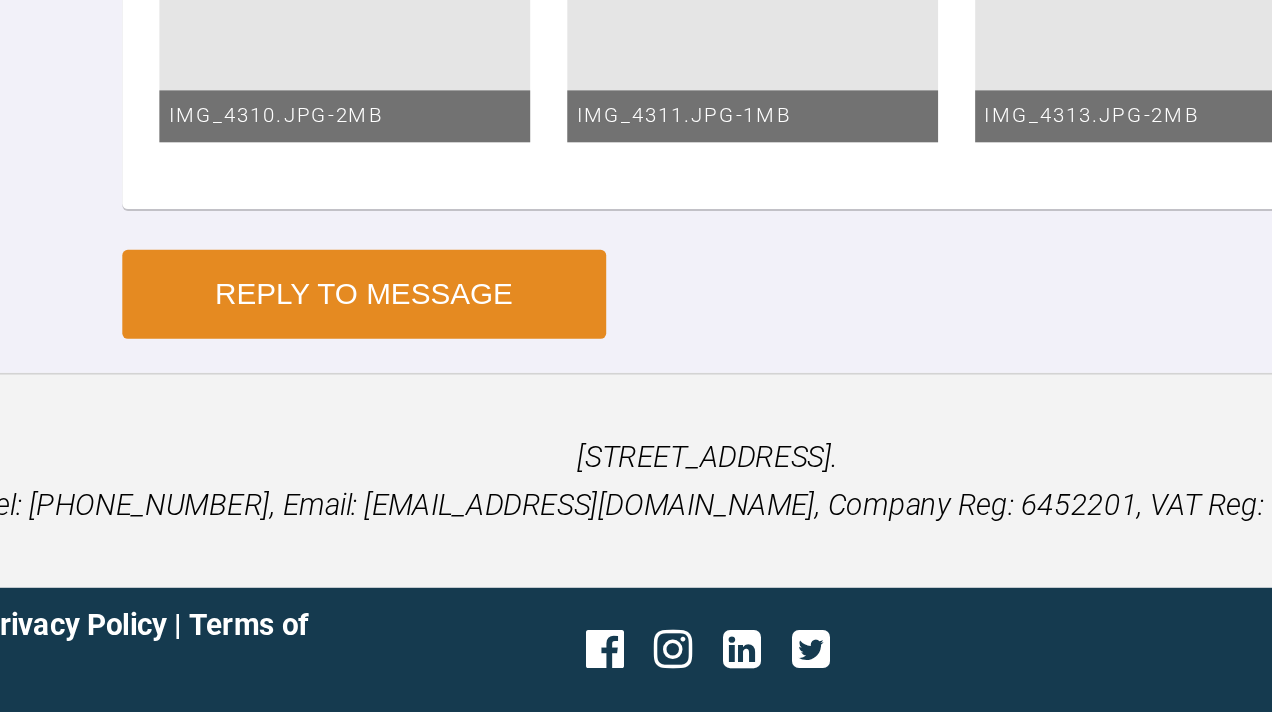 type on "low 19x25 ss  upp 19x25 niti
upp and low pc 6-6
canines class I on RHS and class II on LHS
Pat is happy to proceed with debond ?" 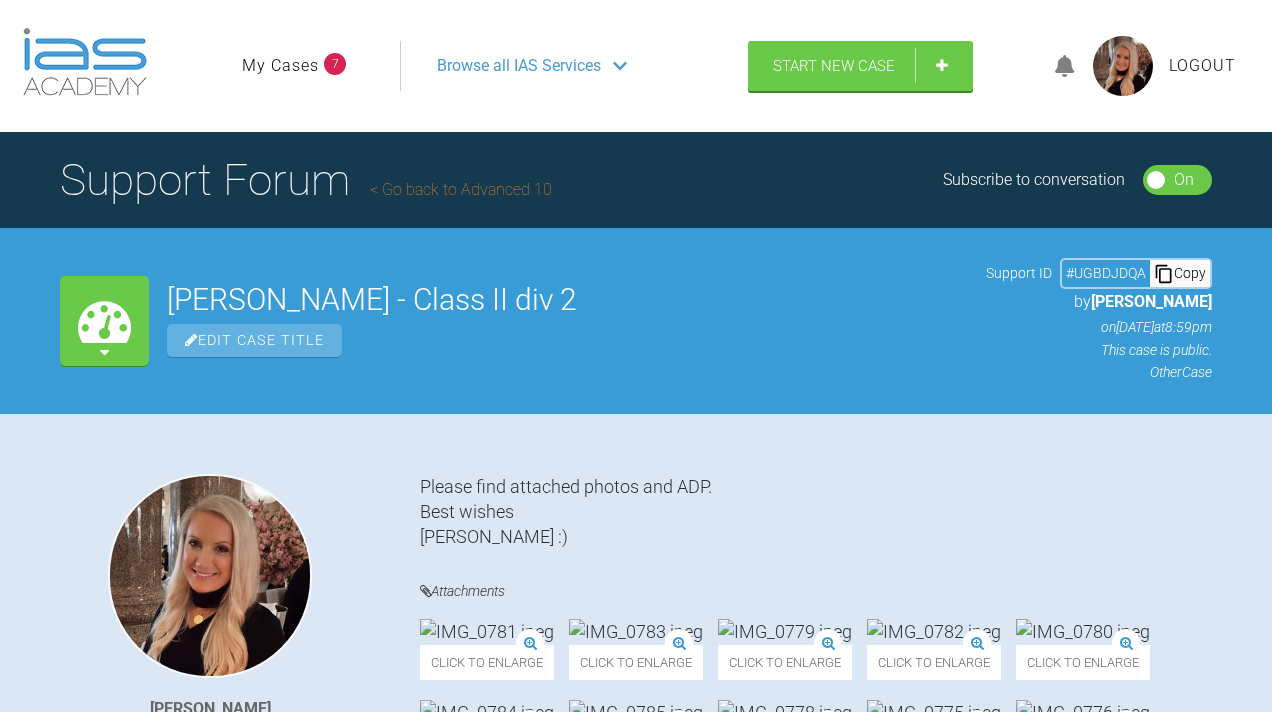 scroll, scrollTop: 0, scrollLeft: 0, axis: both 